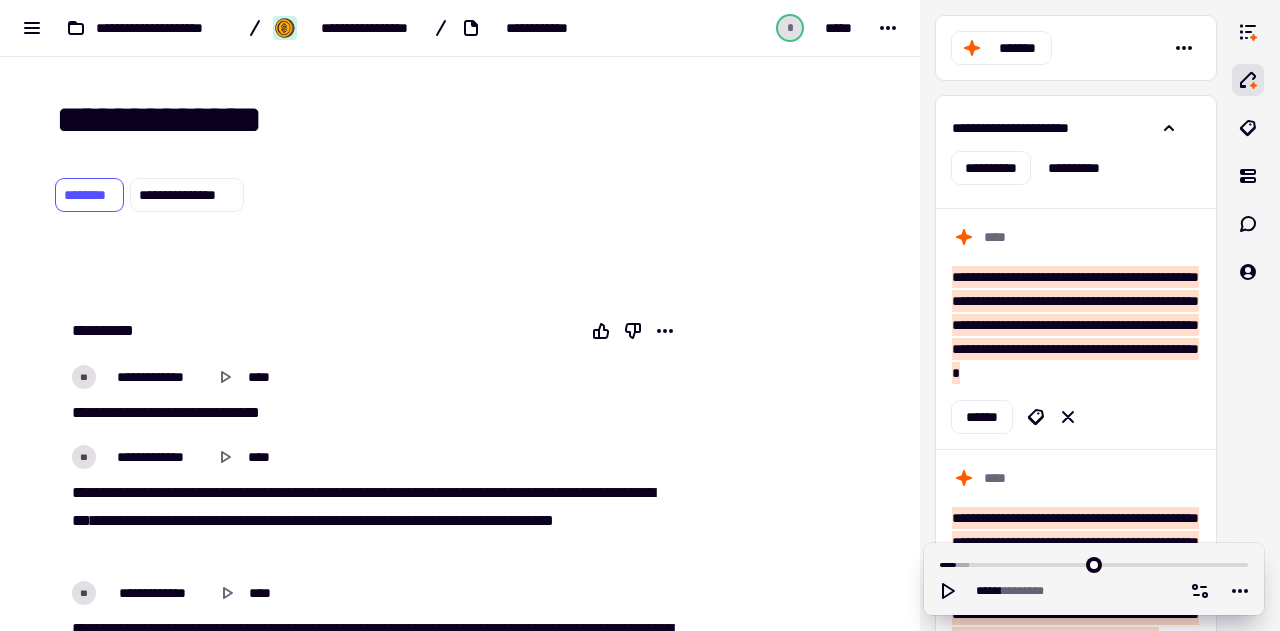 scroll, scrollTop: 0, scrollLeft: 0, axis: both 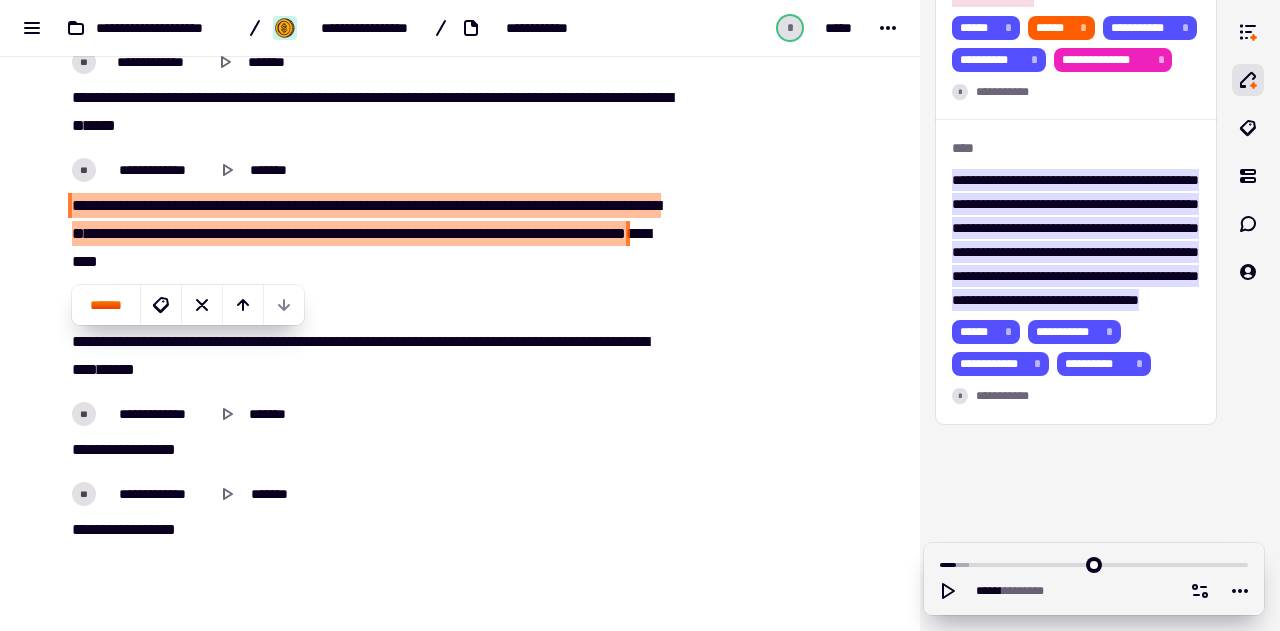 click at bounding box center [794, -20244] 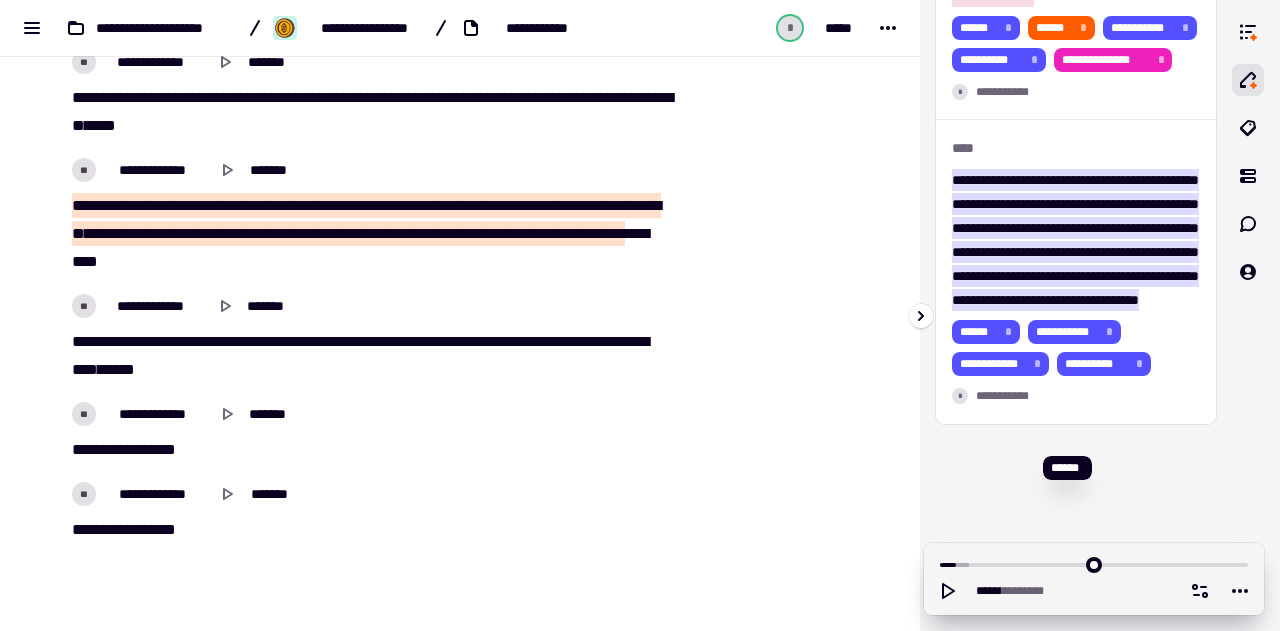 click 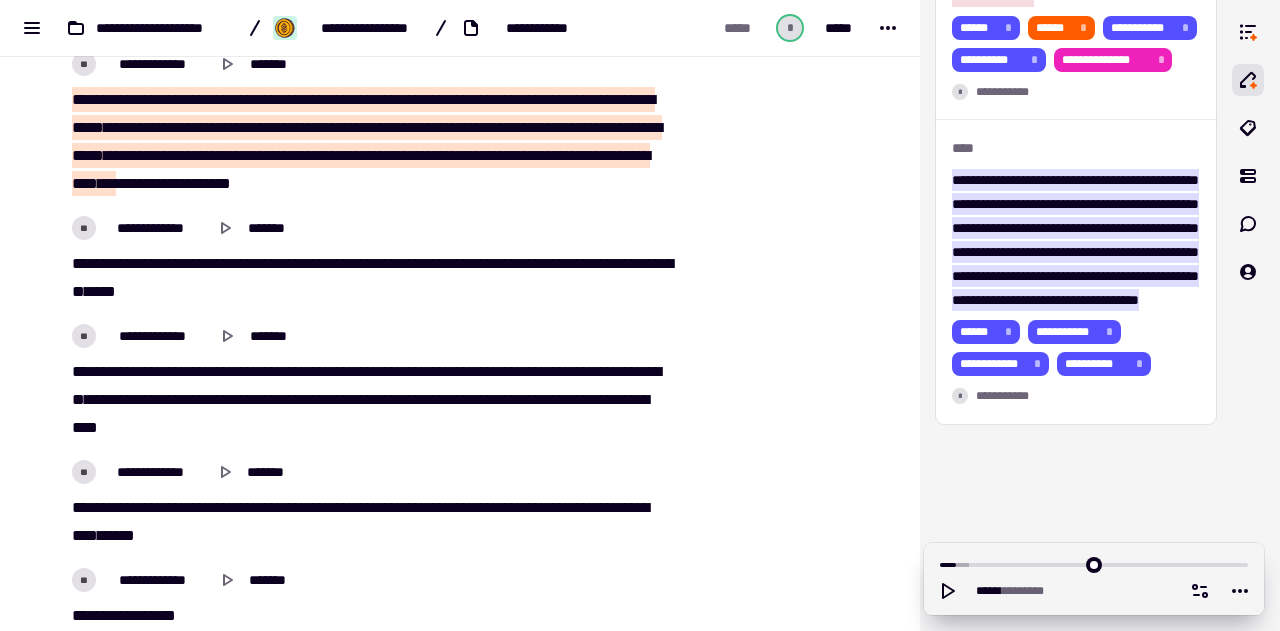 scroll, scrollTop: 41107, scrollLeft: 0, axis: vertical 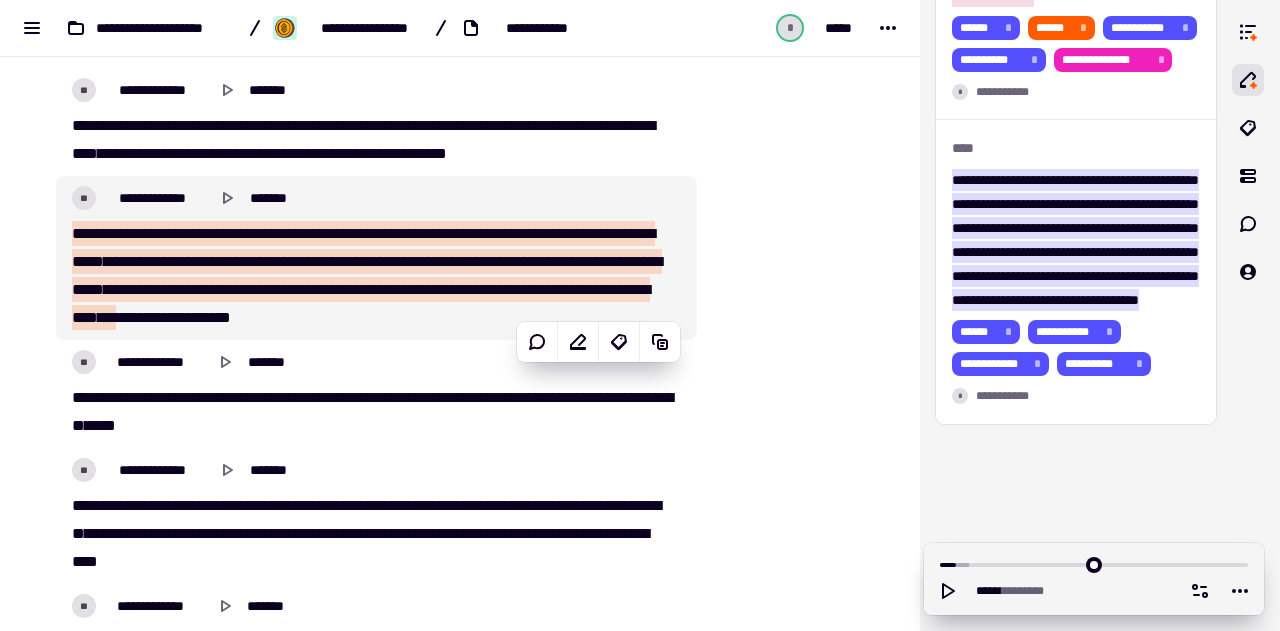 click on "*****" at bounding box center [100, 233] 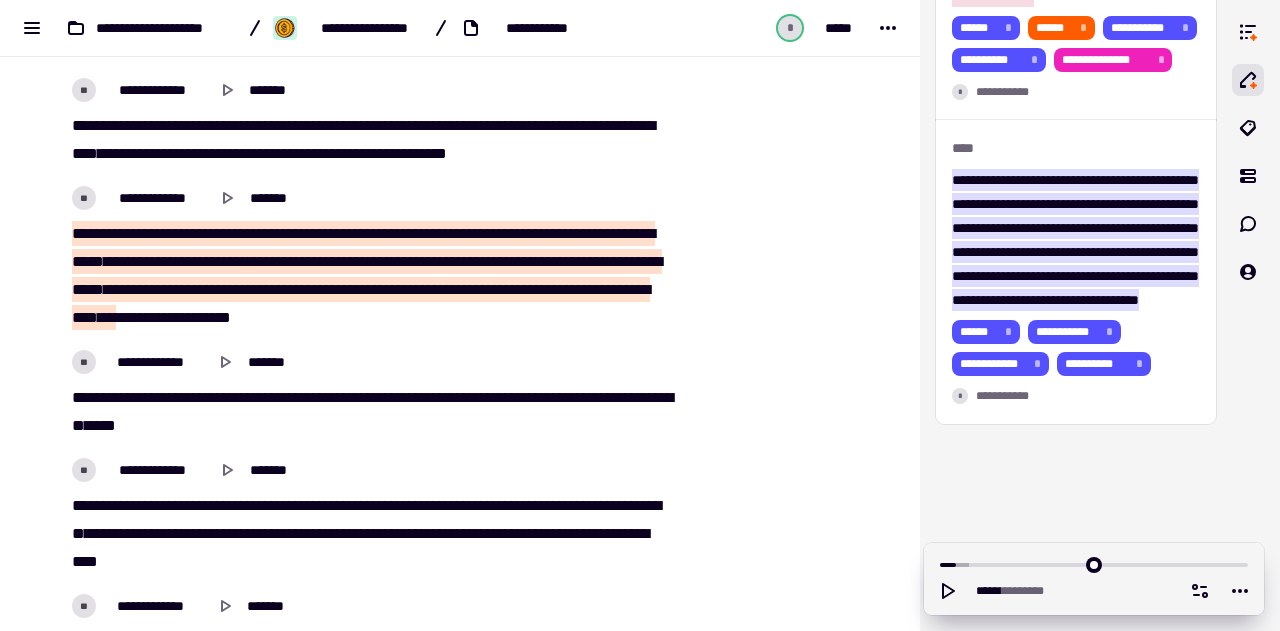 click on "***" at bounding box center (257, 261) 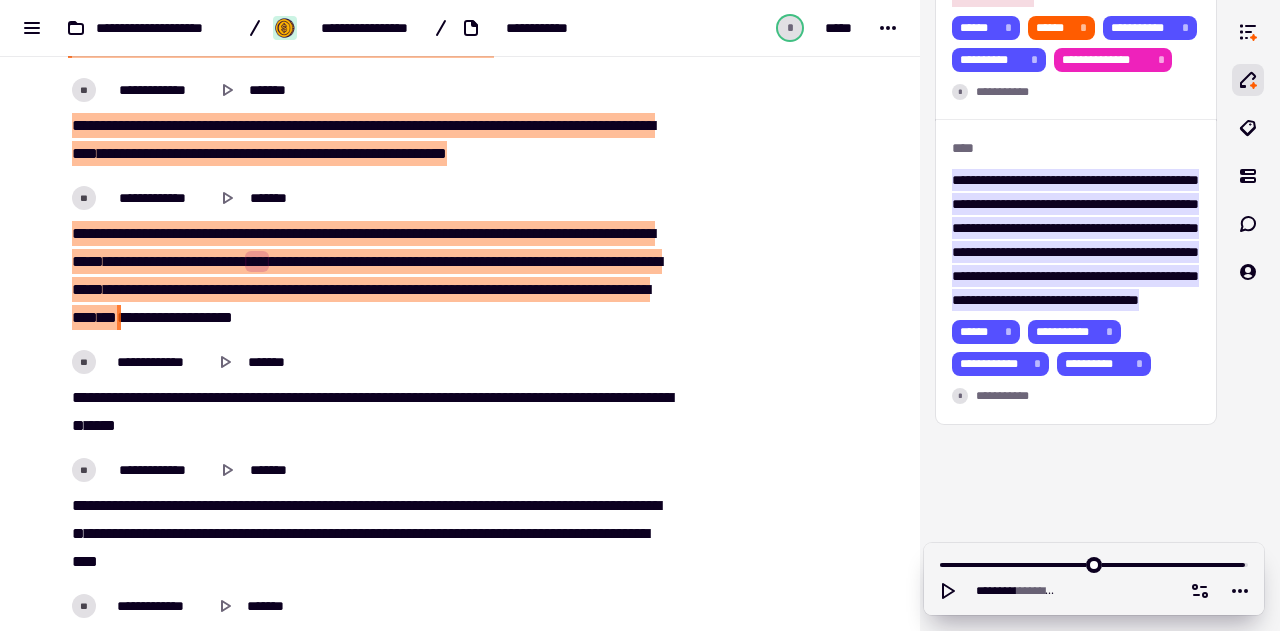 drag, startPoint x: 69, startPoint y: 370, endPoint x: 73, endPoint y: 187, distance: 183.04372 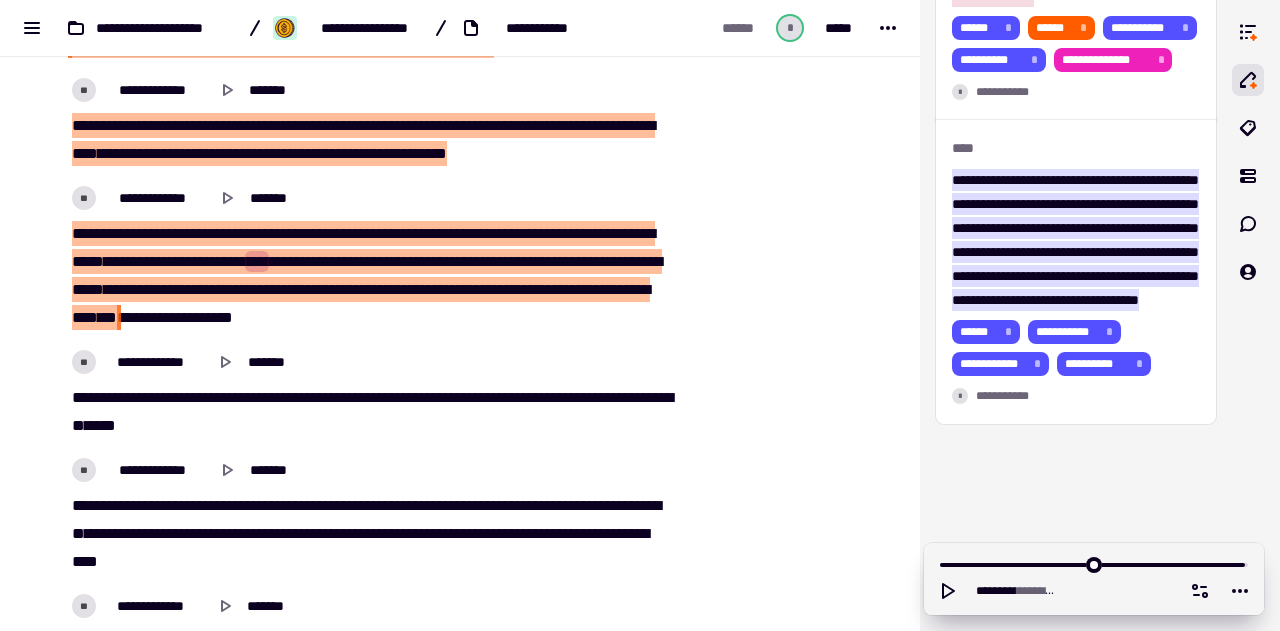 click at bounding box center (794, -19944) 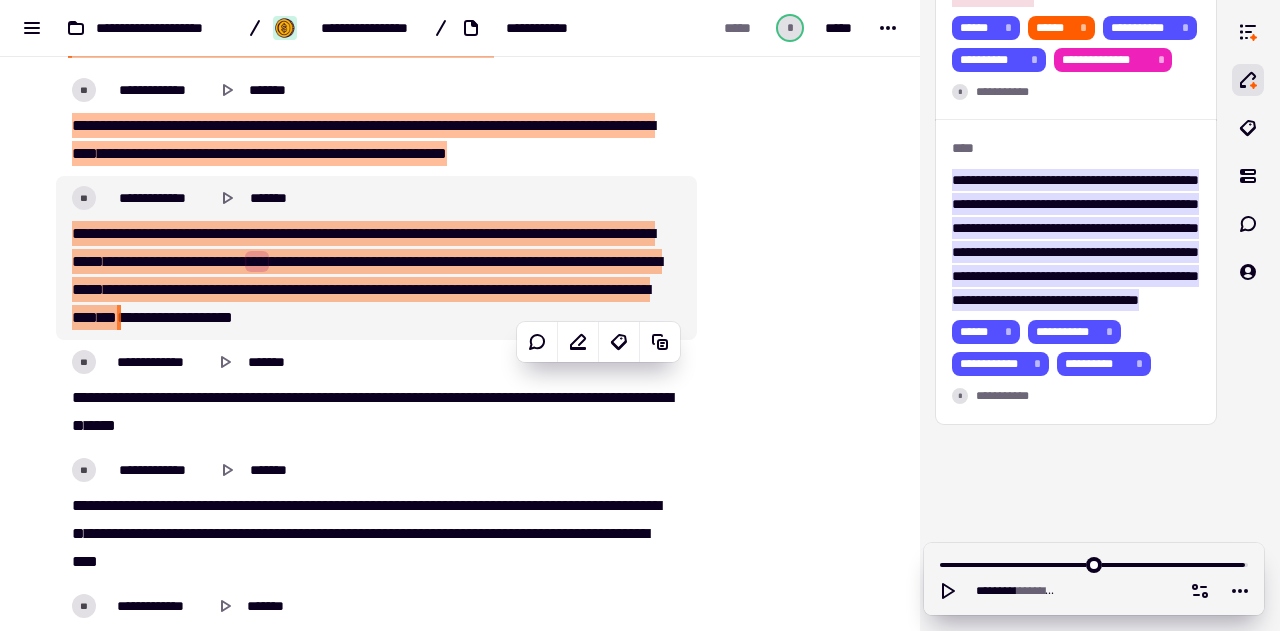 click on "***" at bounding box center [413, 261] 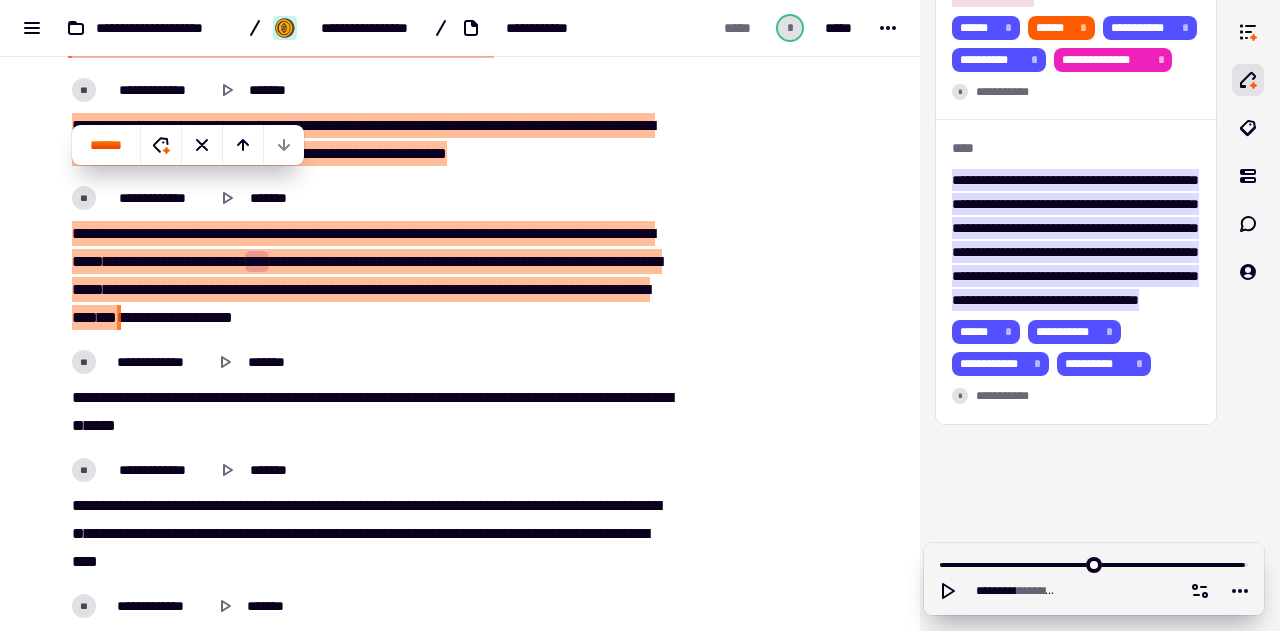 click at bounding box center (794, -19944) 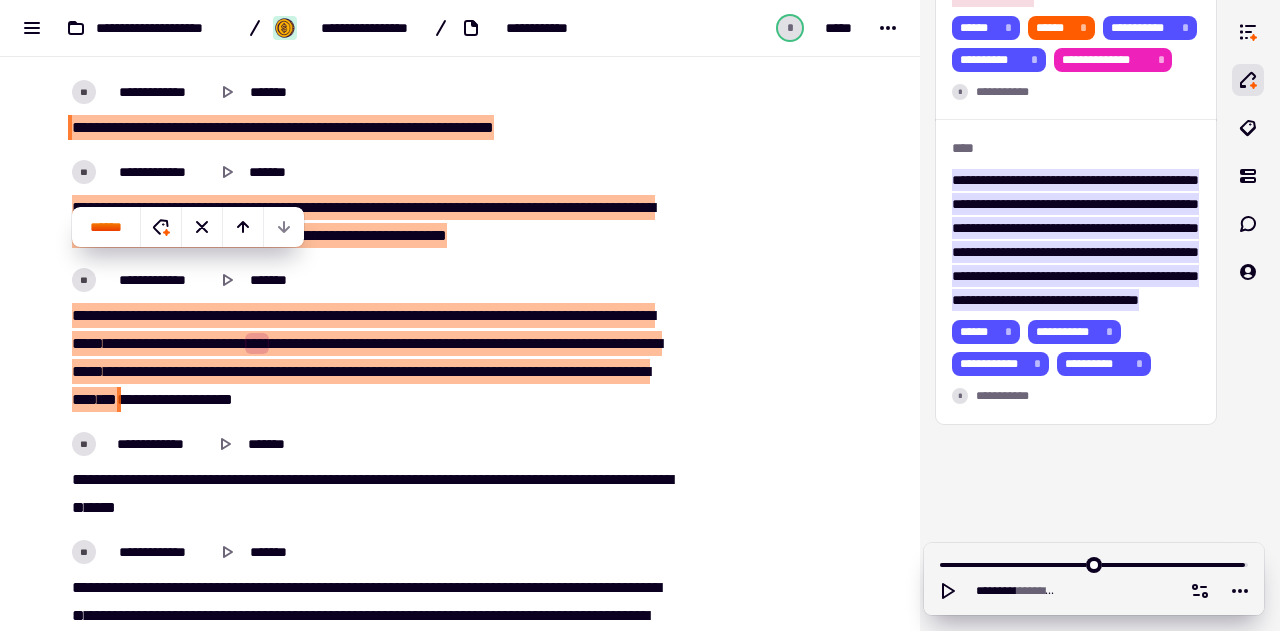 scroll, scrollTop: 41007, scrollLeft: 0, axis: vertical 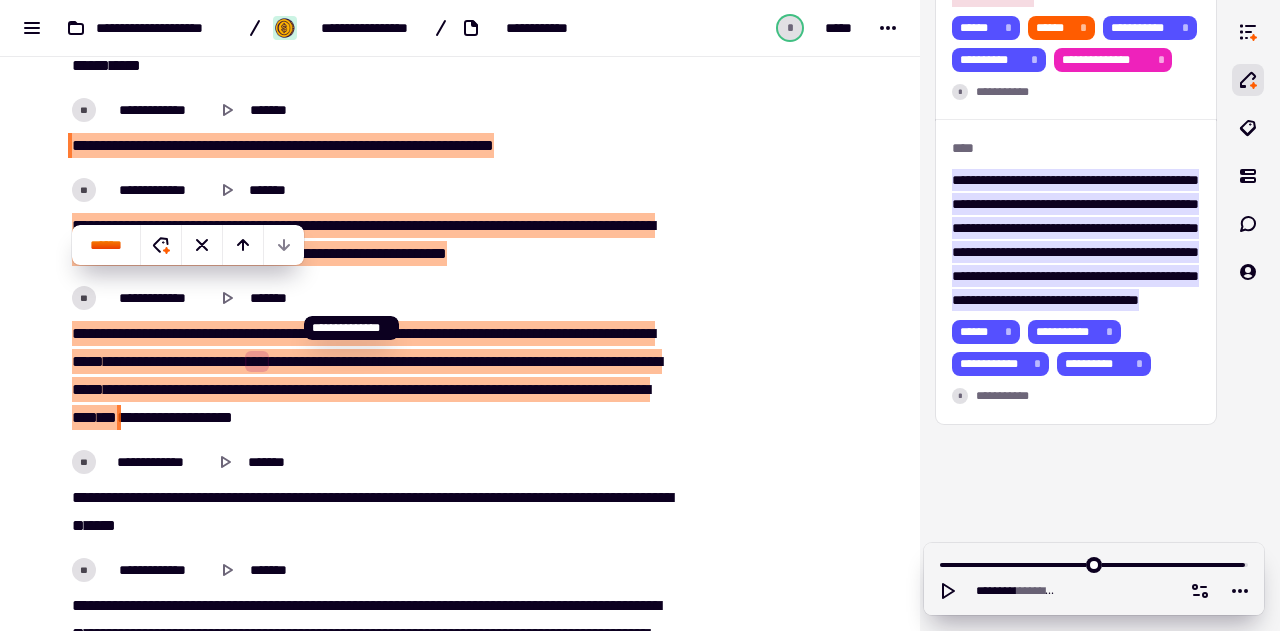 drag, startPoint x: 224, startPoint y: 320, endPoint x: 378, endPoint y: 367, distance: 161.01242 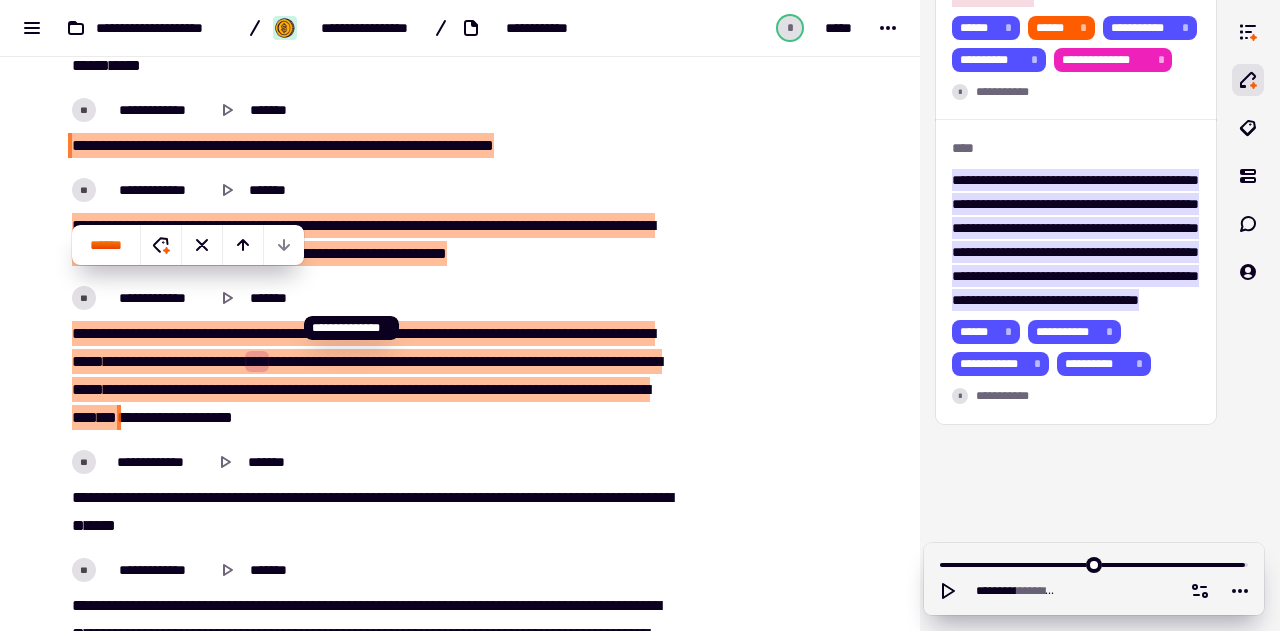 click 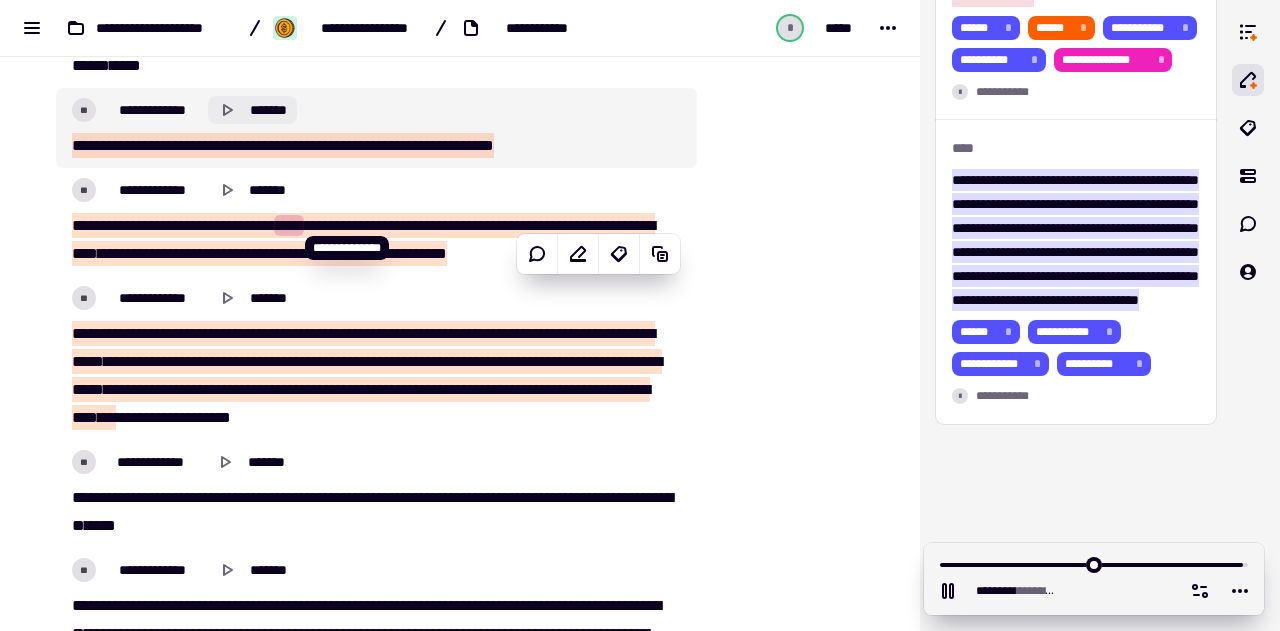 drag, startPoint x: 232, startPoint y: 242, endPoint x: 249, endPoint y: 251, distance: 19.235384 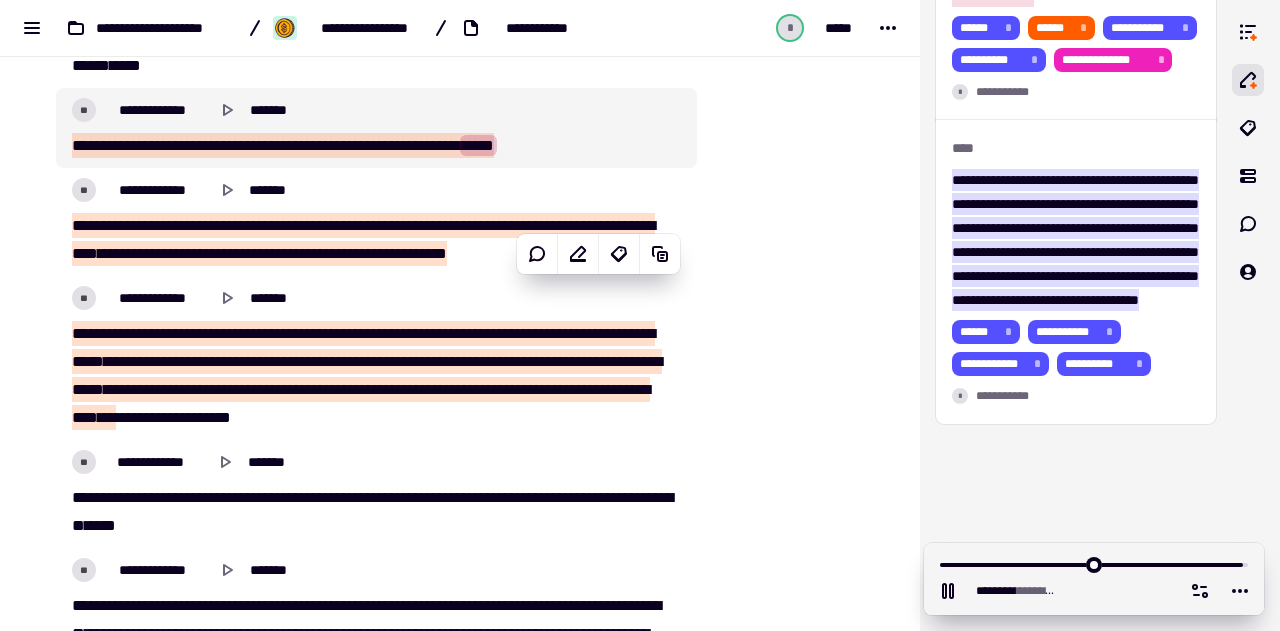 click on "*****" at bounding box center [442, 145] 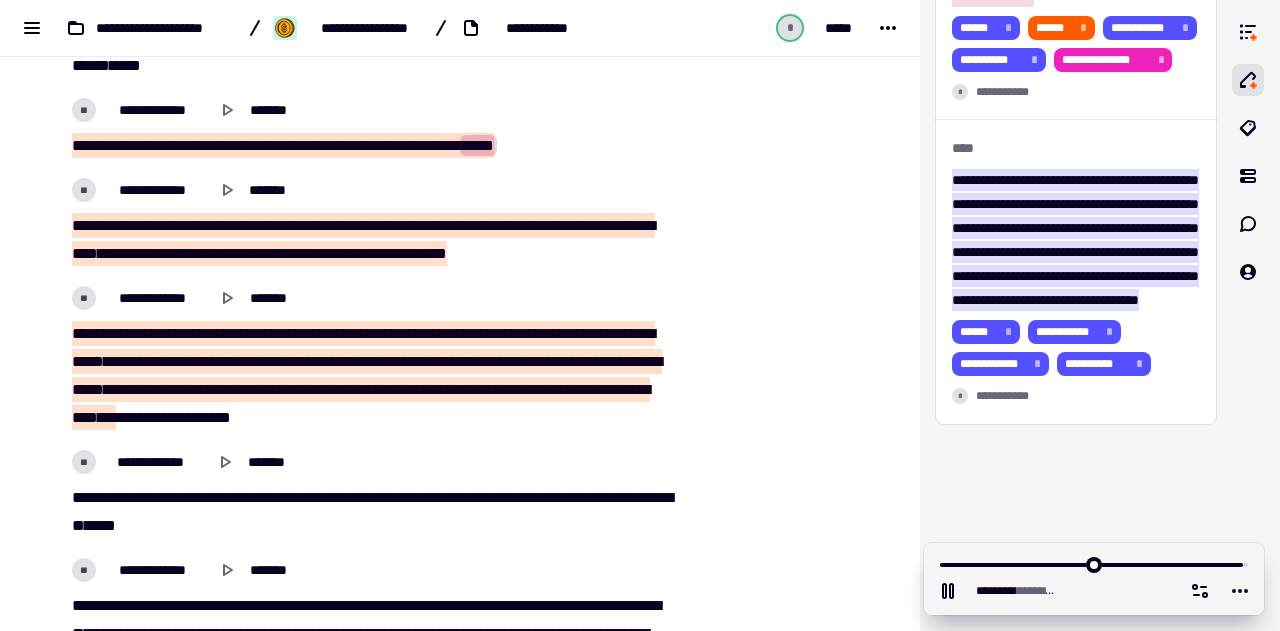 click on "*****" at bounding box center [442, 145] 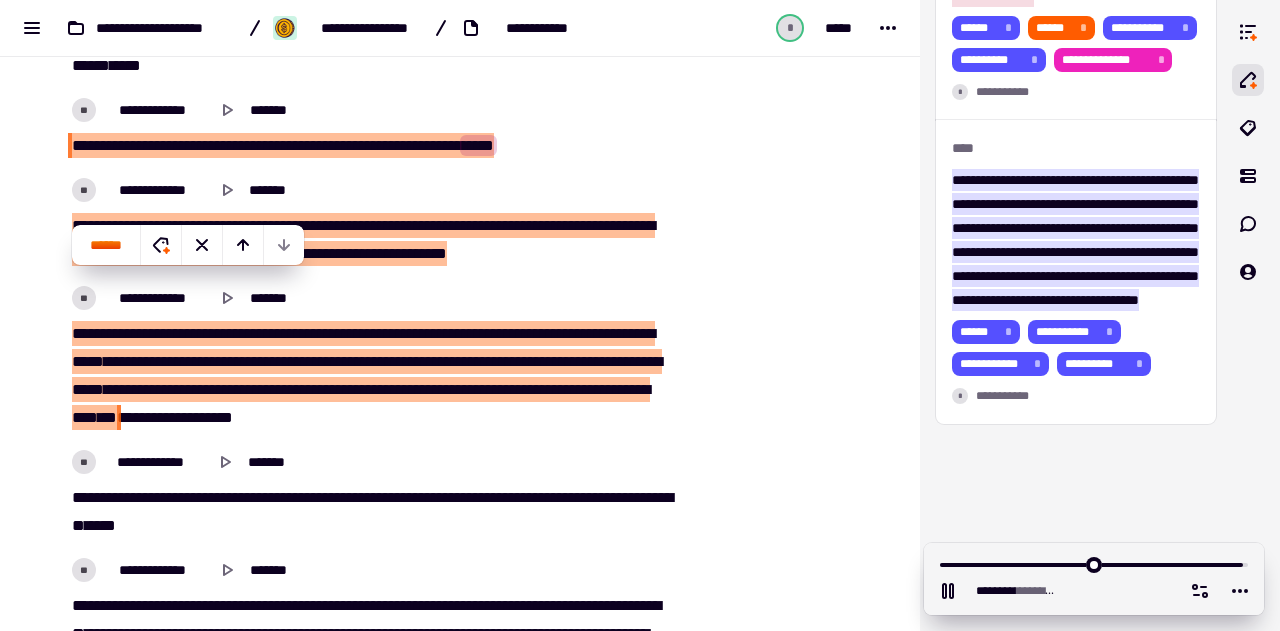 type on "*******" 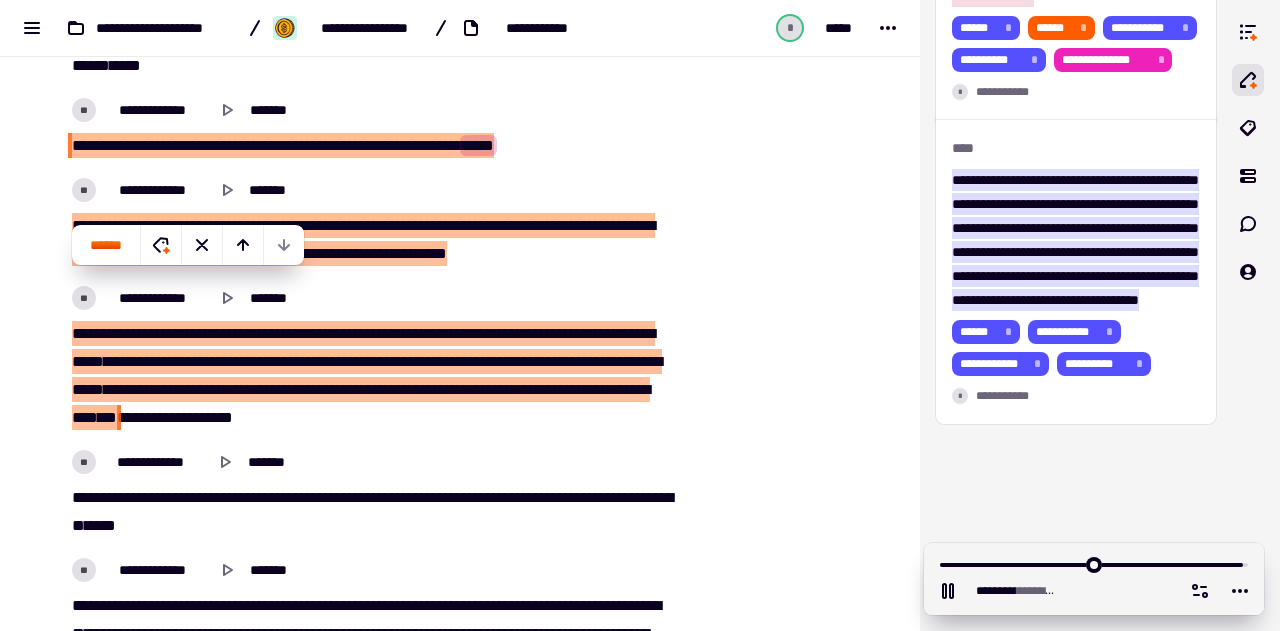 type 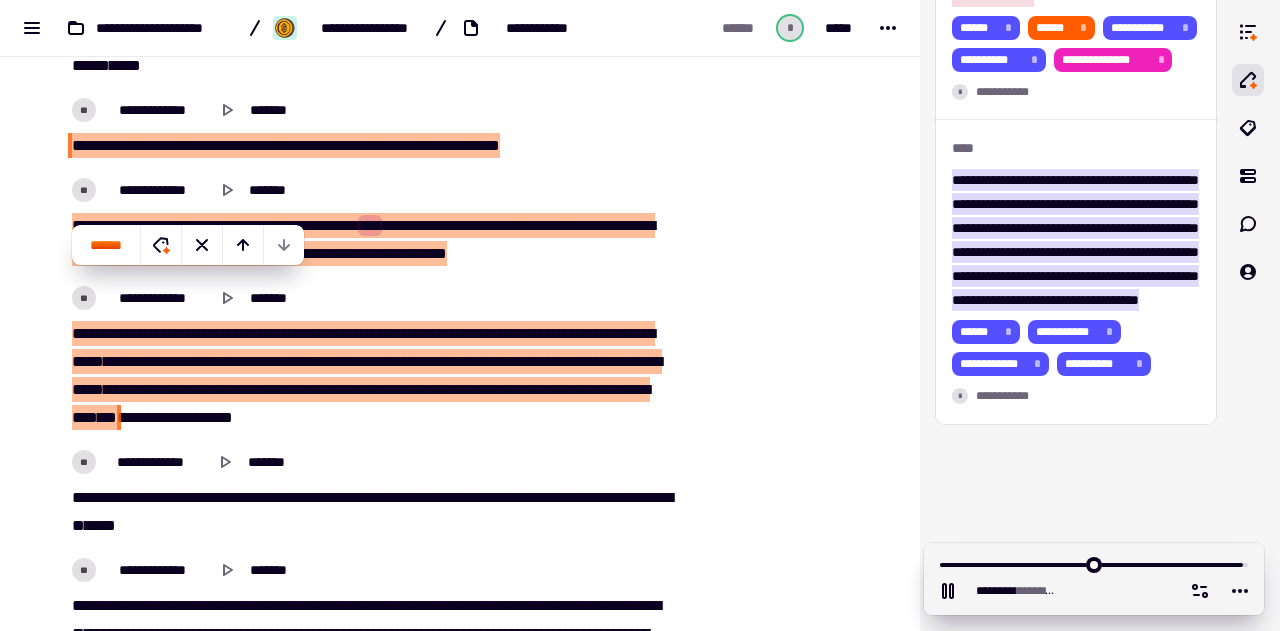 click on "***" at bounding box center (412, 145) 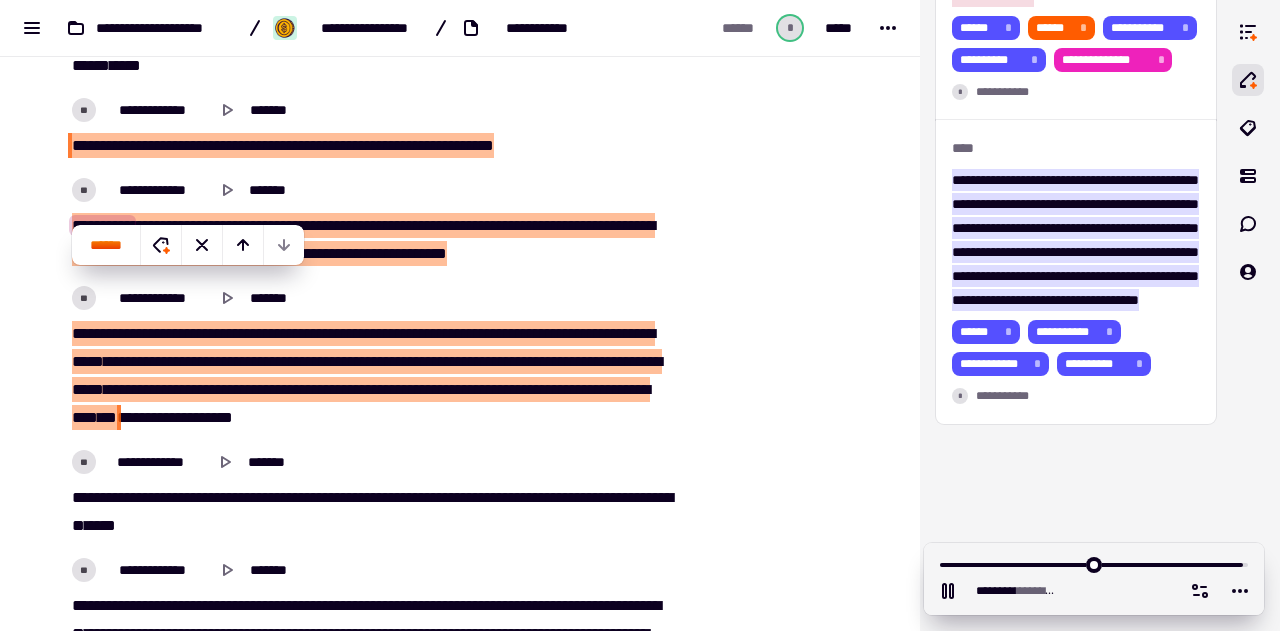 click on "****" at bounding box center [116, 253] 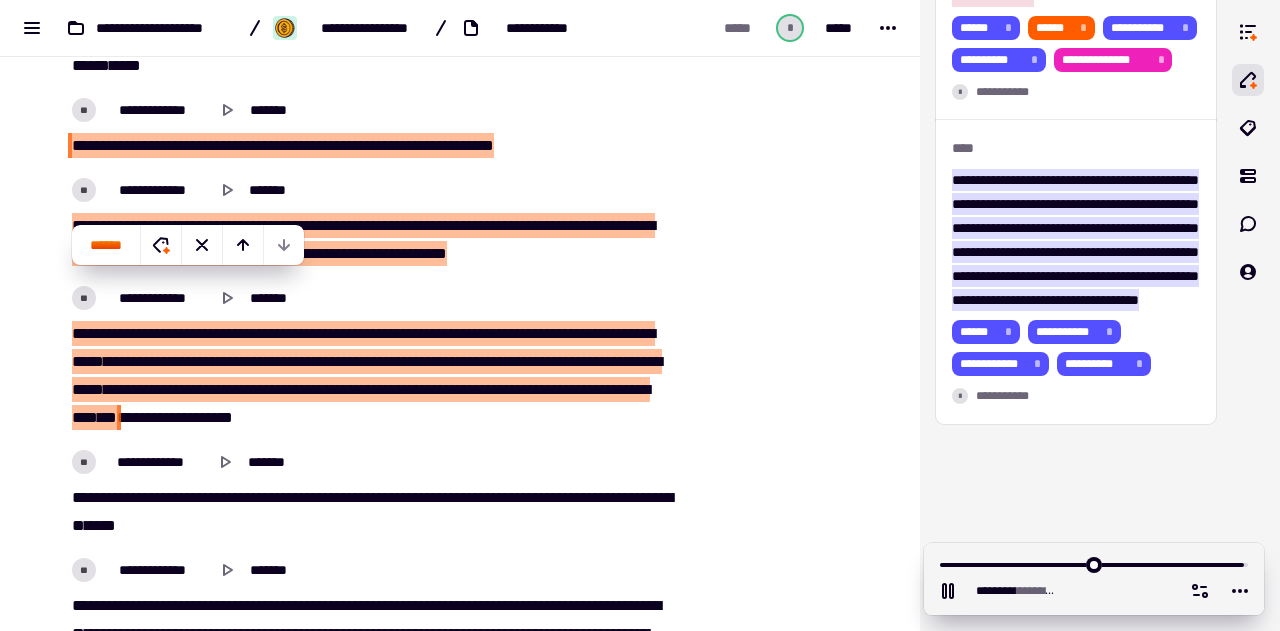 click on "**" at bounding box center [169, 225] 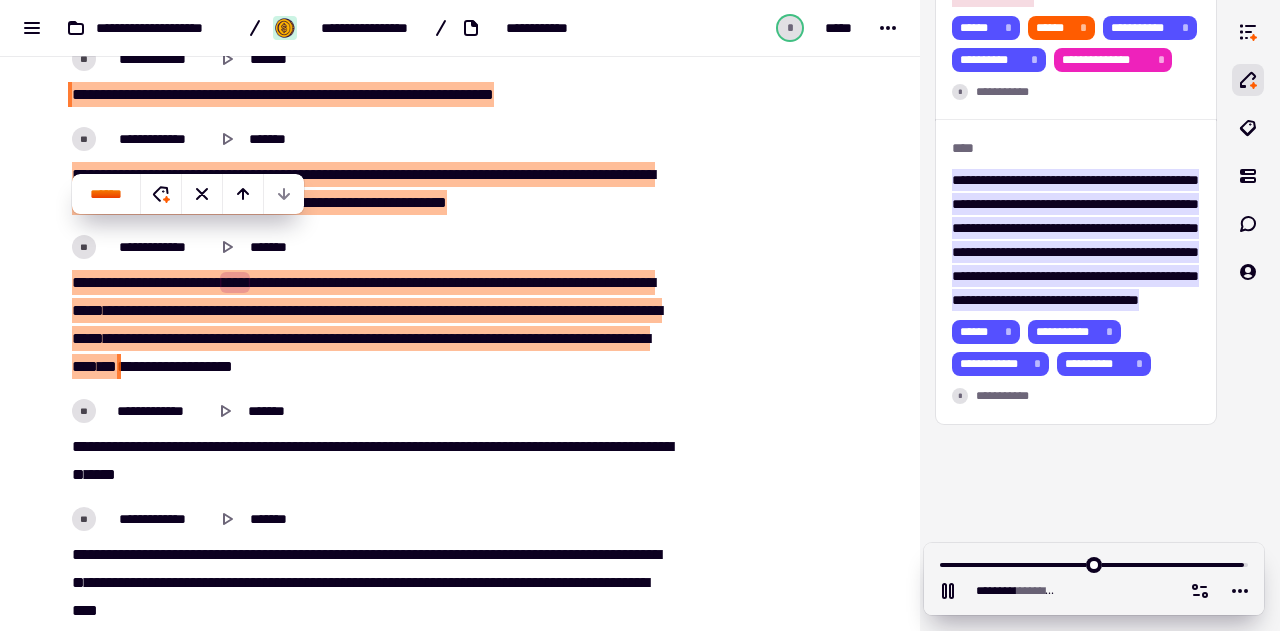 scroll, scrollTop: 41107, scrollLeft: 0, axis: vertical 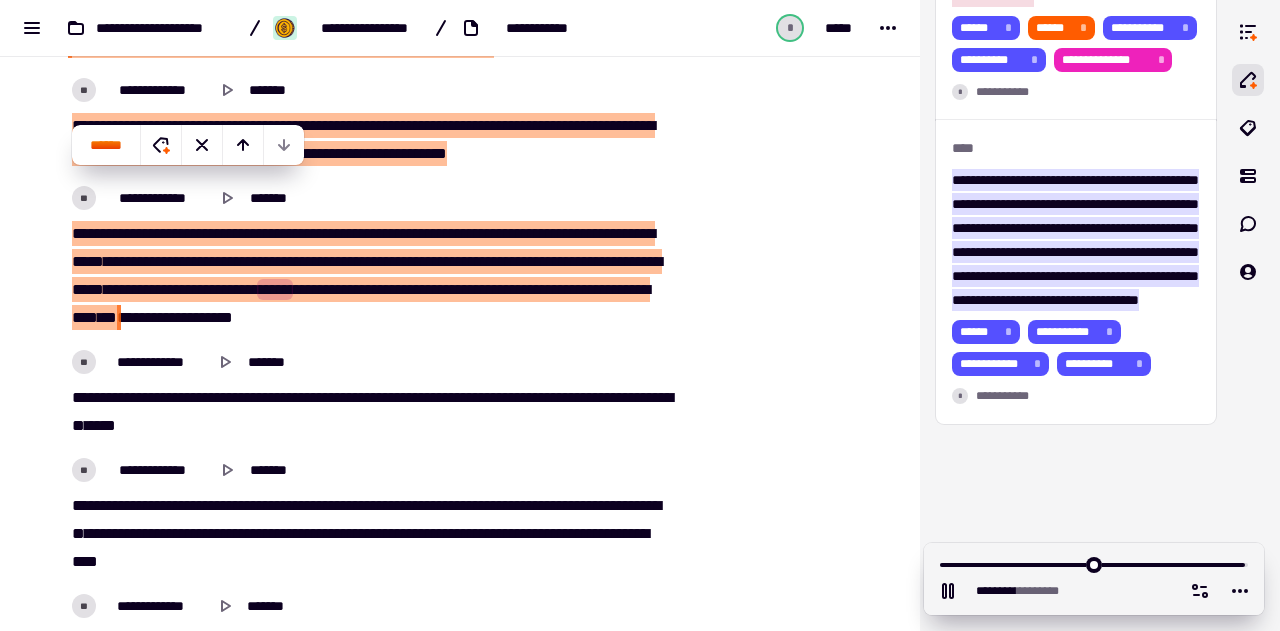 click on "*****" at bounding box center (209, 289) 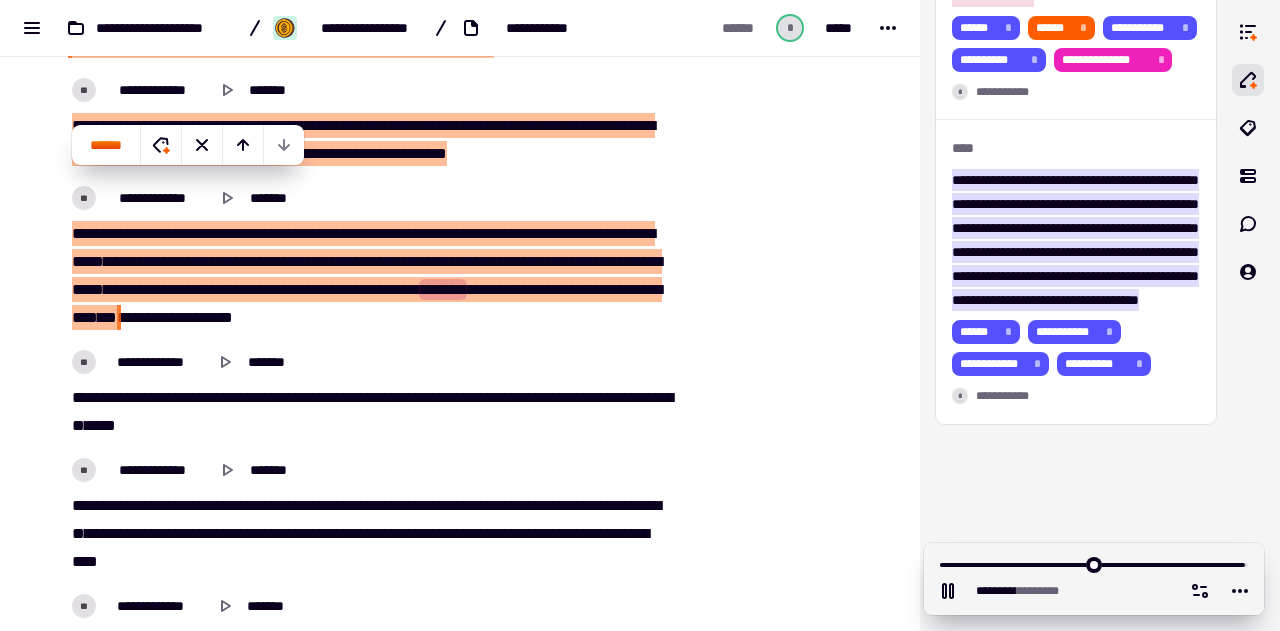 click at bounding box center (794, -19944) 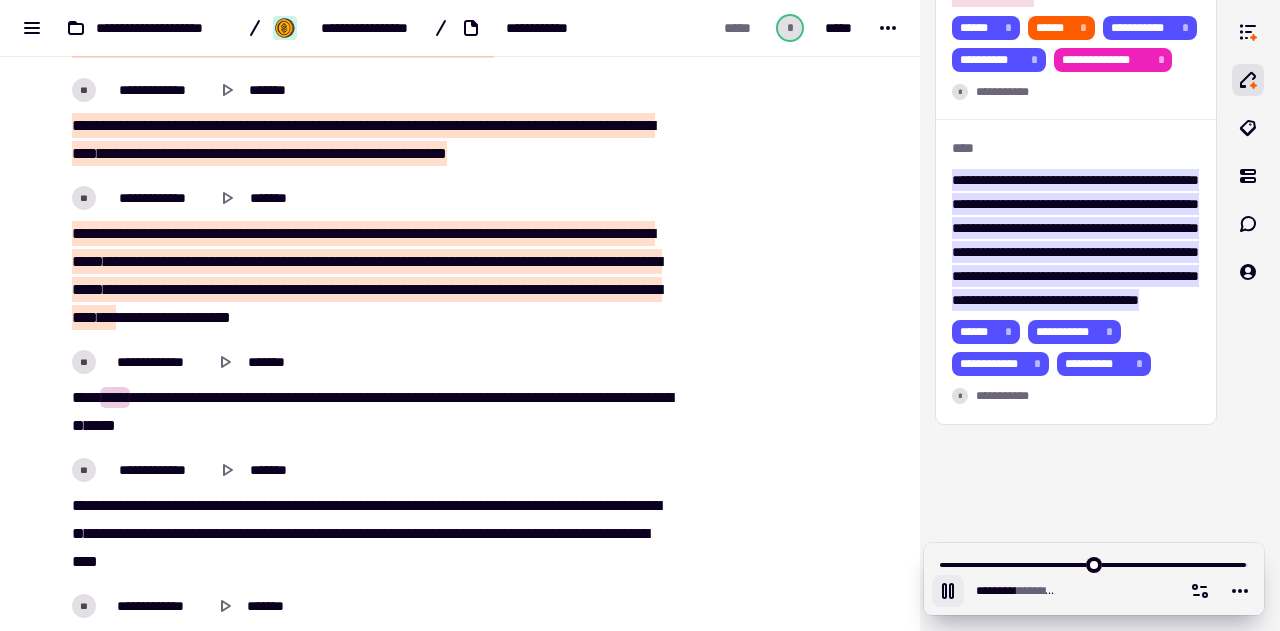 click 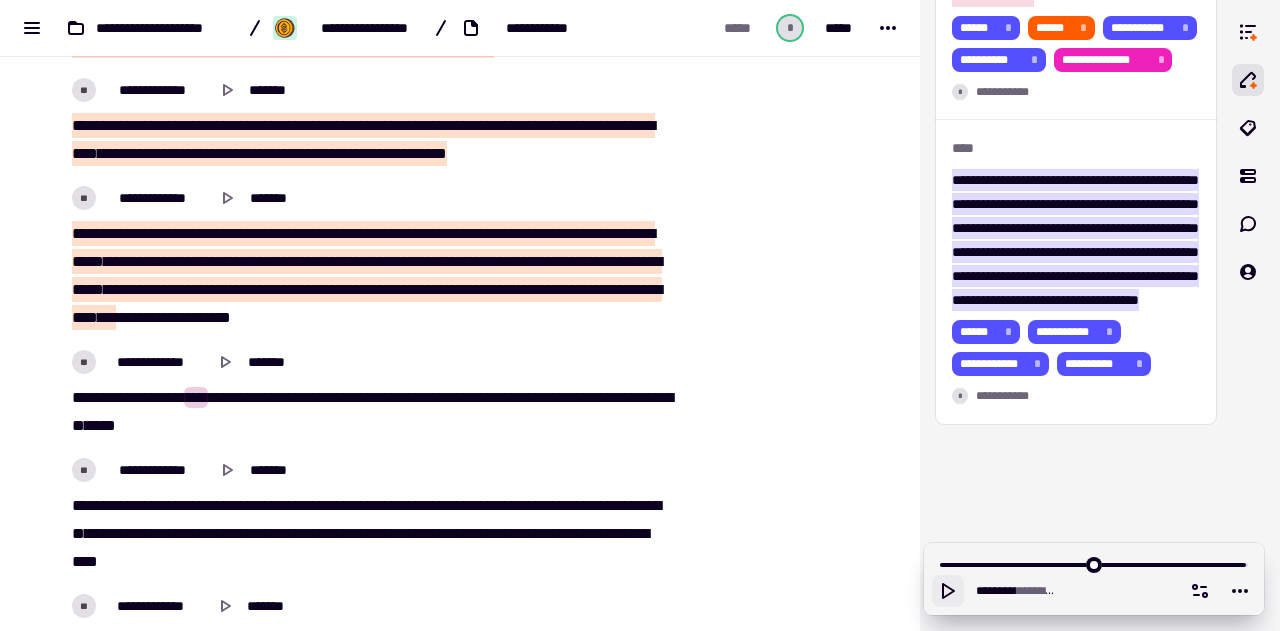 click 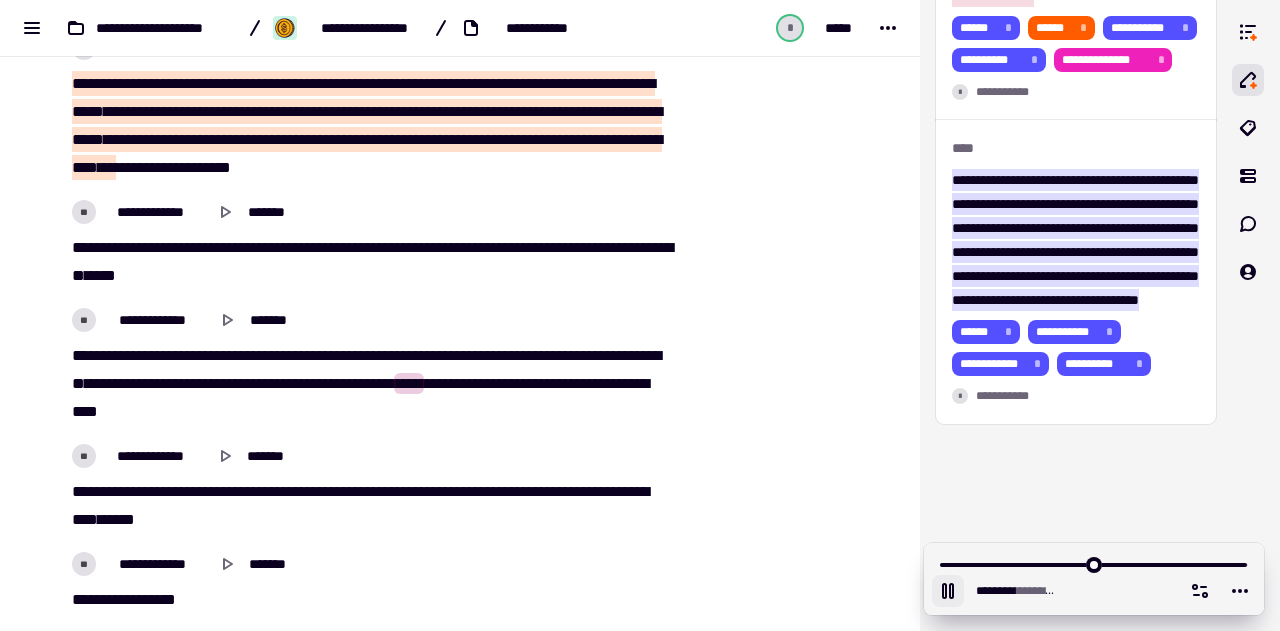 scroll, scrollTop: 41307, scrollLeft: 0, axis: vertical 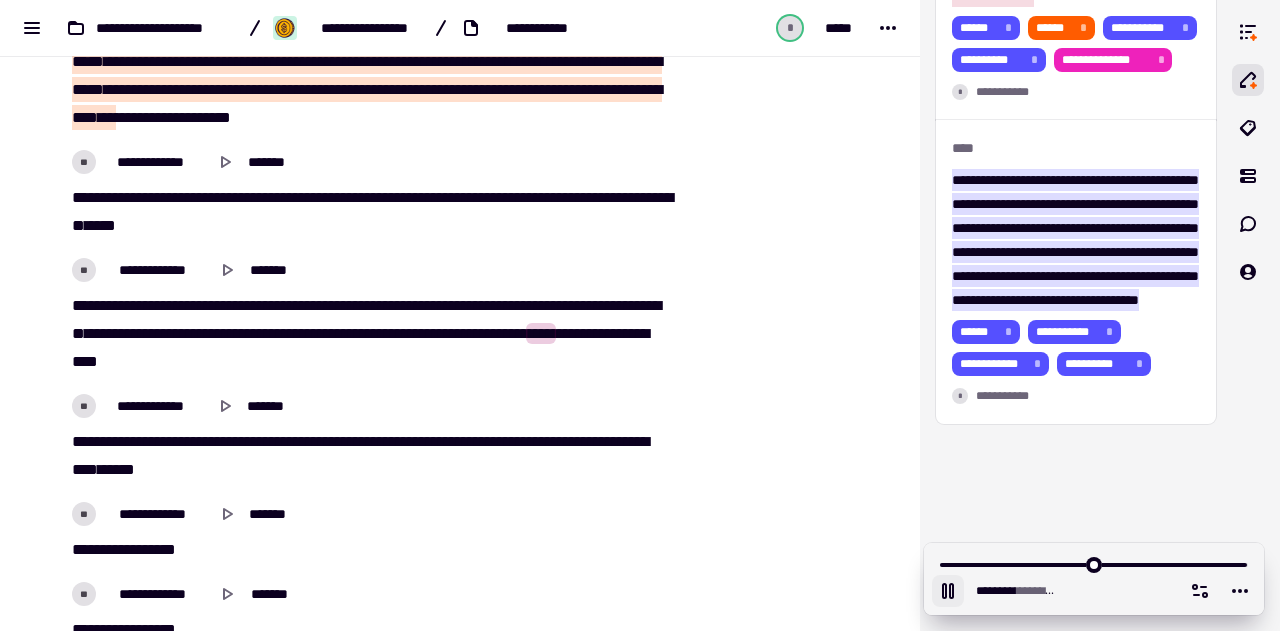 click 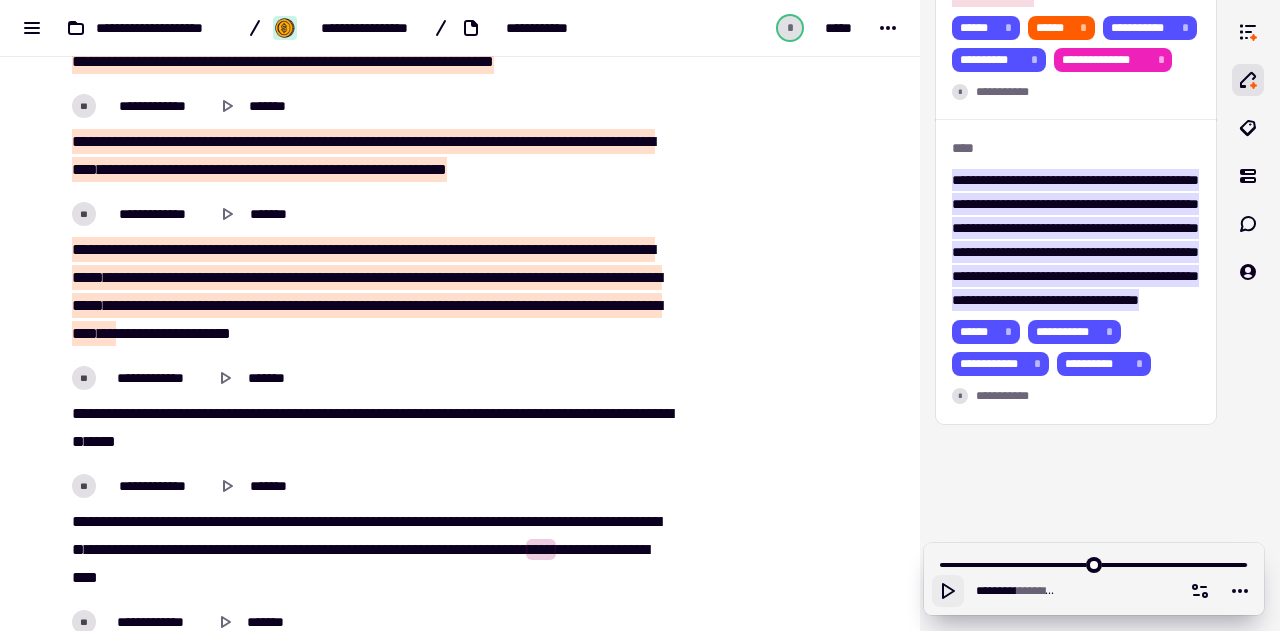 scroll, scrollTop: 41007, scrollLeft: 0, axis: vertical 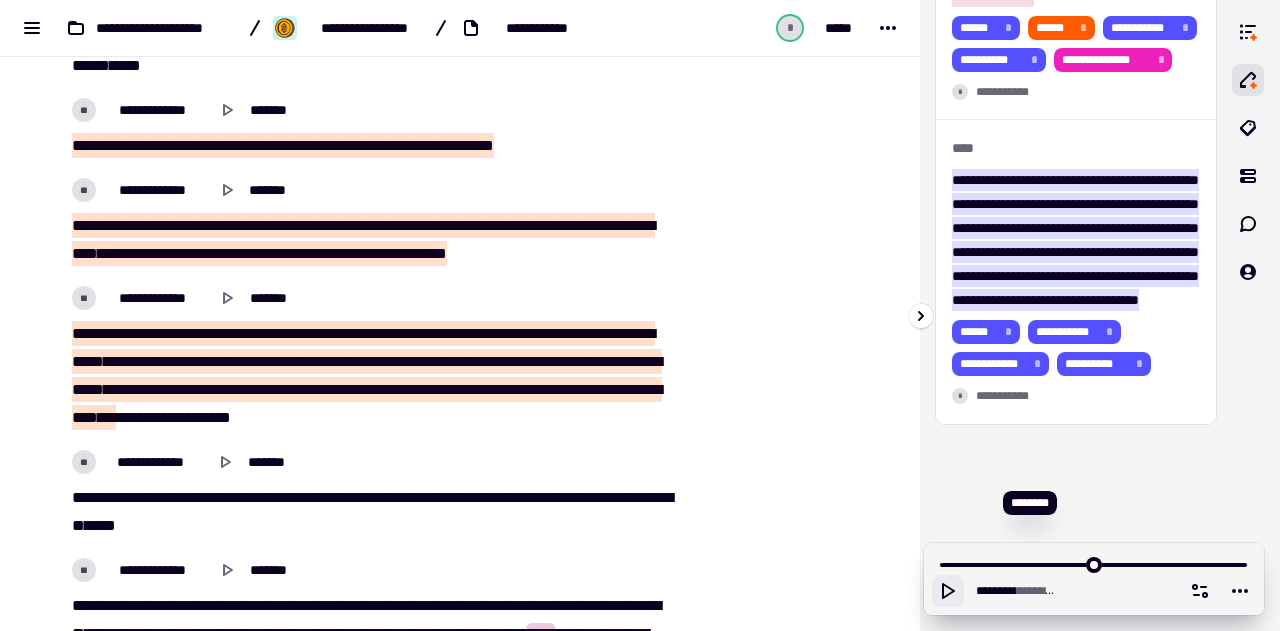 click 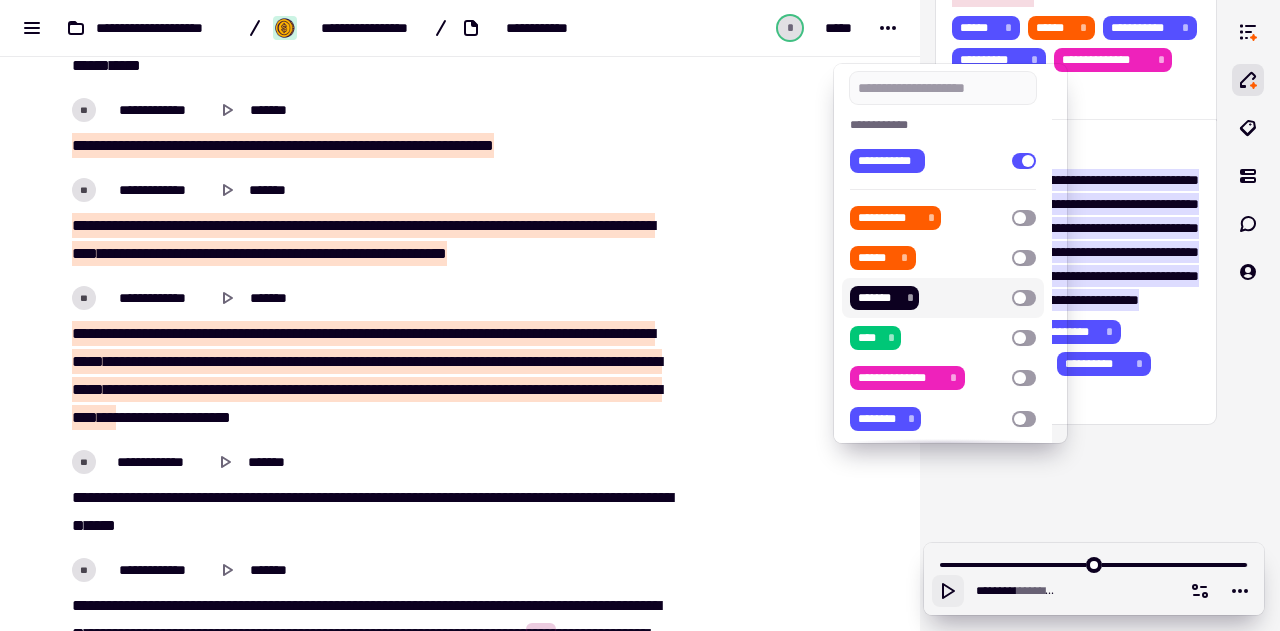 scroll, scrollTop: 0, scrollLeft: 0, axis: both 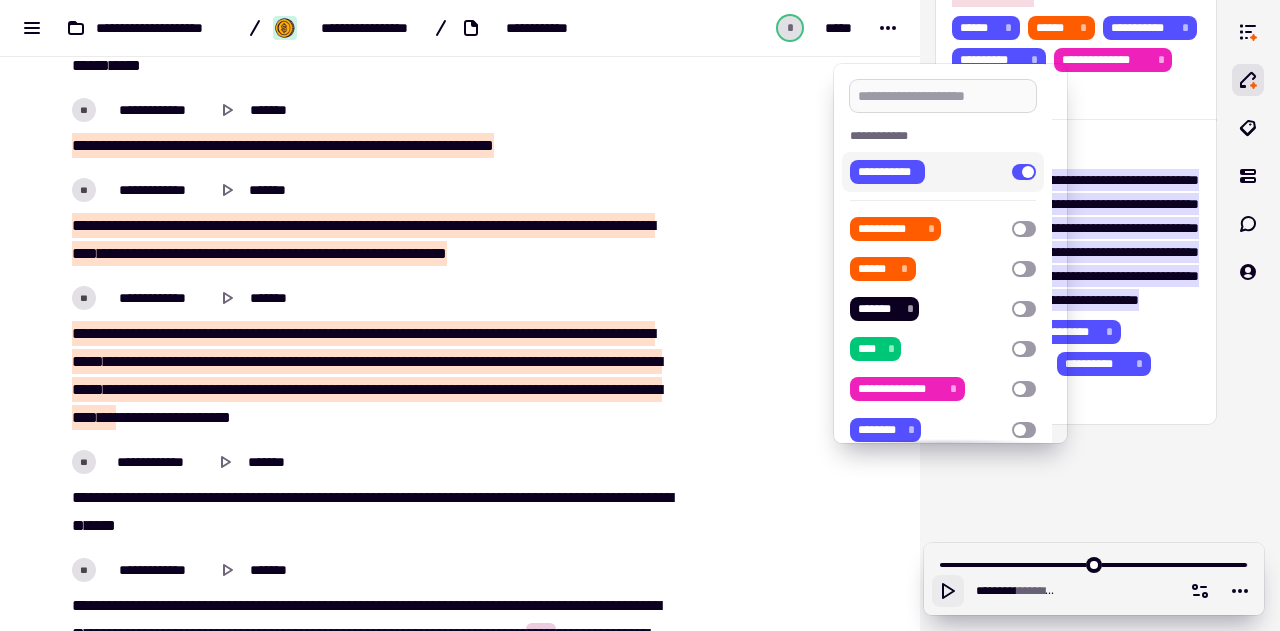 click at bounding box center [943, 96] 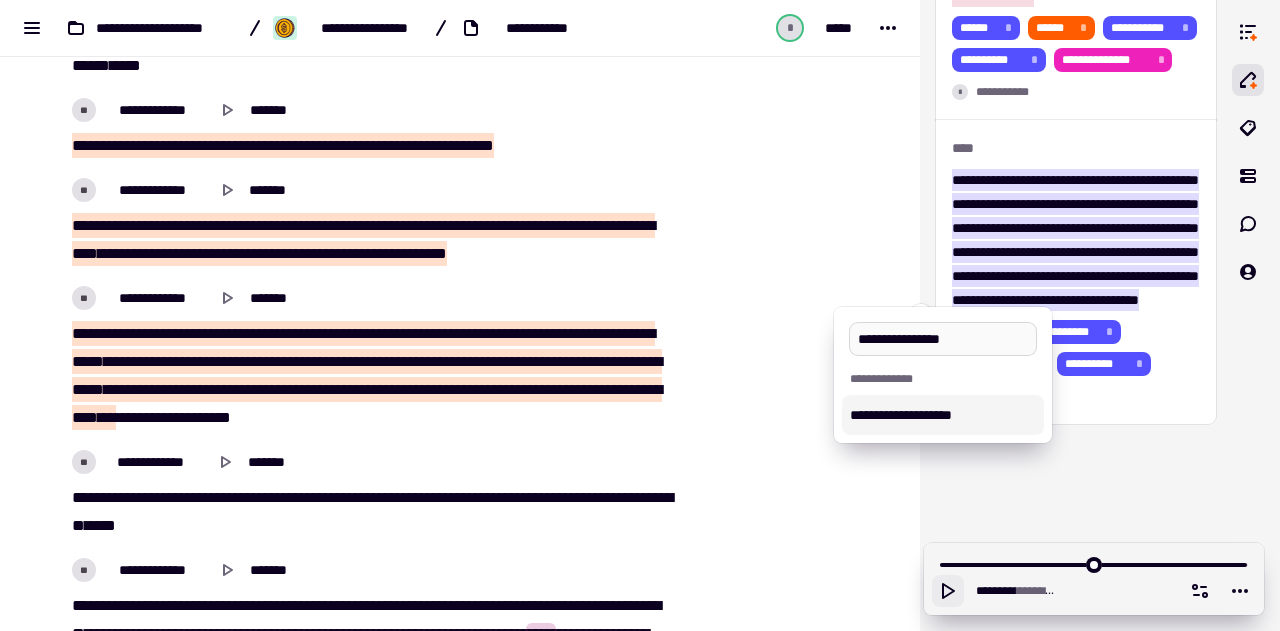 type on "**********" 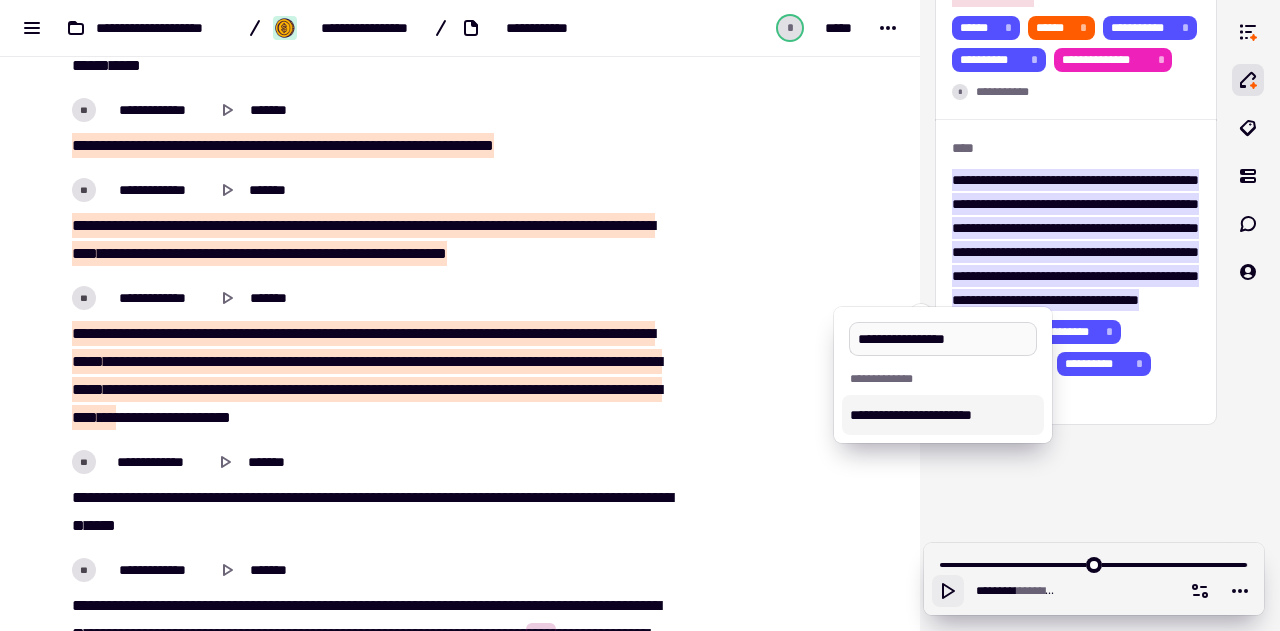 type 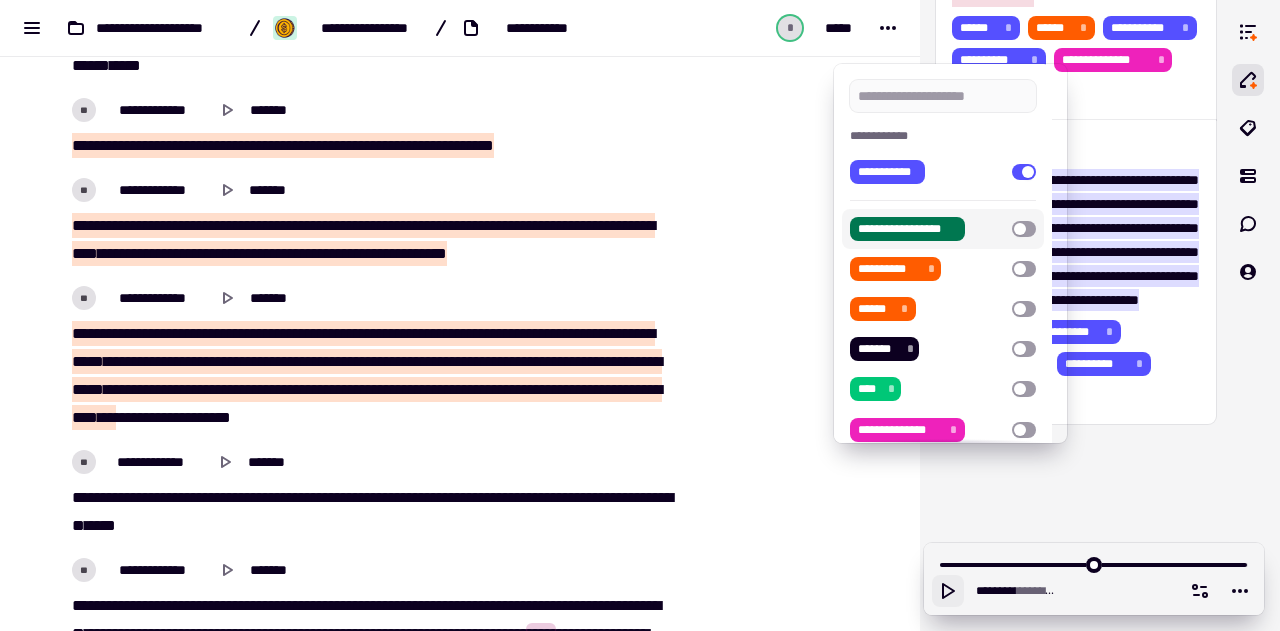 click at bounding box center [1024, 229] 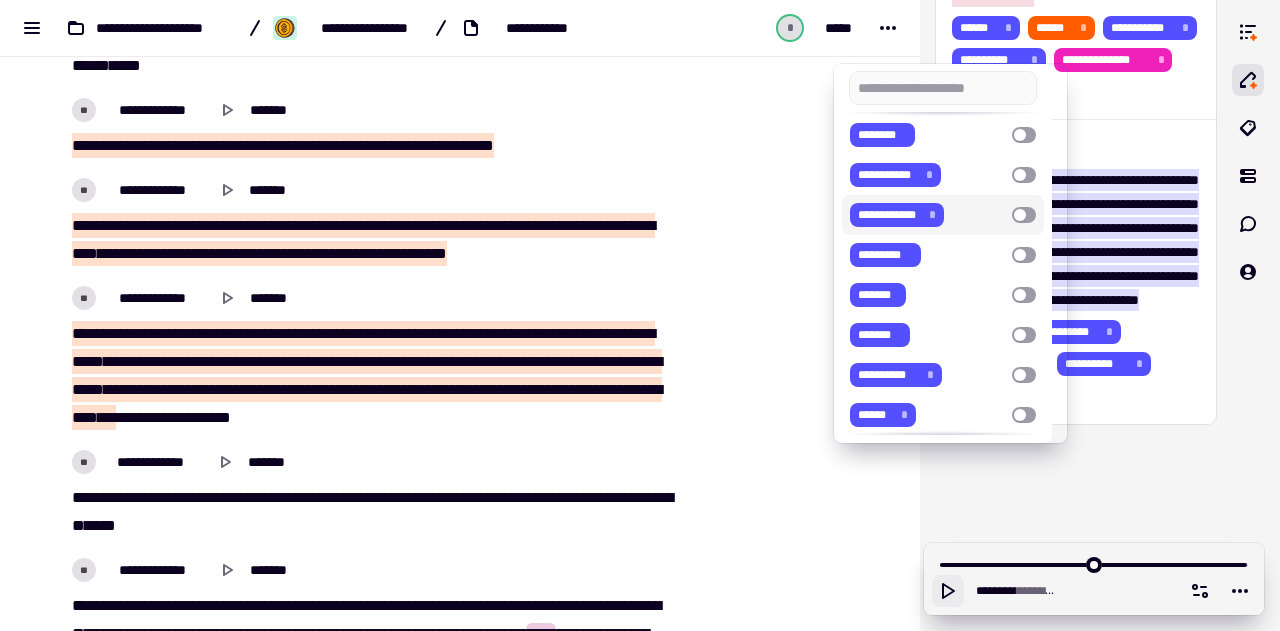 scroll, scrollTop: 0, scrollLeft: 0, axis: both 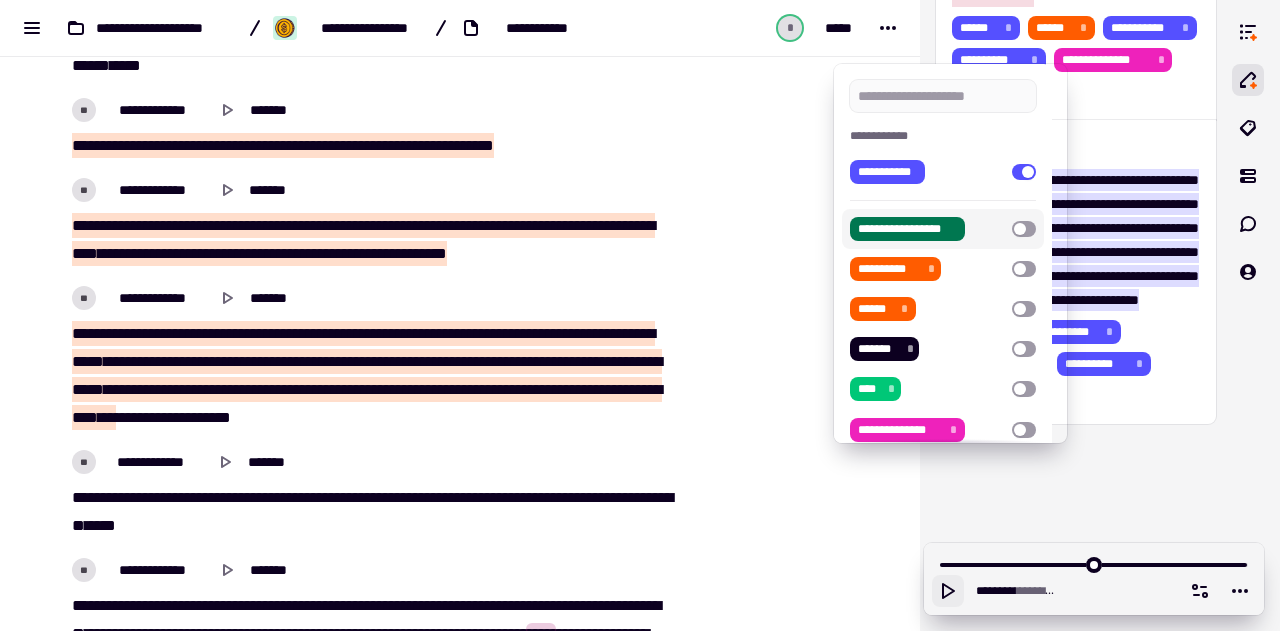 click at bounding box center [1024, 229] 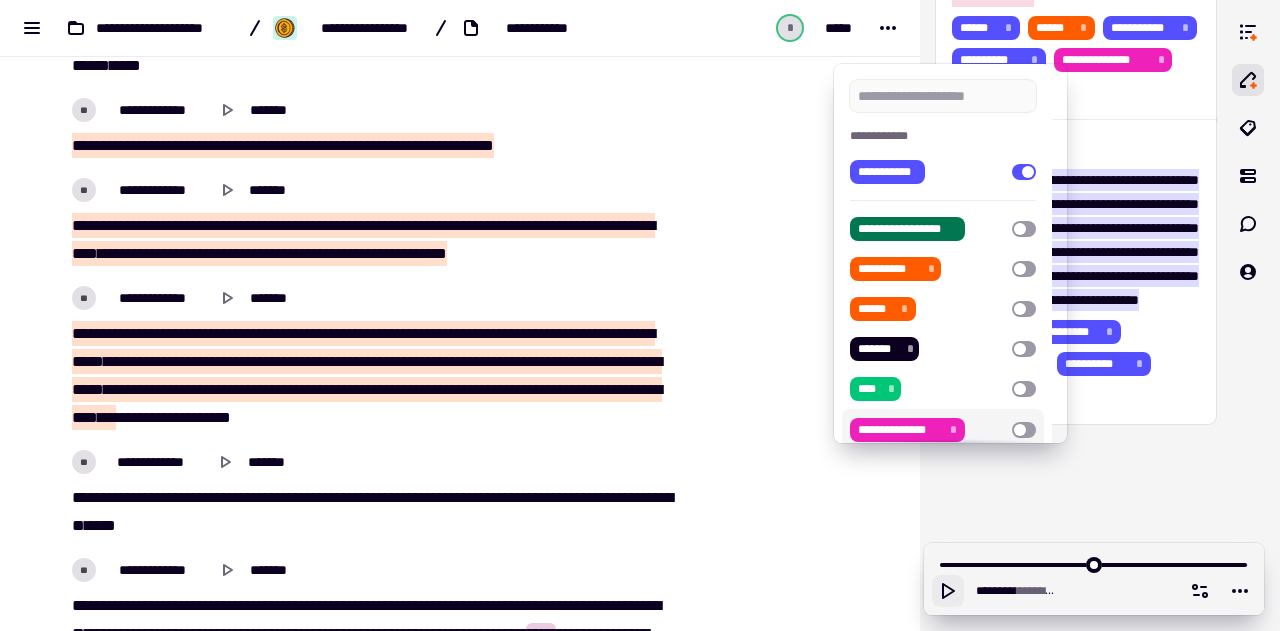 click at bounding box center (640, 315) 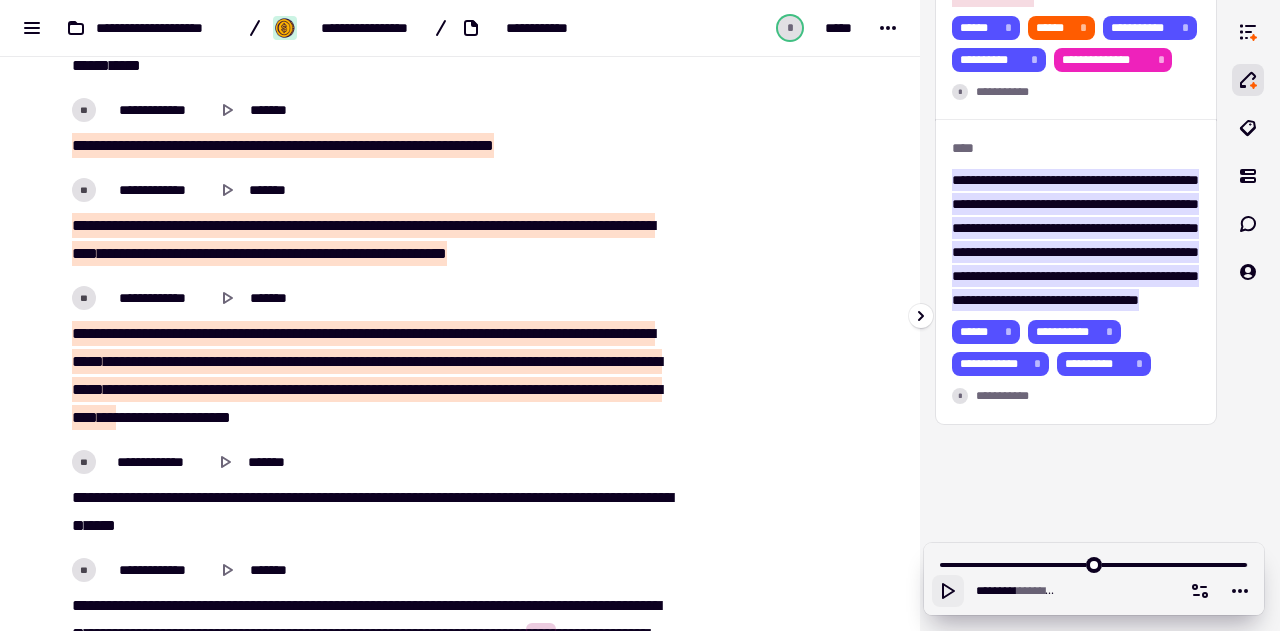click 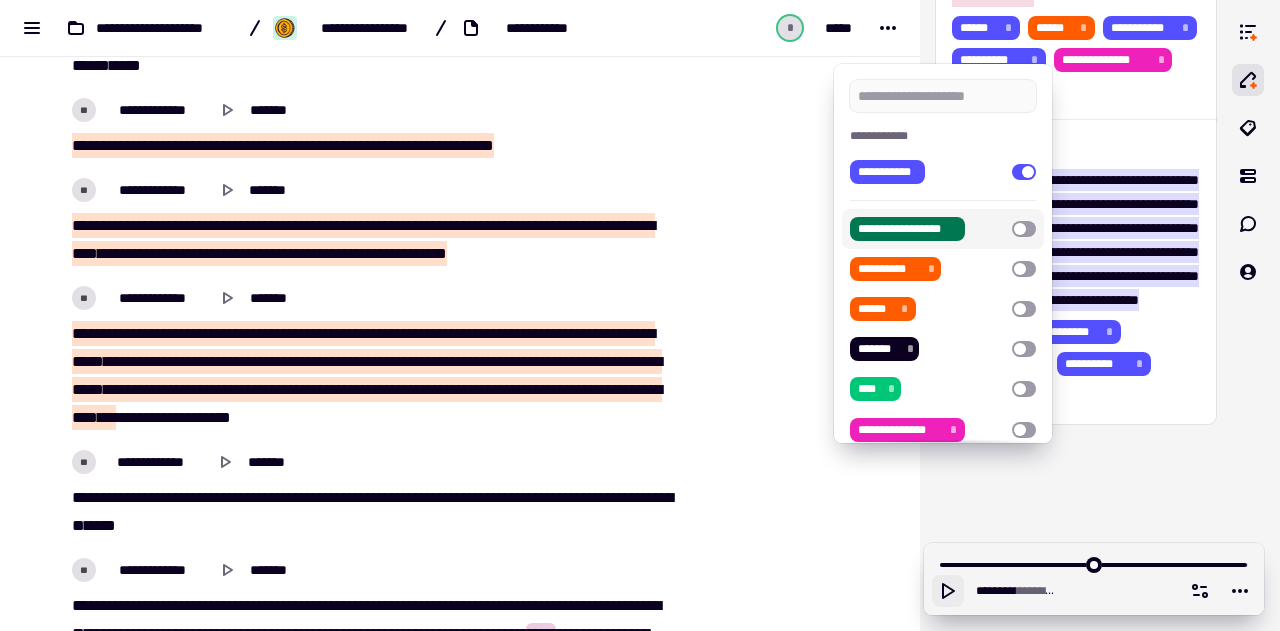 click at bounding box center [1024, 229] 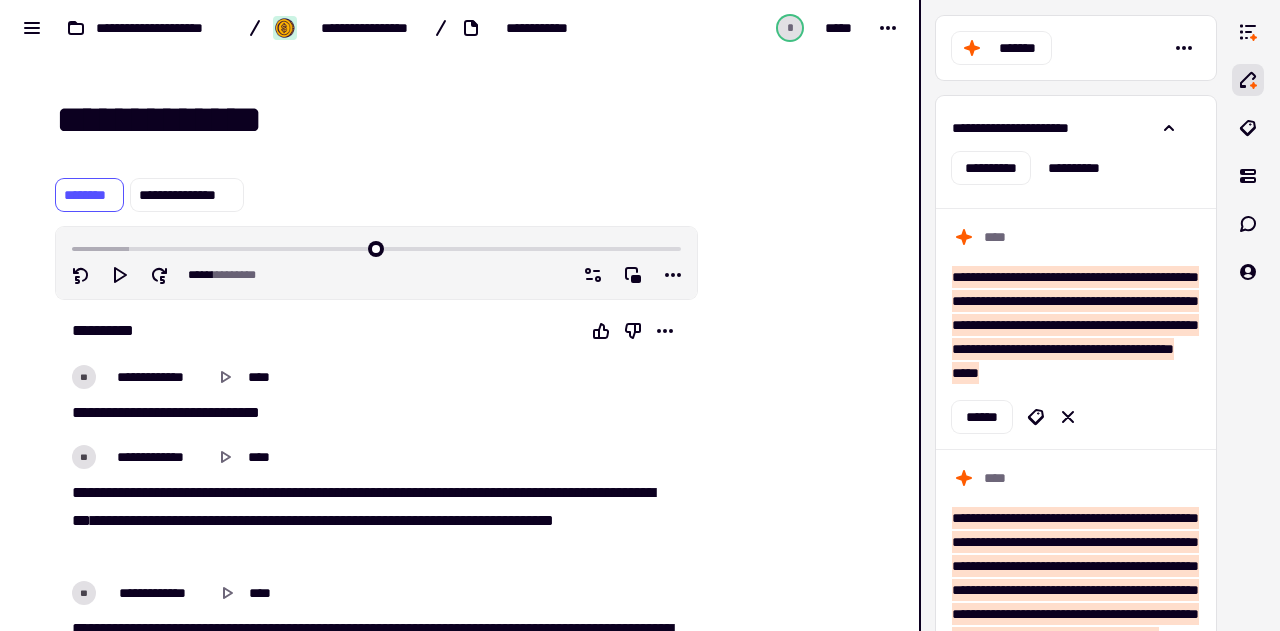 scroll, scrollTop: 0, scrollLeft: 0, axis: both 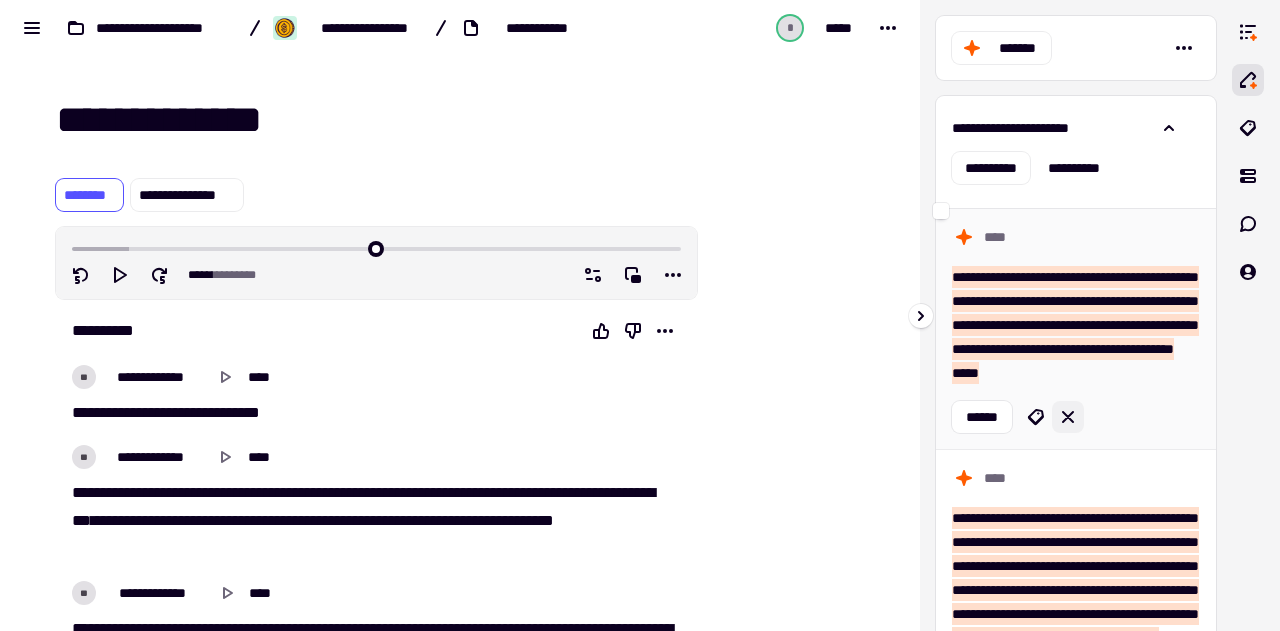 click 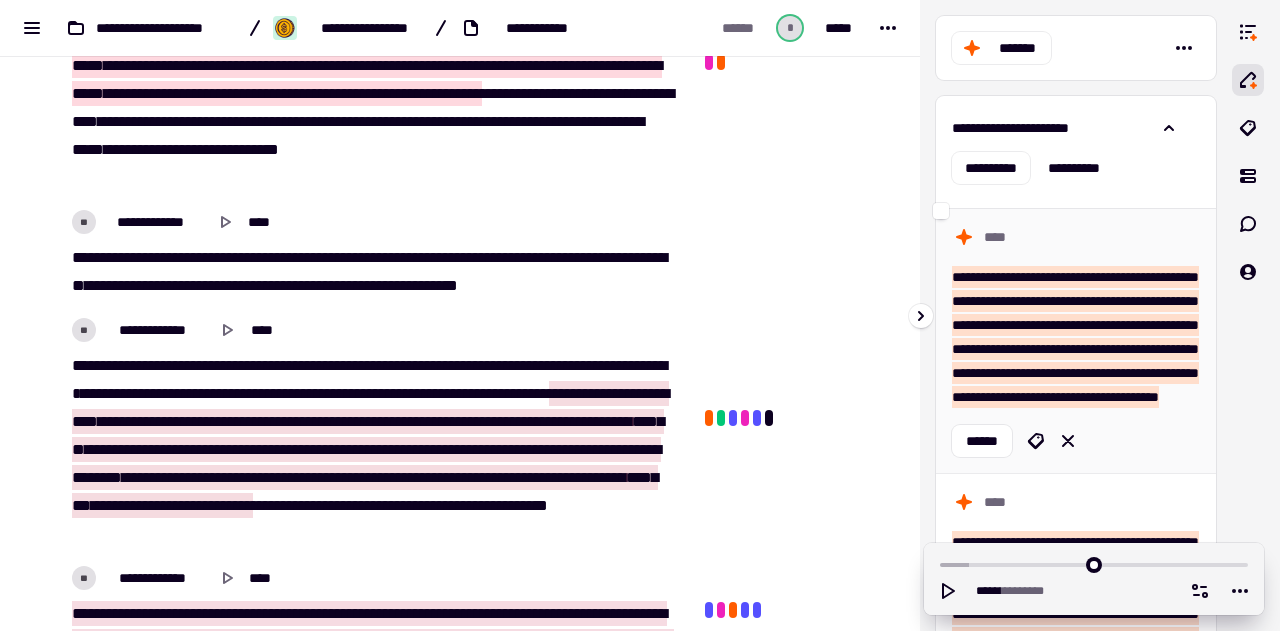 scroll, scrollTop: 2735, scrollLeft: 0, axis: vertical 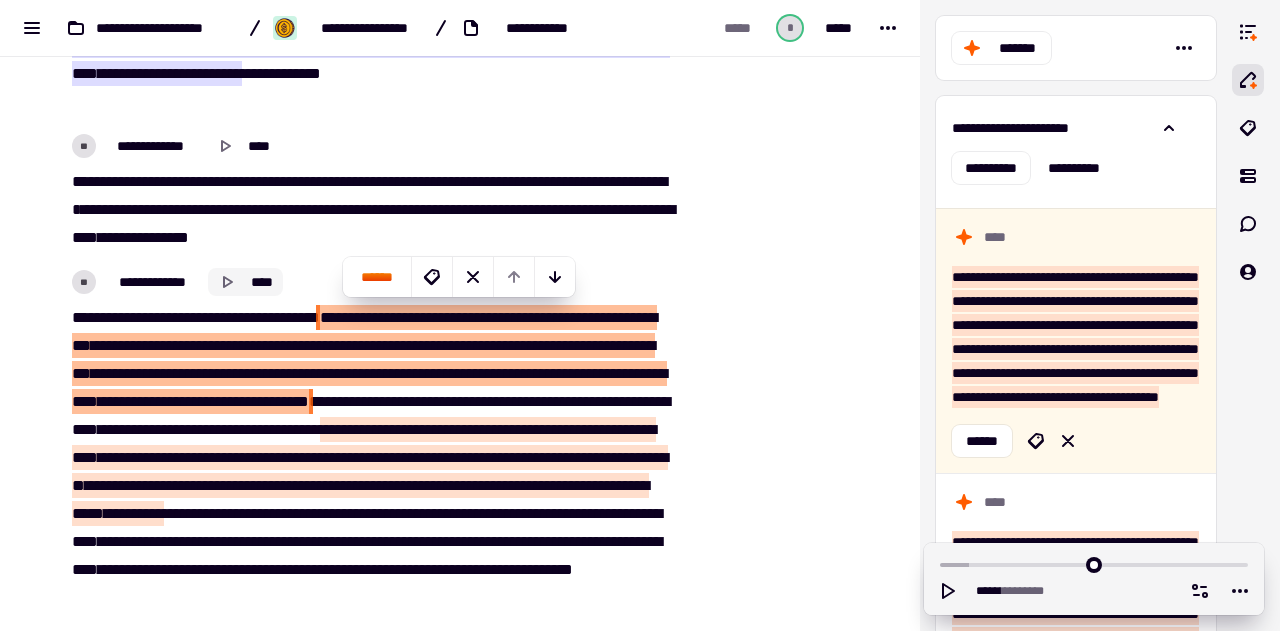 click 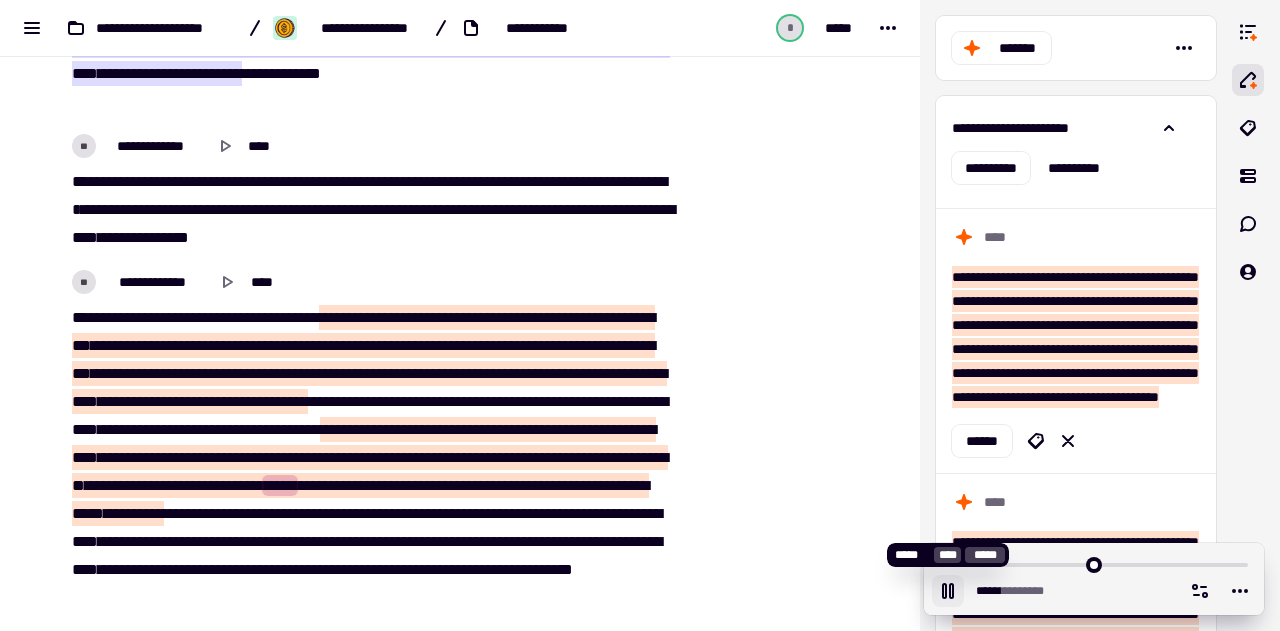 click 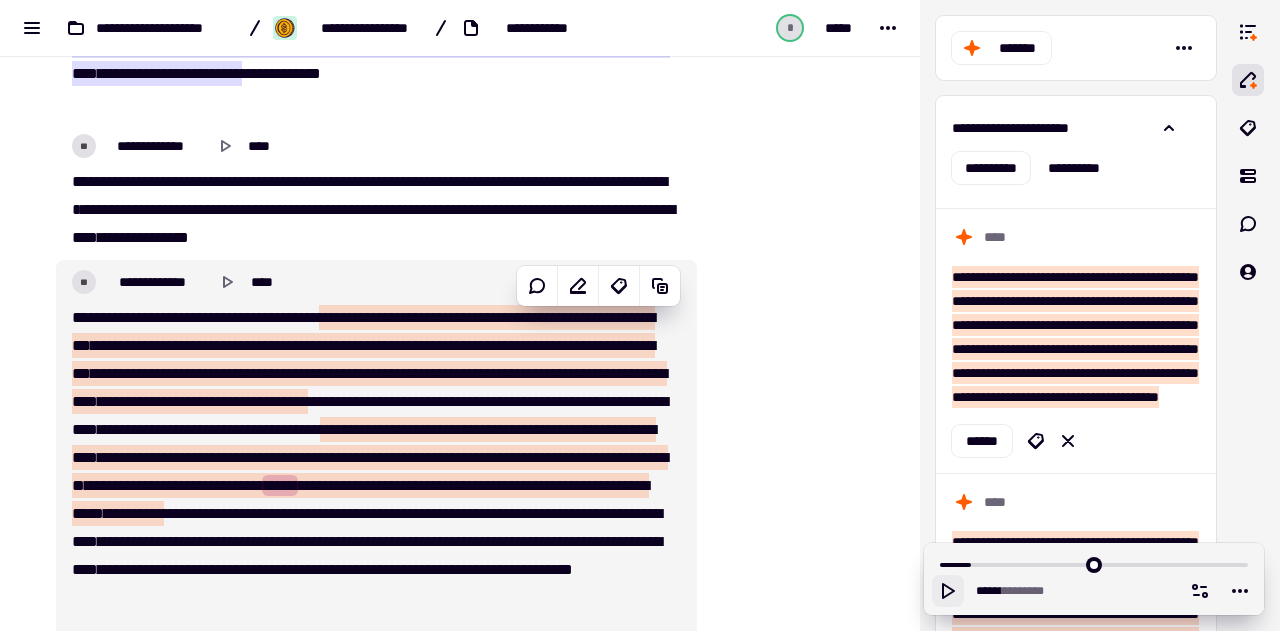 drag, startPoint x: 462, startPoint y: 351, endPoint x: 473, endPoint y: 354, distance: 11.401754 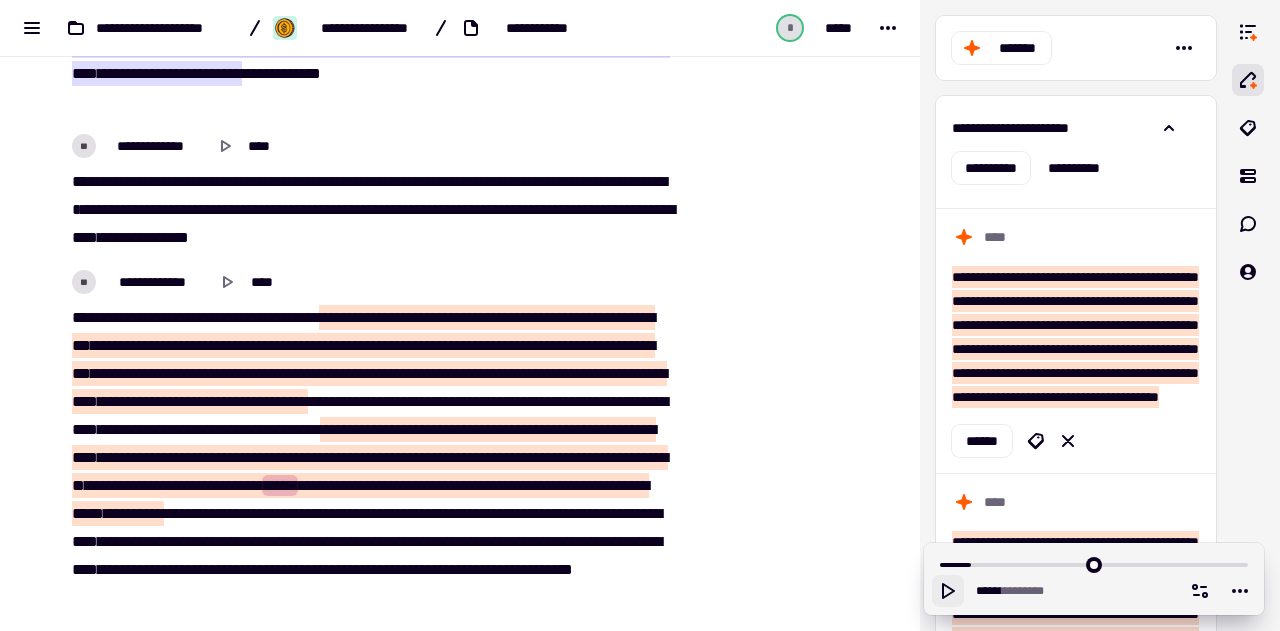 click on "**" at bounding box center [343, 317] 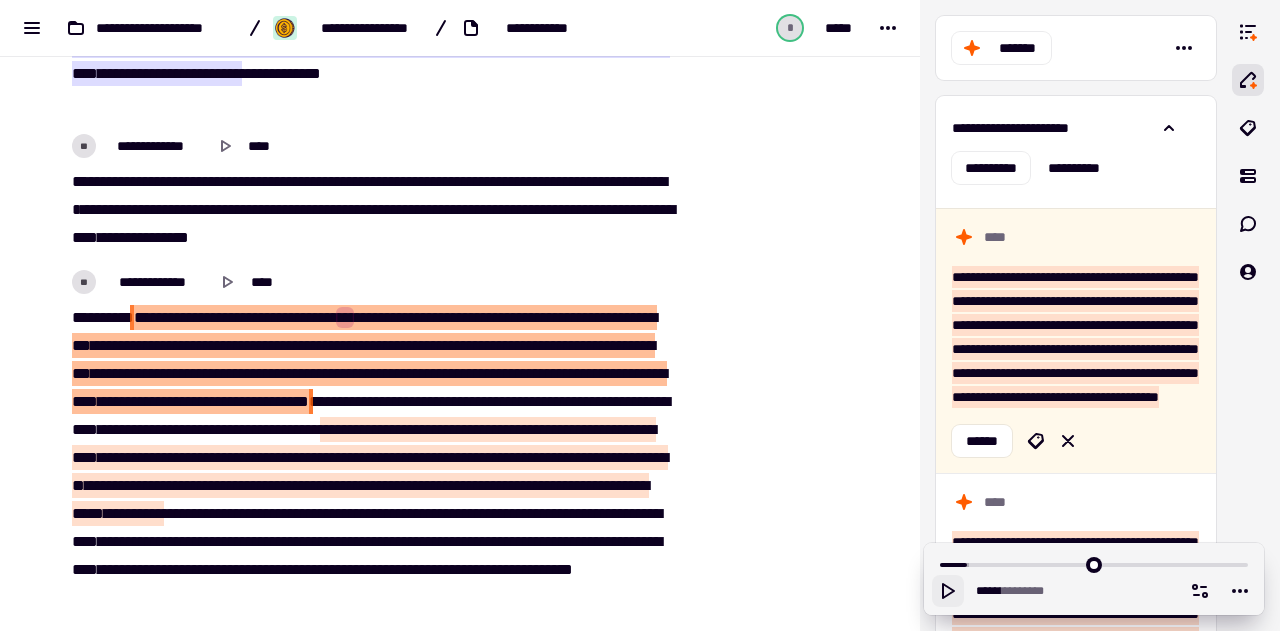 drag, startPoint x: 344, startPoint y: 311, endPoint x: 132, endPoint y: 315, distance: 212.03773 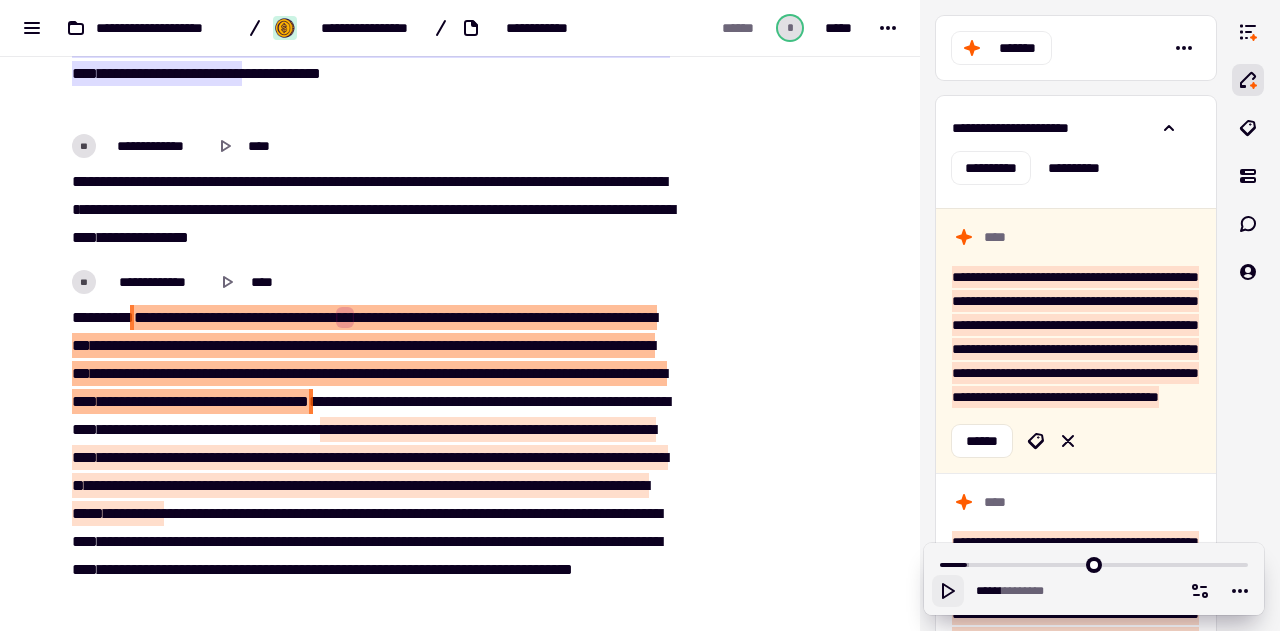 click at bounding box center (794, 18428) 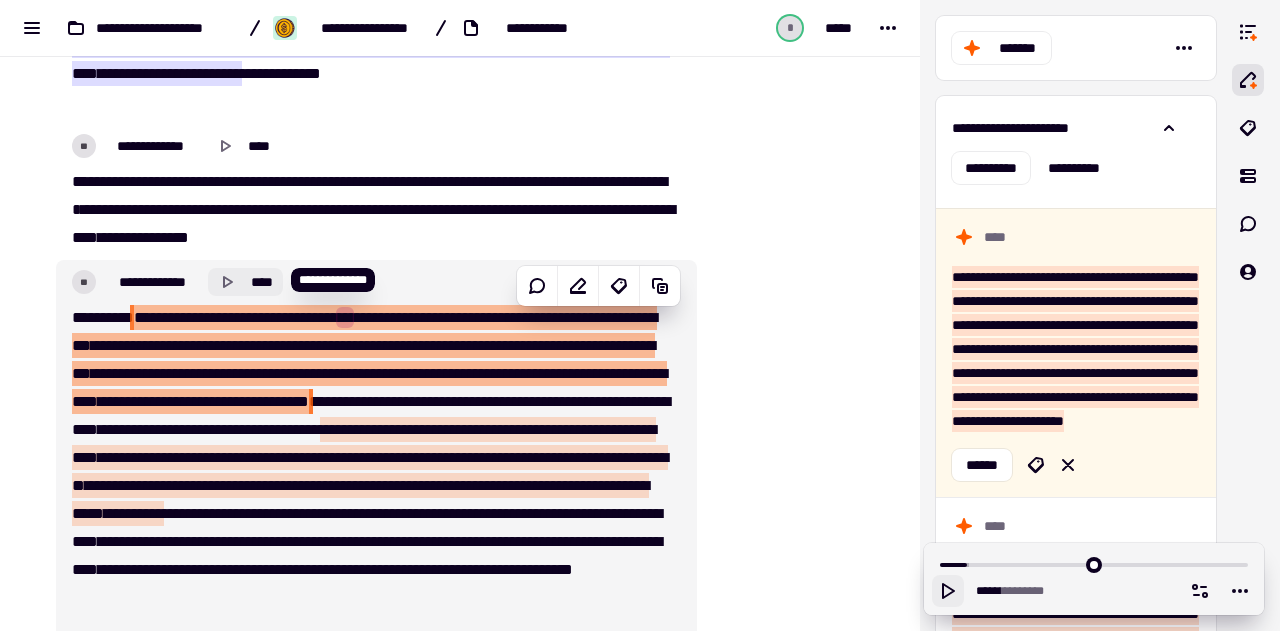 click 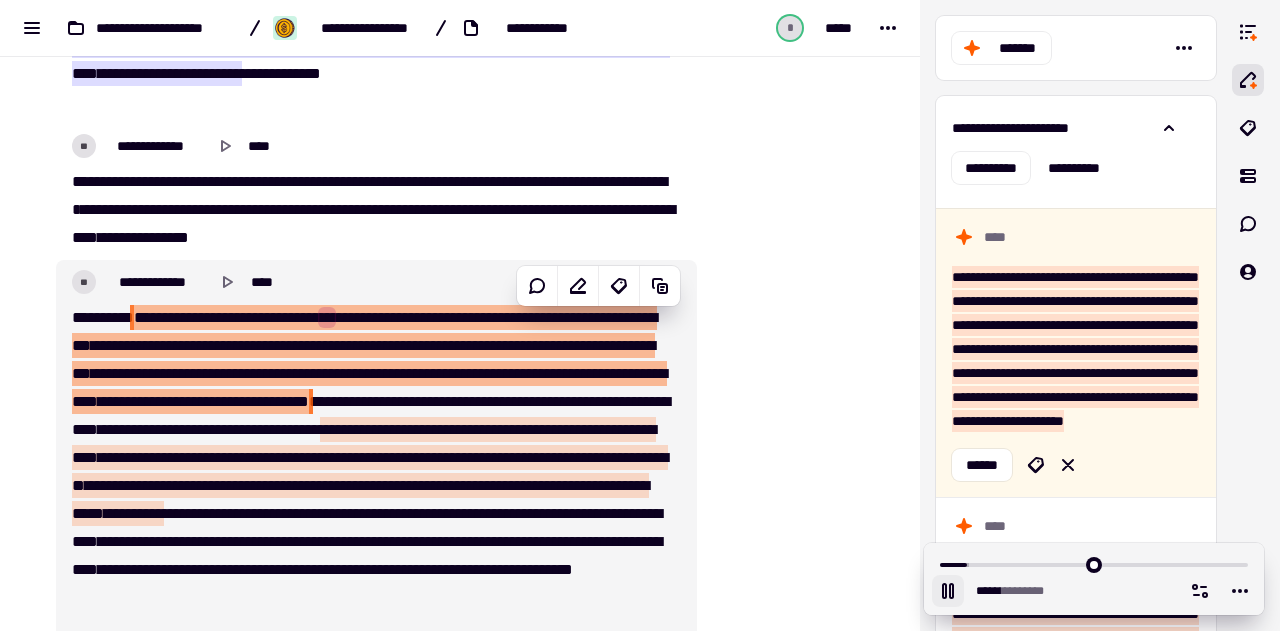 click on "**********" at bounding box center (580, 345) 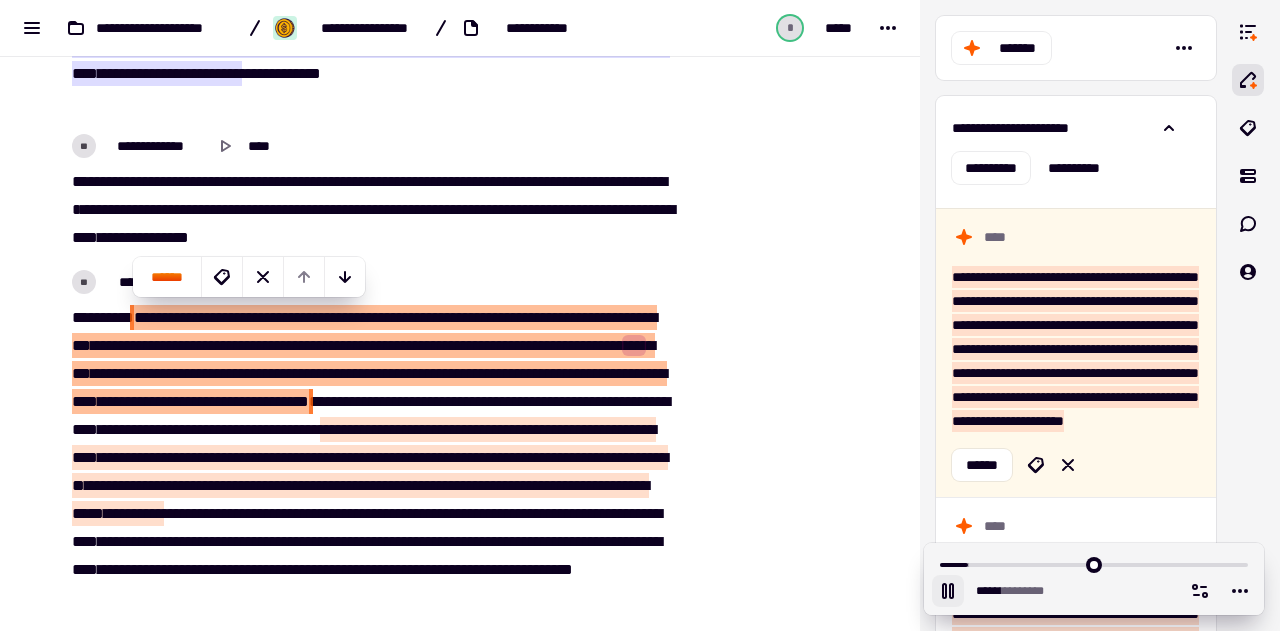 click on "**********" at bounding box center (580, 345) 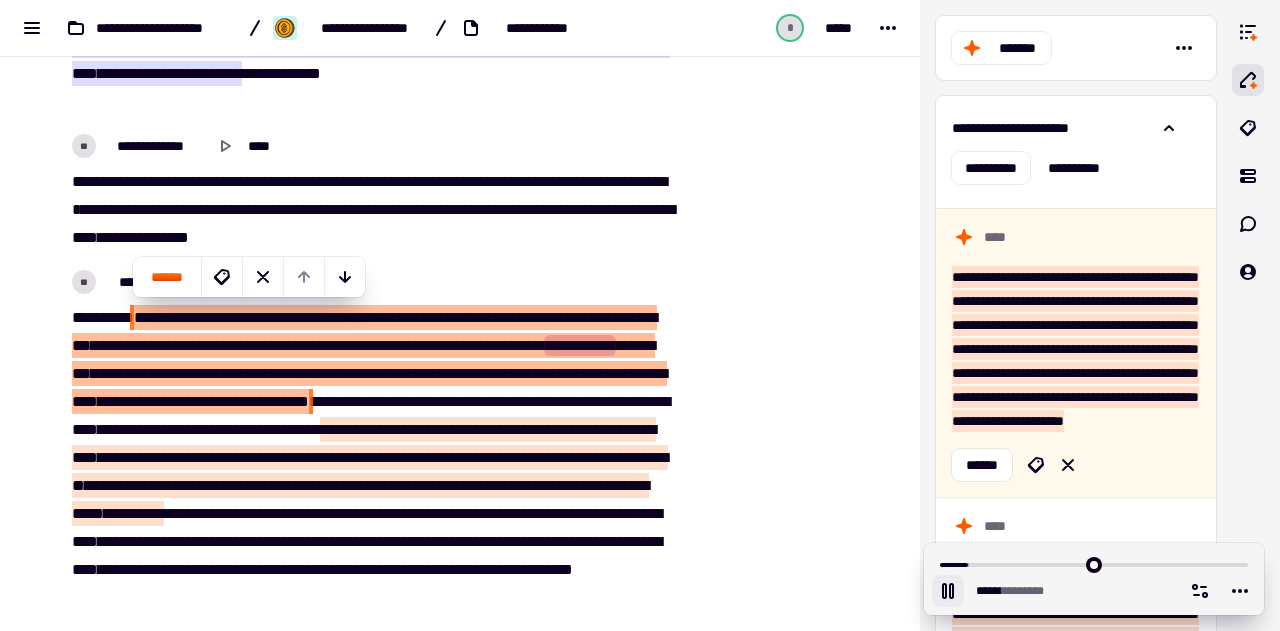 type on "******" 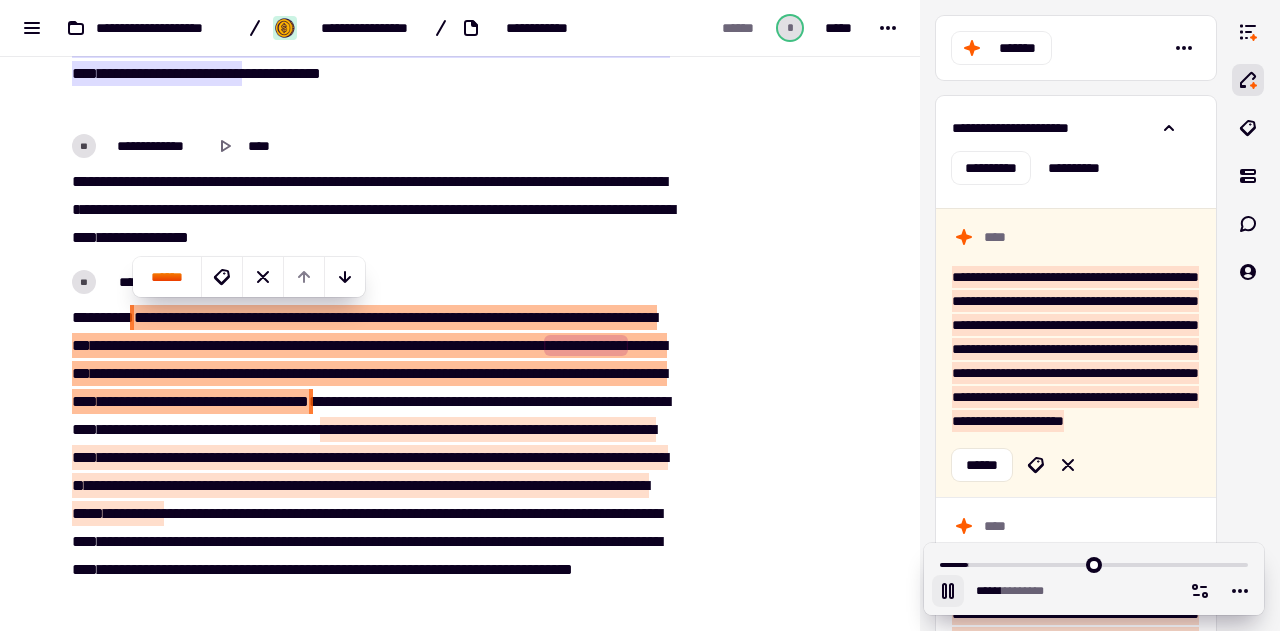 type 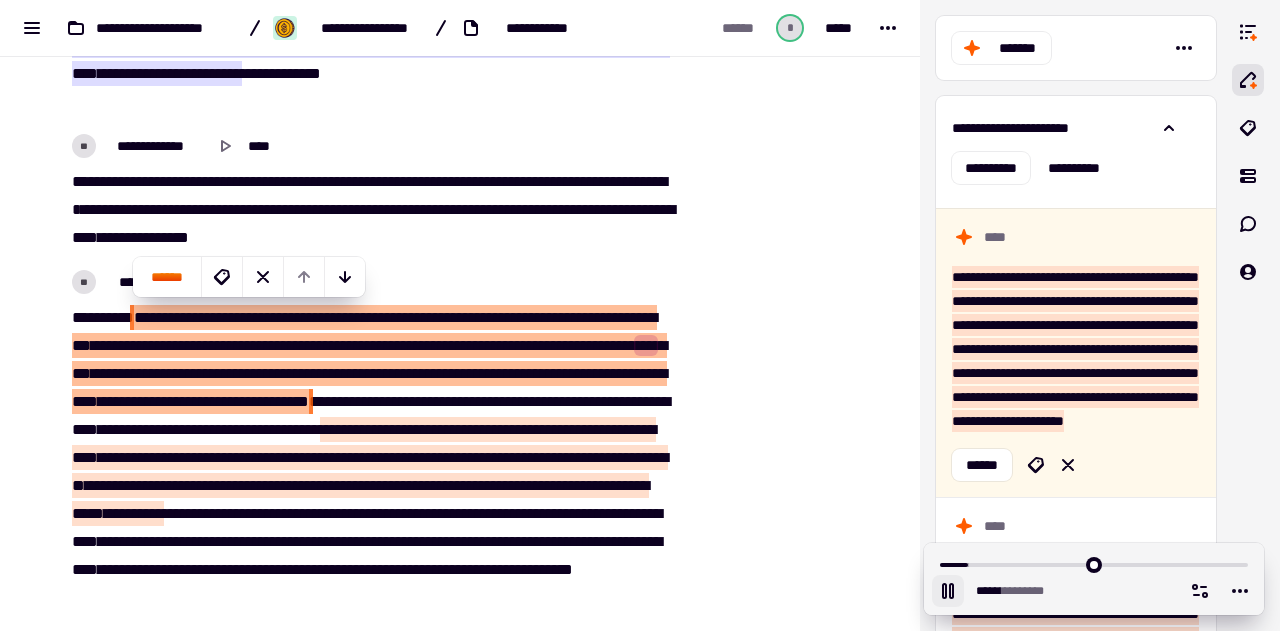click on "*" at bounding box center [631, 345] 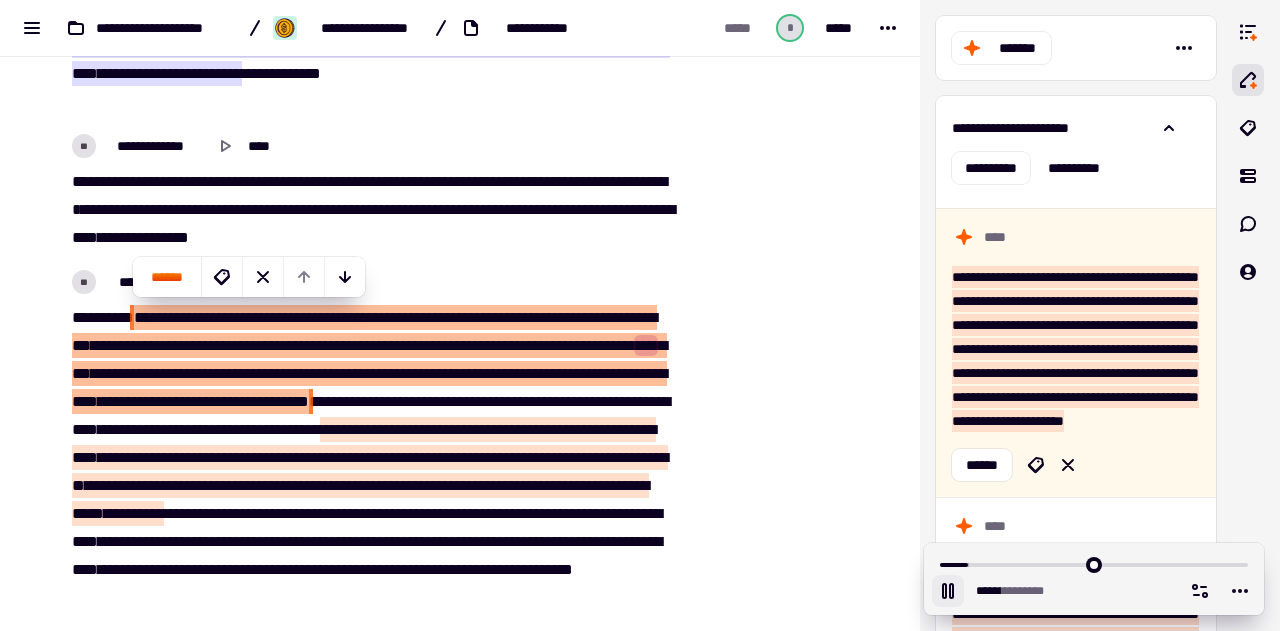 click on "**********" at bounding box center [586, 345] 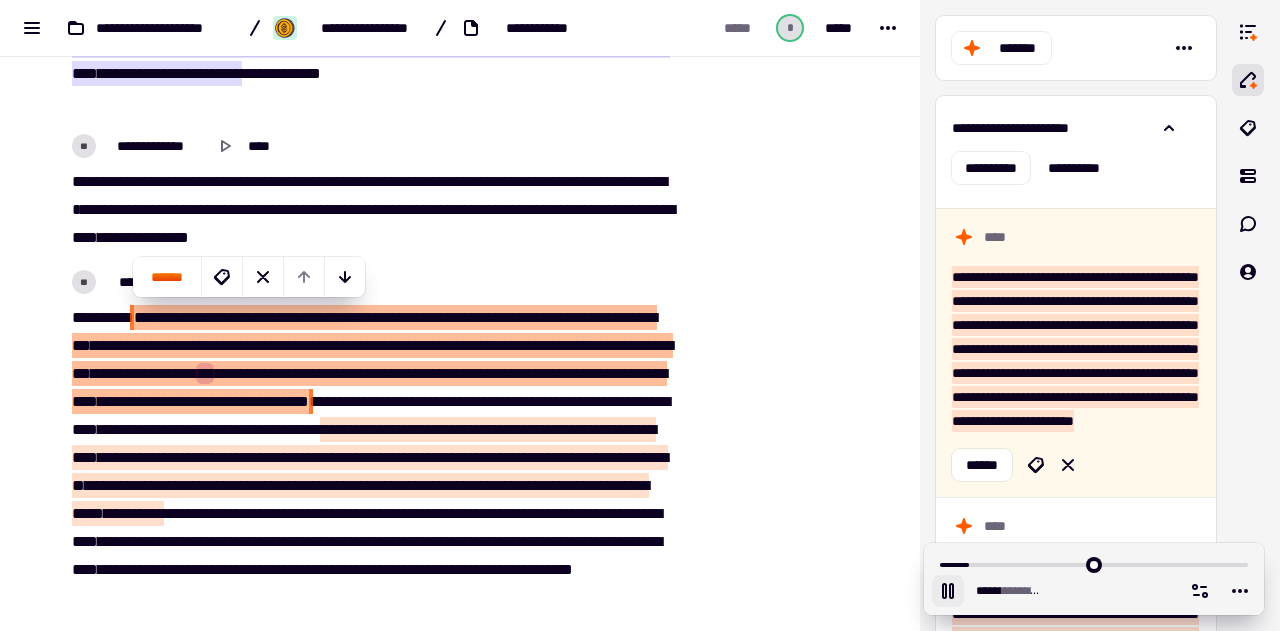 click on "***" at bounding box center [81, 373] 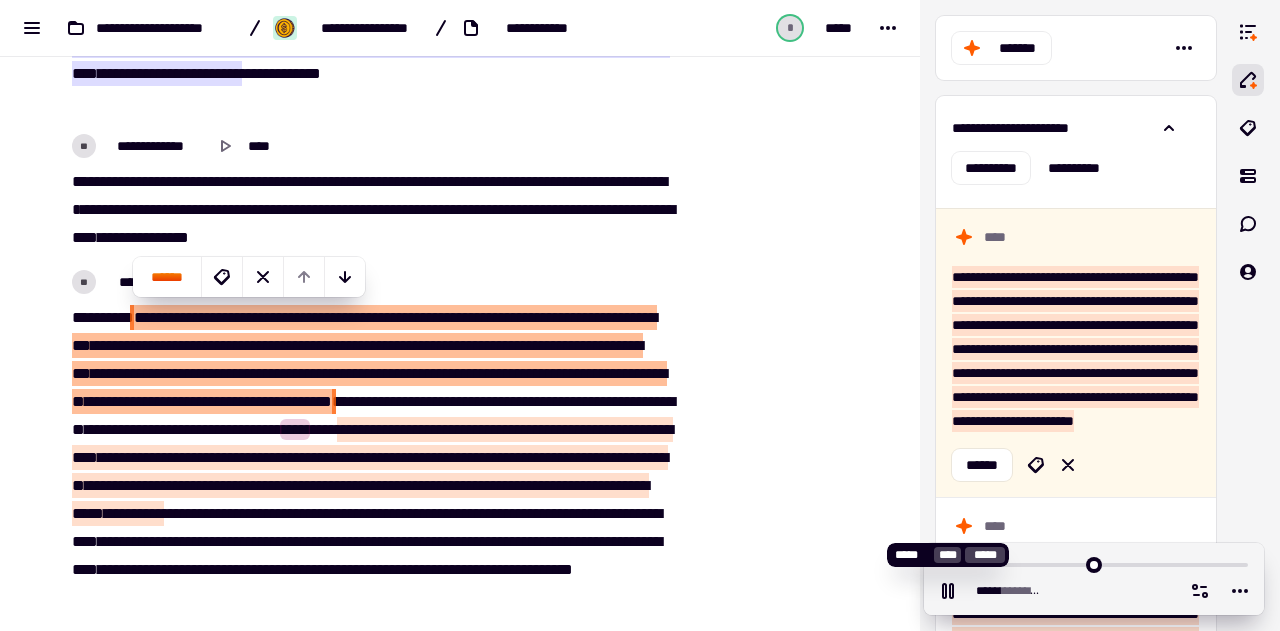 drag, startPoint x: 945, startPoint y: 584, endPoint x: 839, endPoint y: 573, distance: 106.56923 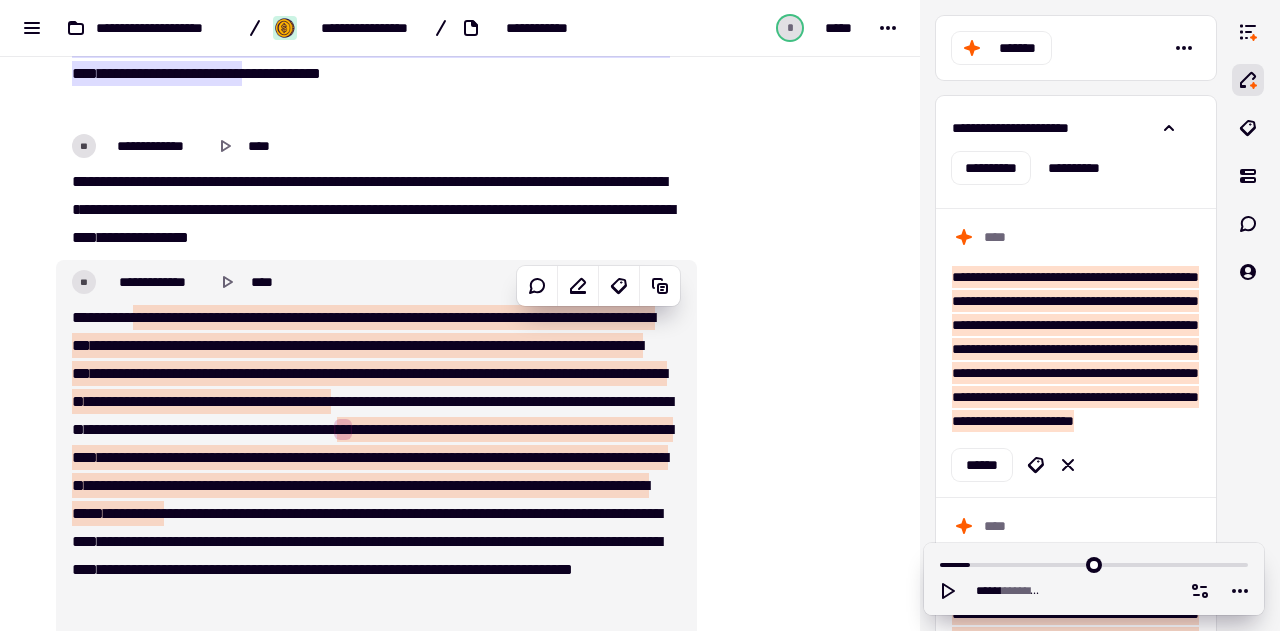 click on "********" at bounding box center [307, 401] 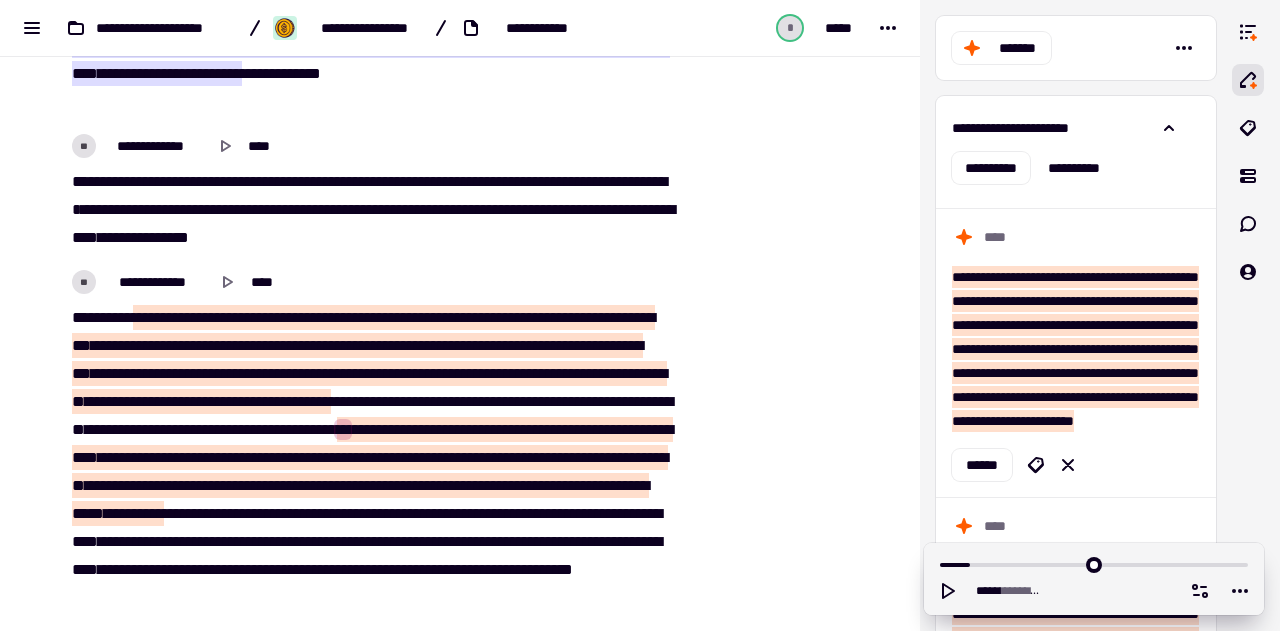 click on "**********" at bounding box center (484, 345) 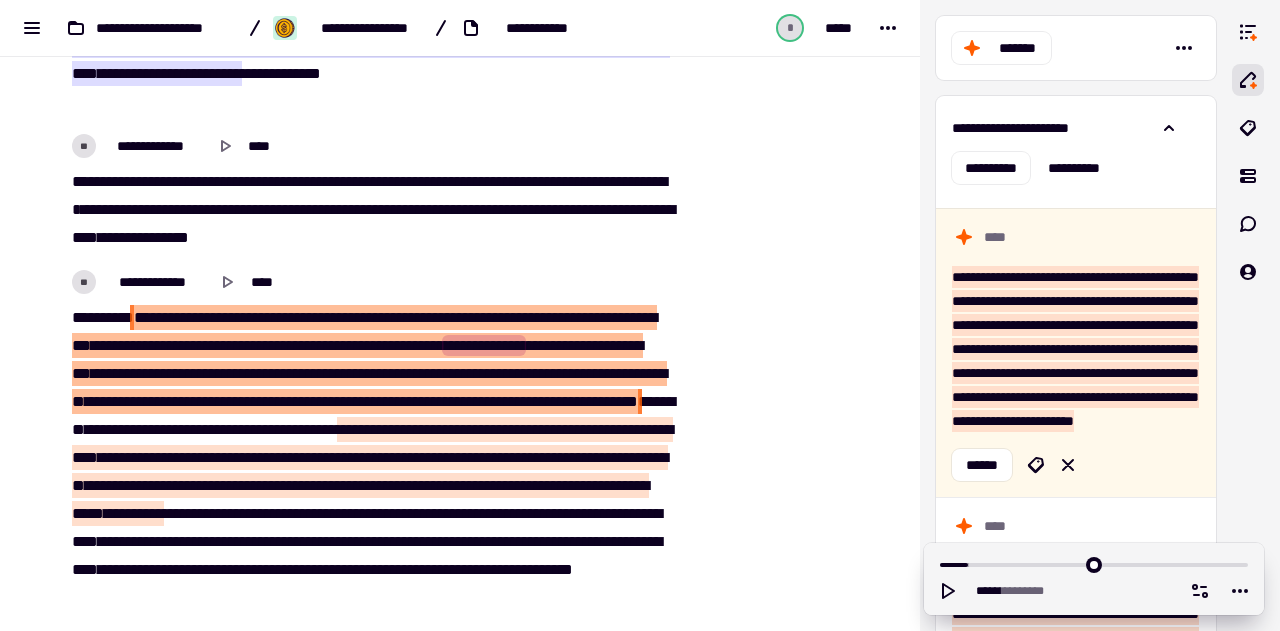 drag, startPoint x: 134, startPoint y: 427, endPoint x: 454, endPoint y: 425, distance: 320.00626 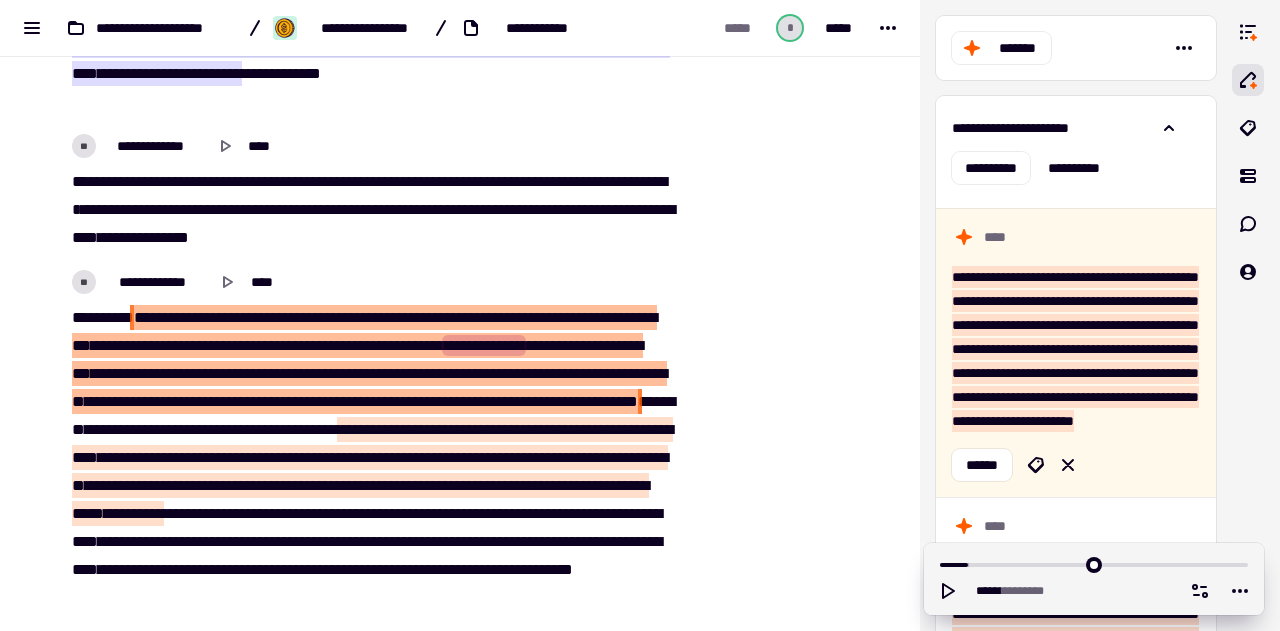 click at bounding box center [794, 18428] 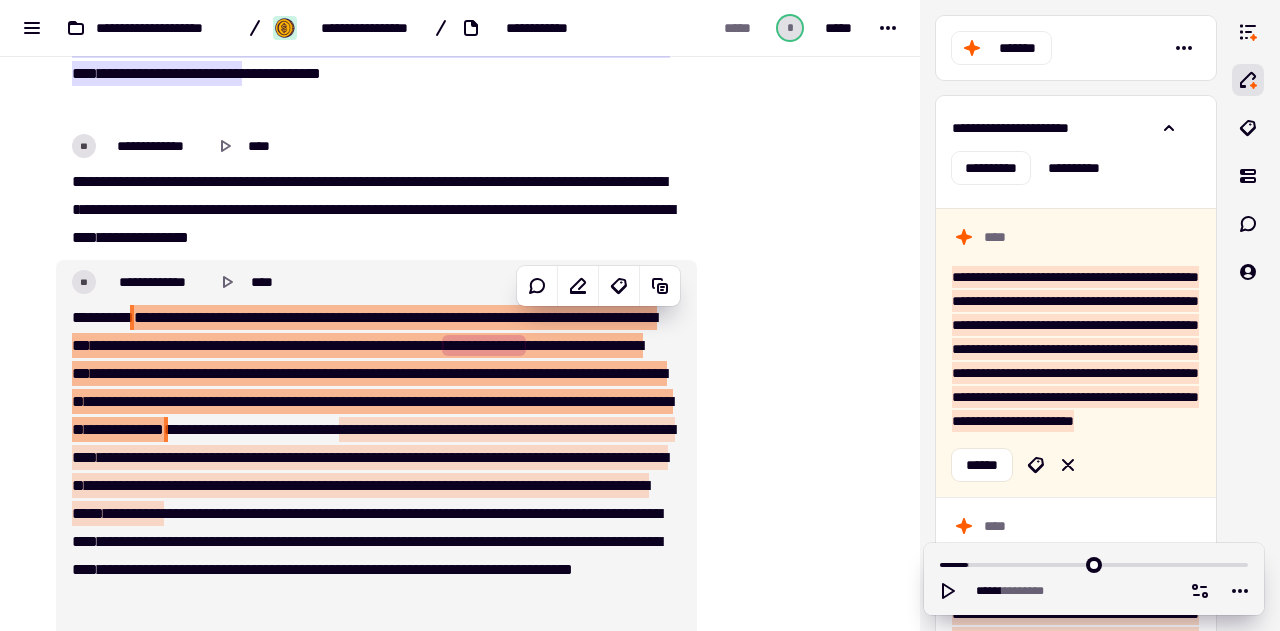 drag, startPoint x: 455, startPoint y: 428, endPoint x: 495, endPoint y: 440, distance: 41.761227 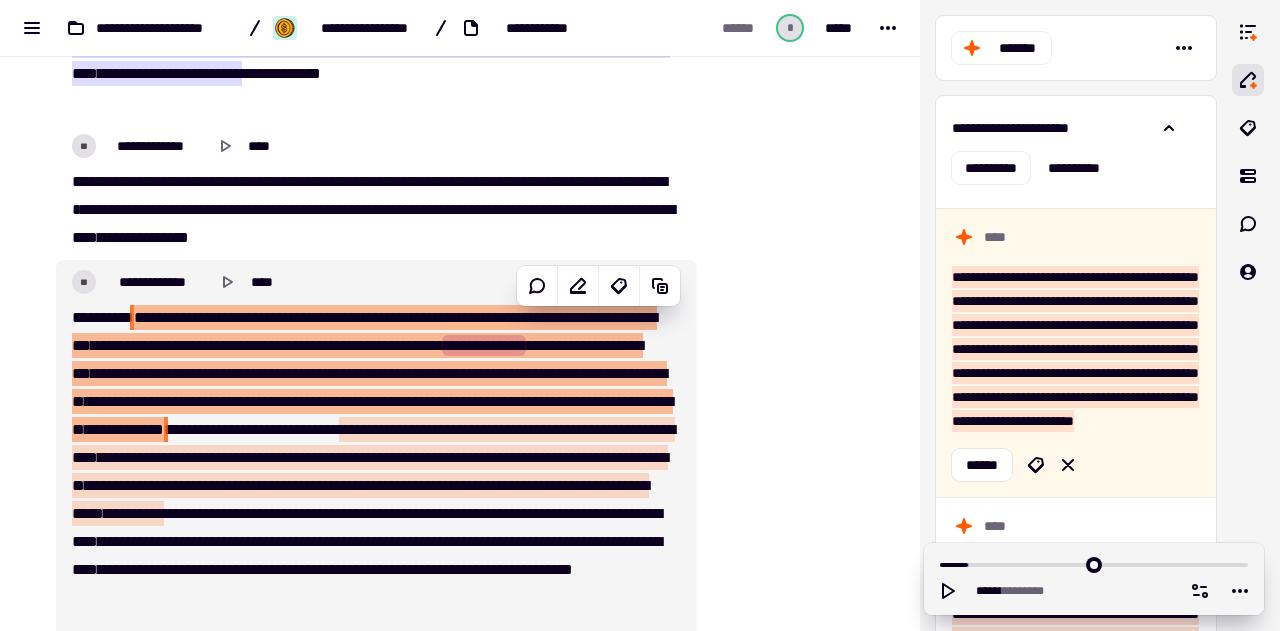 click on "****" at bounding box center (655, 401) 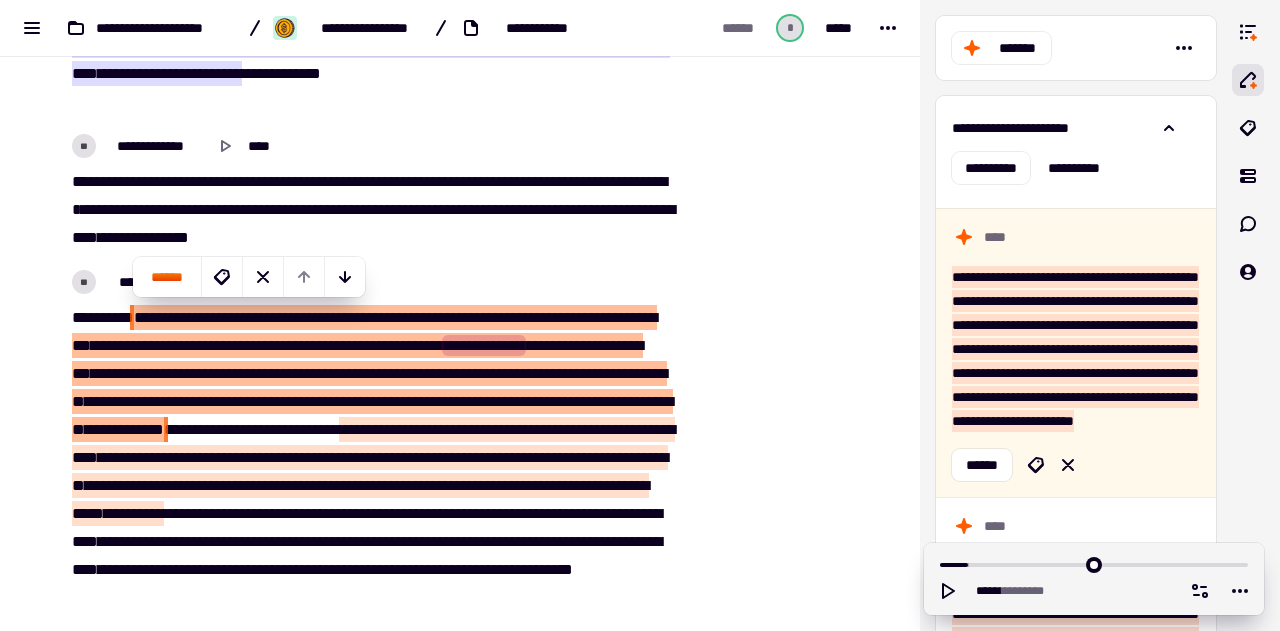 click on "****" at bounding box center (655, 401) 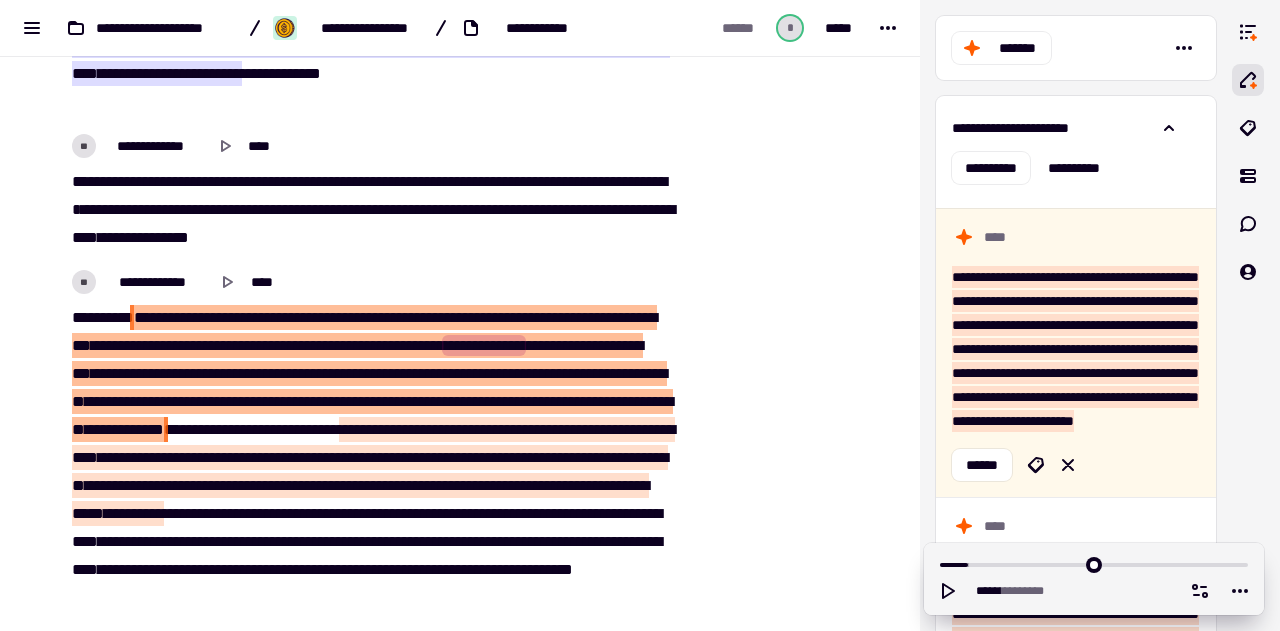 type on "******" 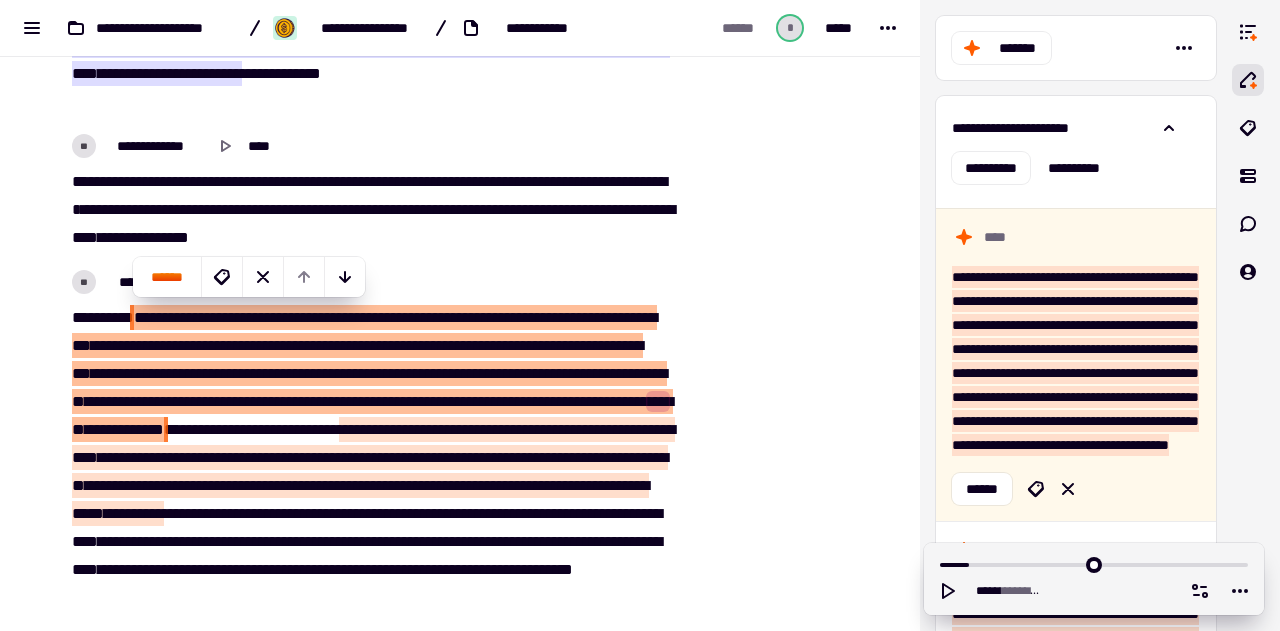 drag, startPoint x: 780, startPoint y: 379, endPoint x: 818, endPoint y: 410, distance: 49.0408 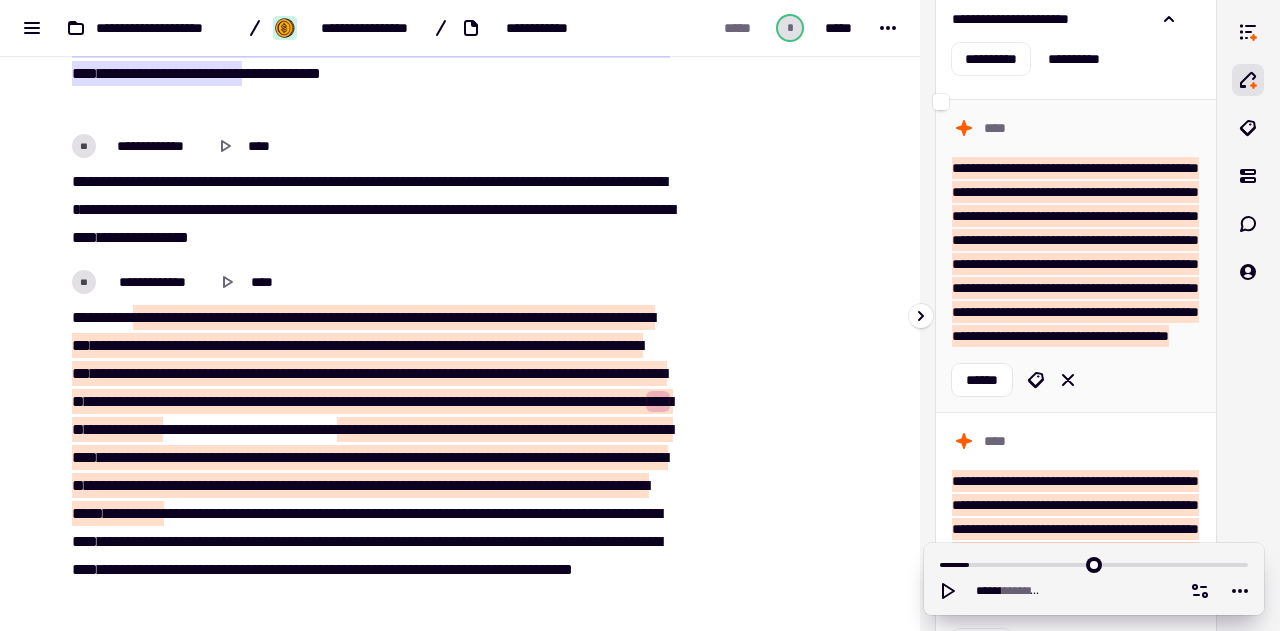 scroll, scrollTop: 200, scrollLeft: 0, axis: vertical 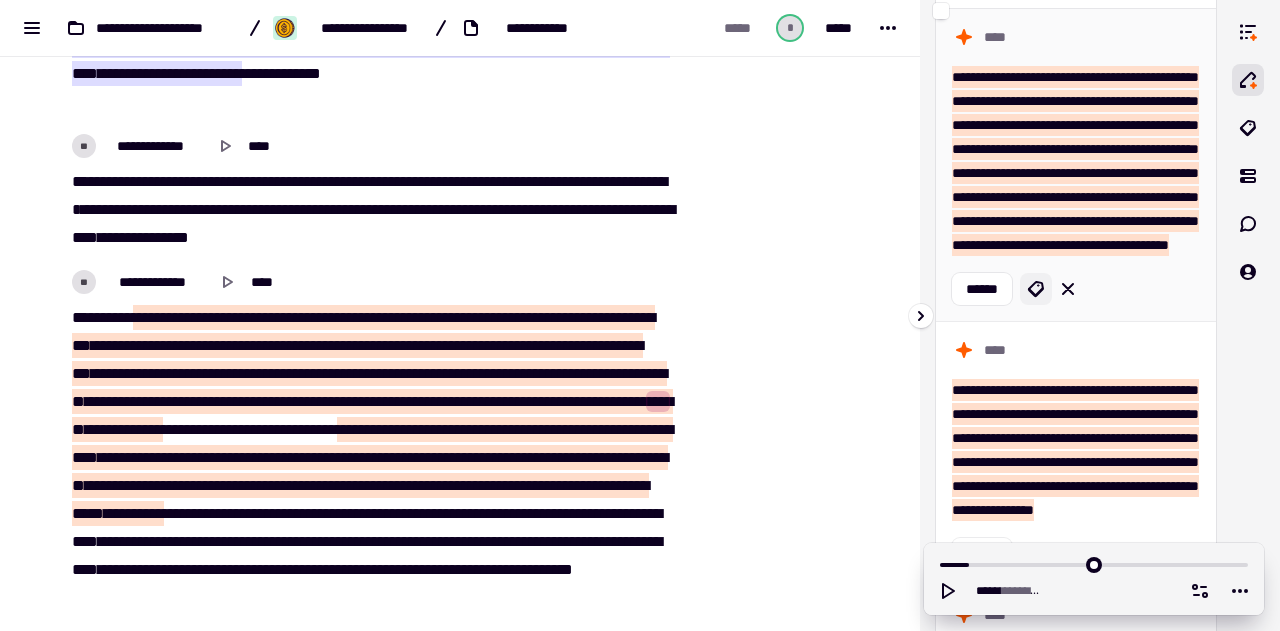 click 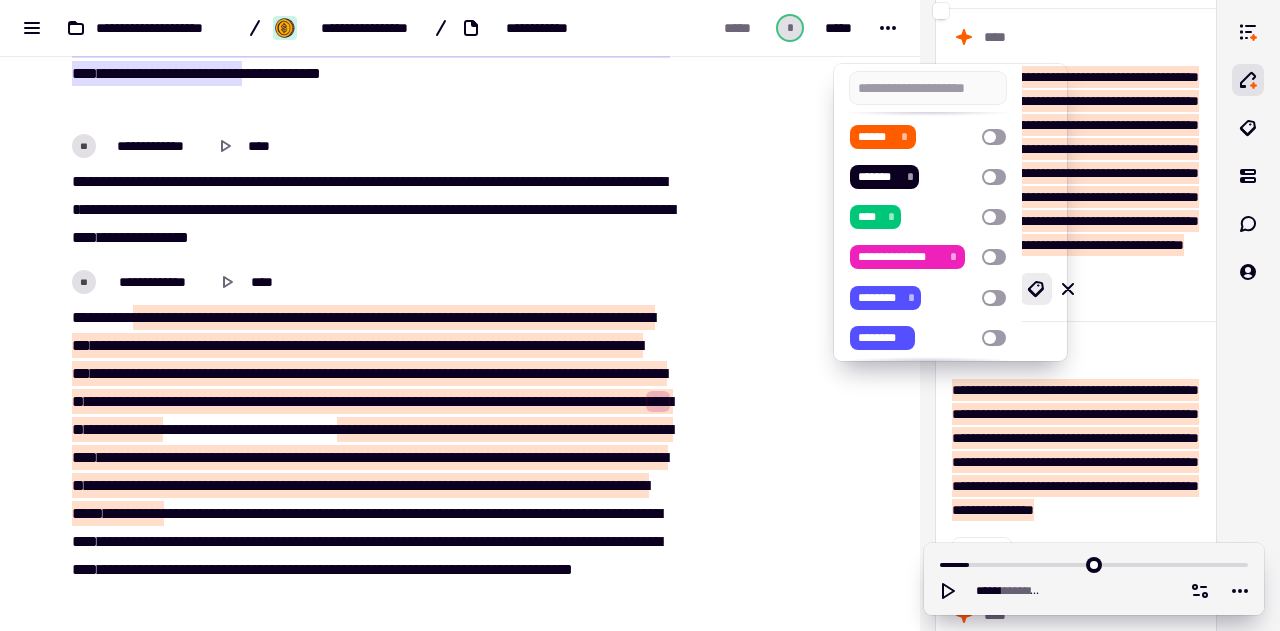 scroll, scrollTop: 82, scrollLeft: 0, axis: vertical 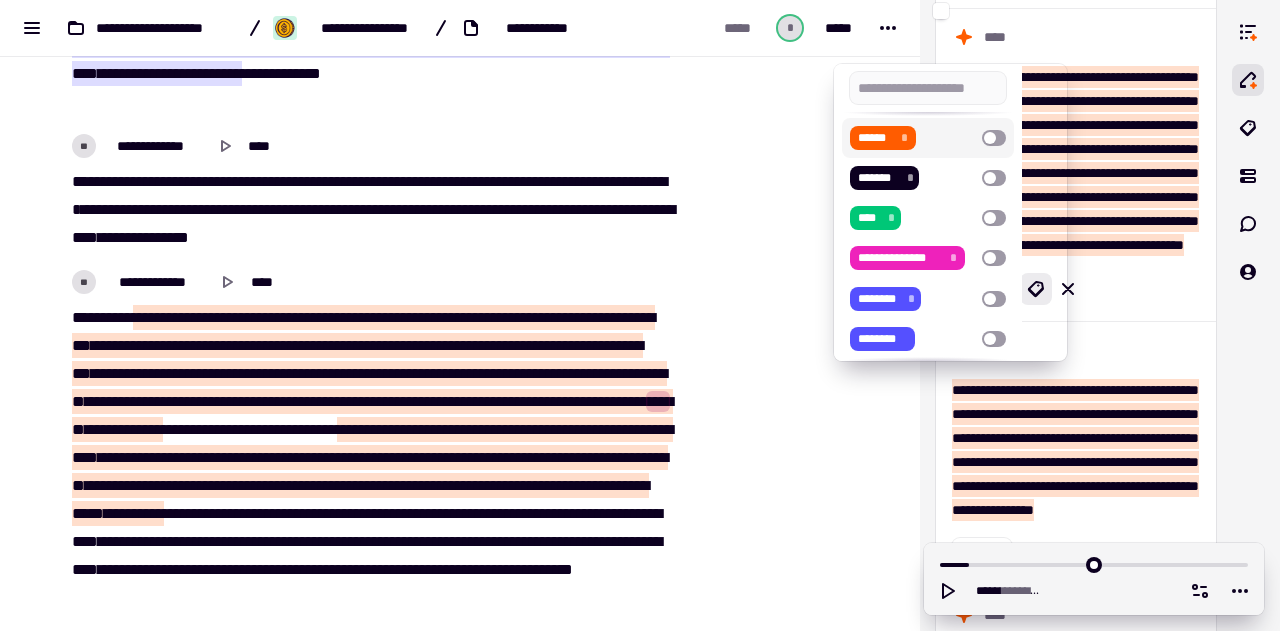 click at bounding box center (994, 138) 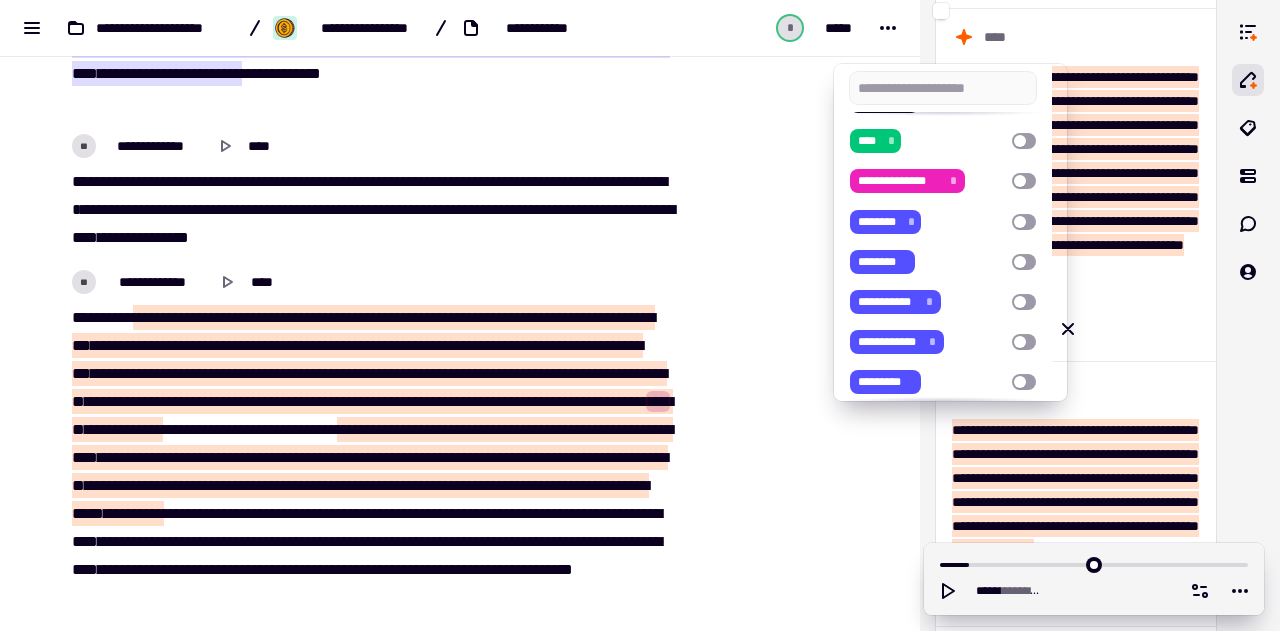 scroll, scrollTop: 216, scrollLeft: 0, axis: vertical 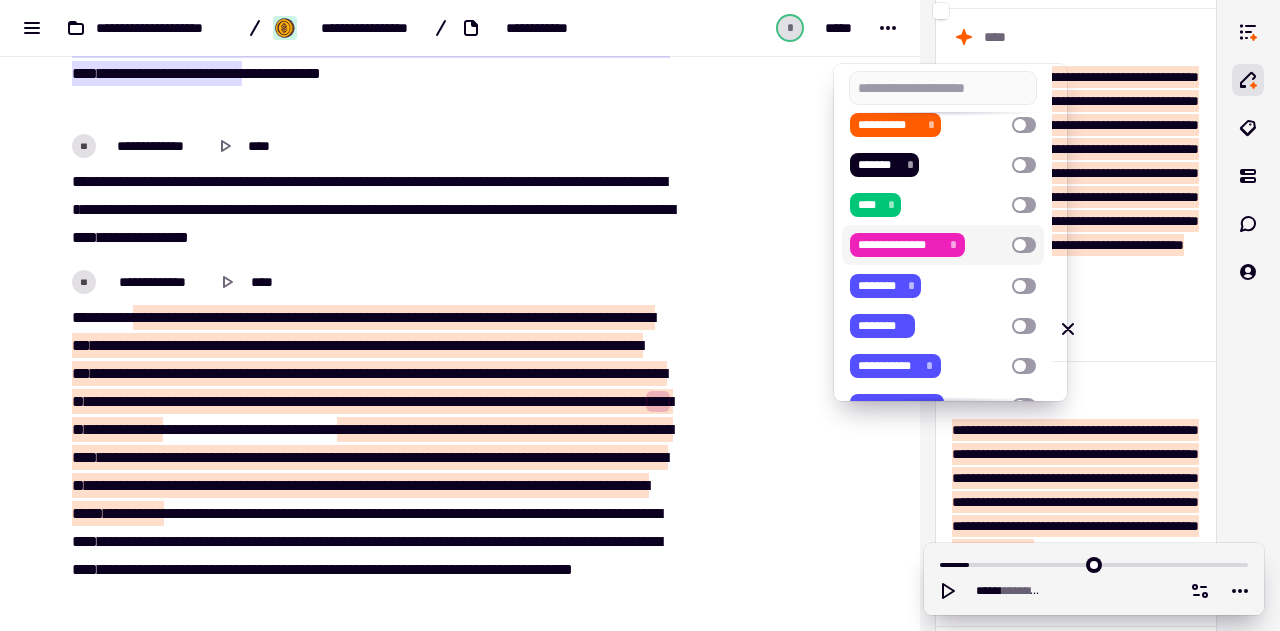 click at bounding box center [1024, 245] 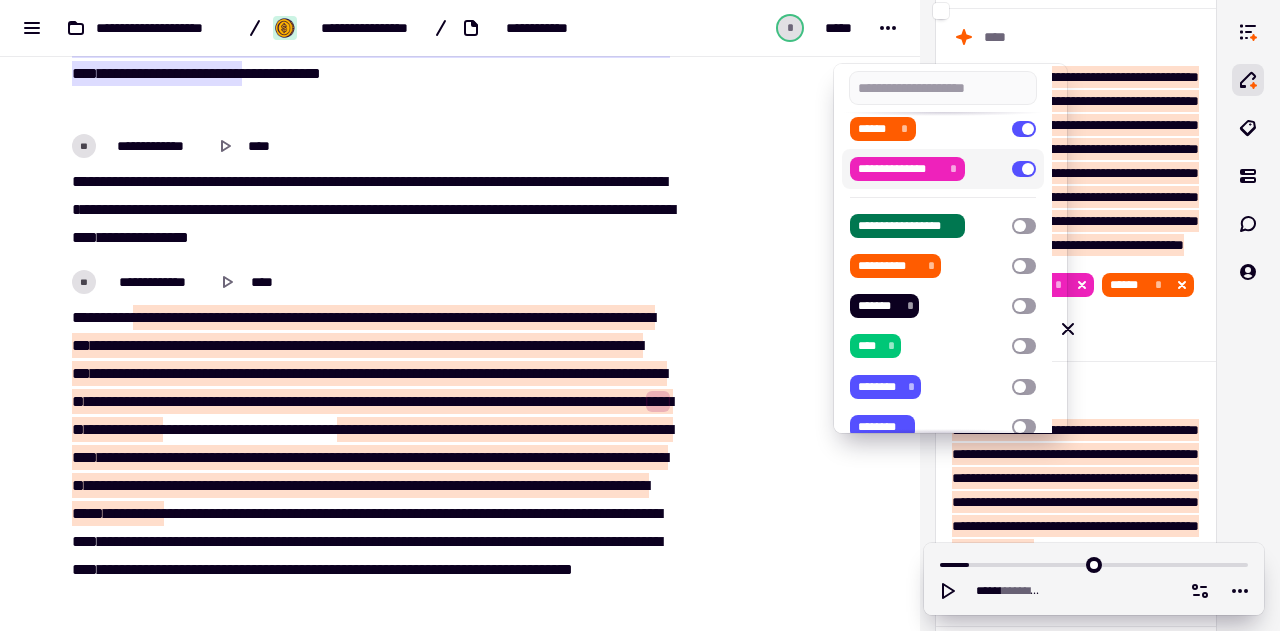 scroll, scrollTop: 0, scrollLeft: 0, axis: both 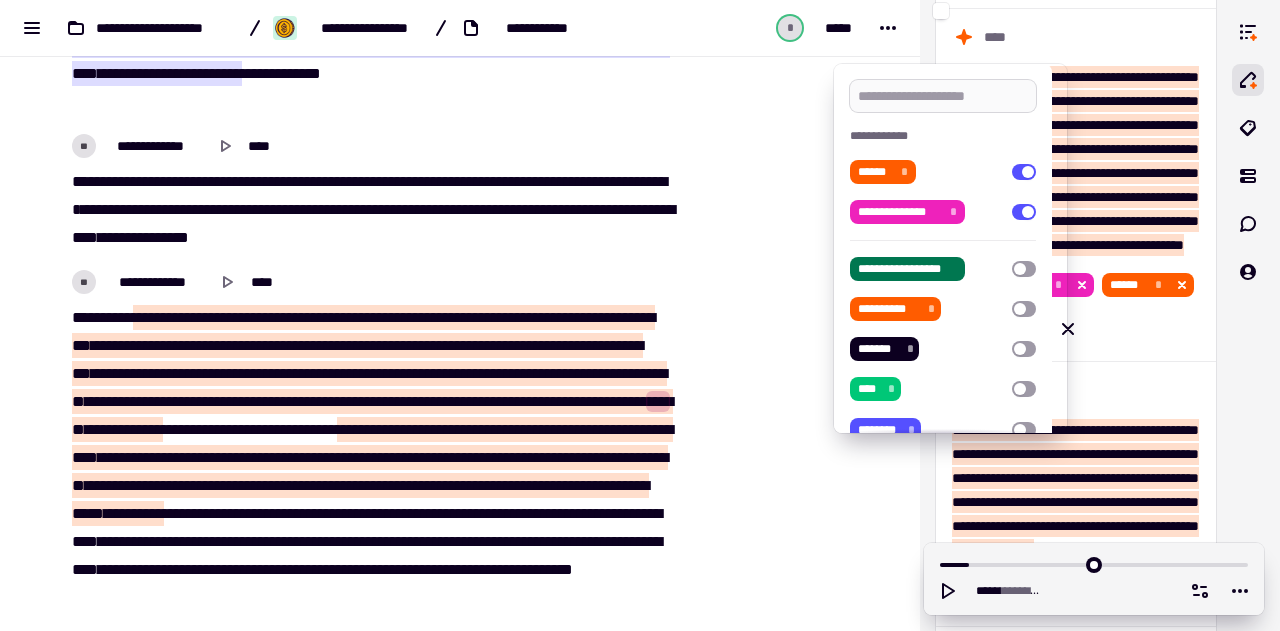 click at bounding box center [943, 96] 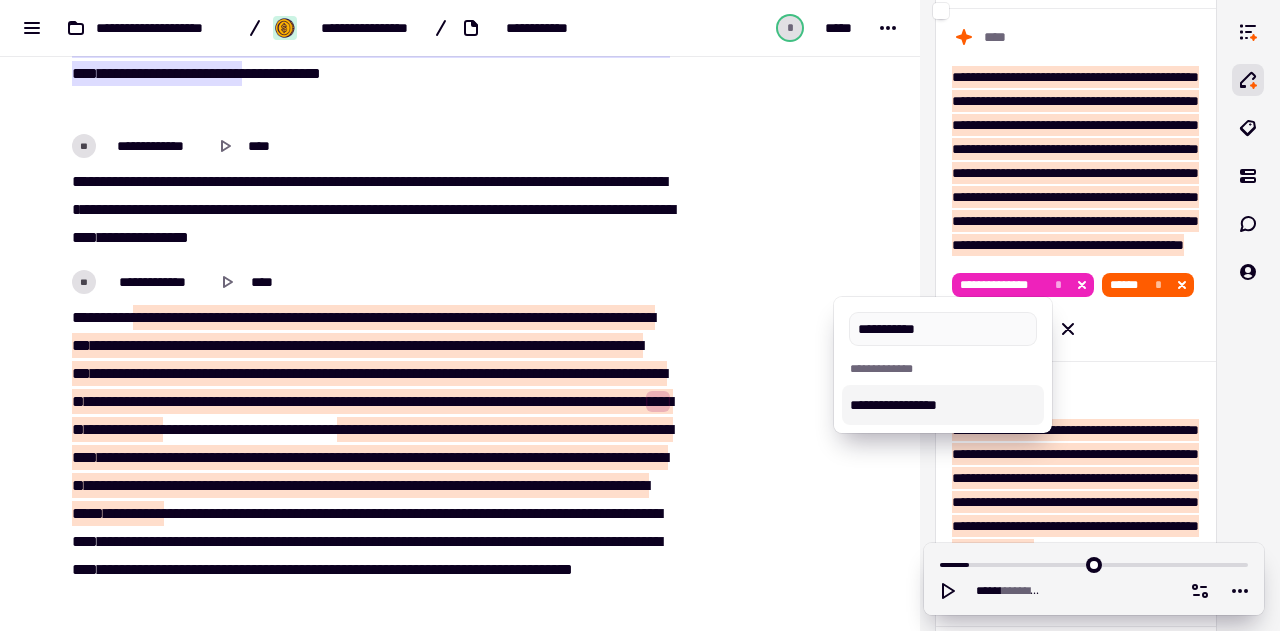 type on "**********" 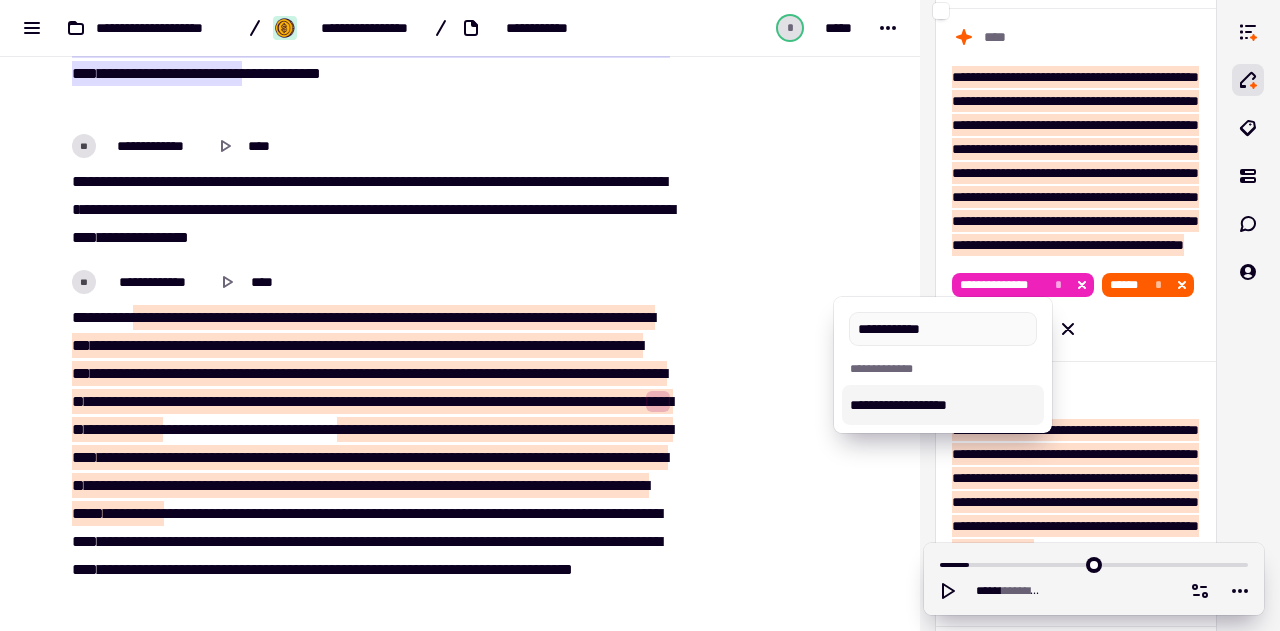 type 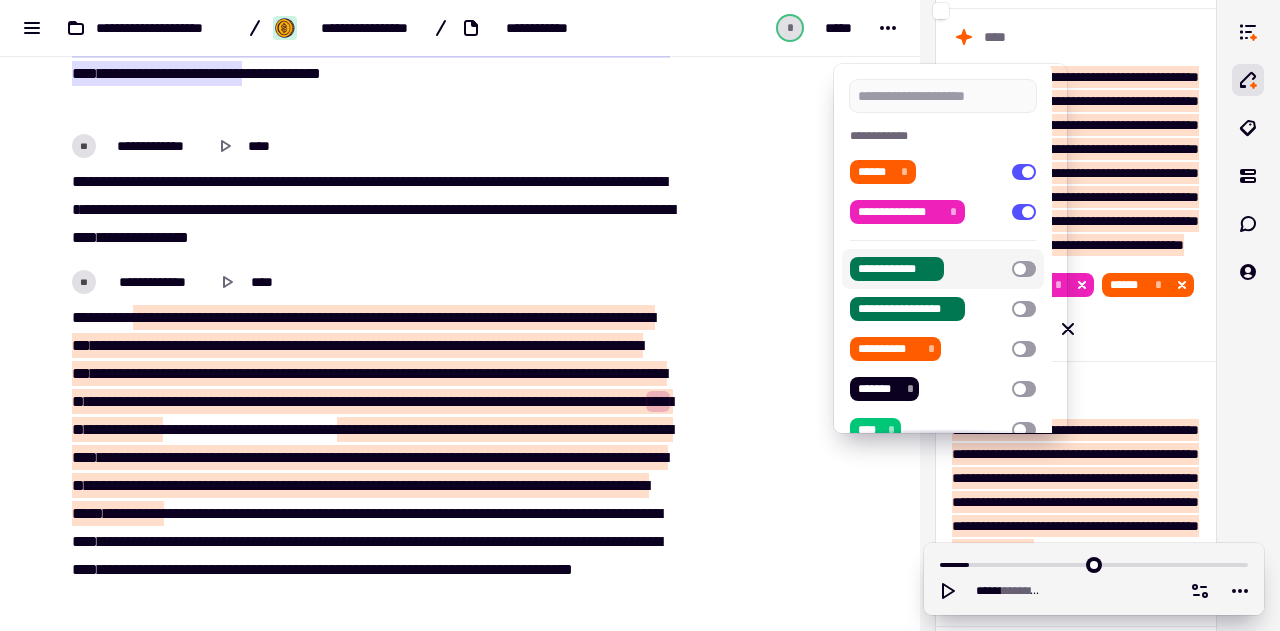 click at bounding box center [1024, 269] 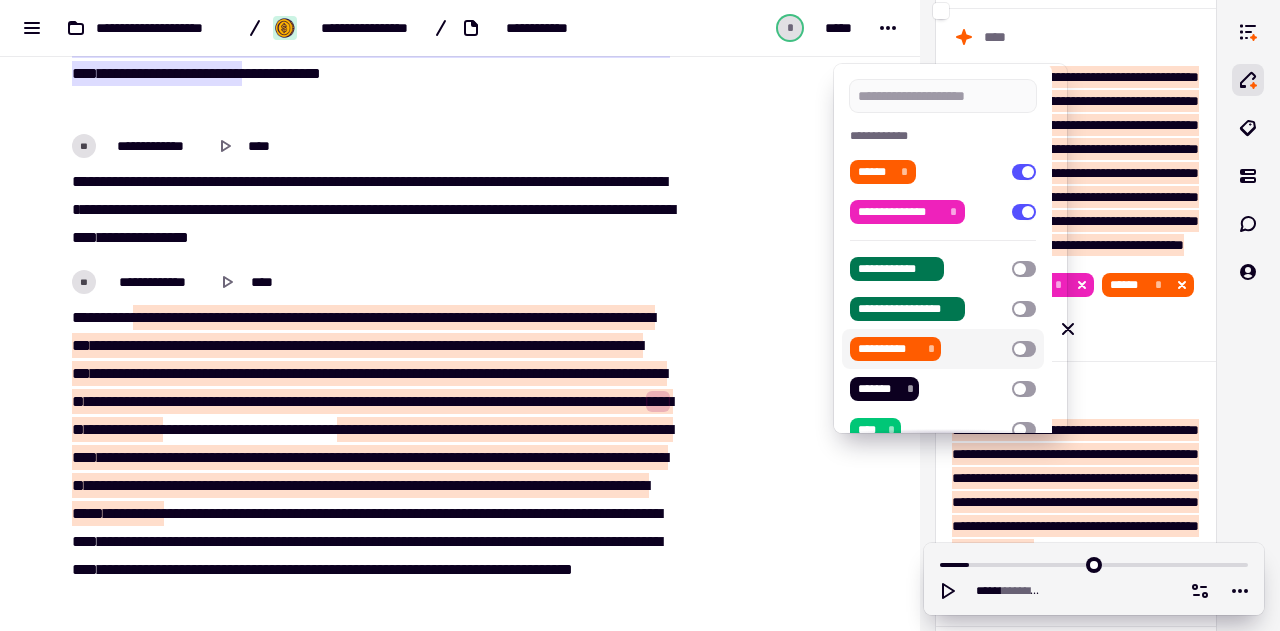 click at bounding box center [640, 315] 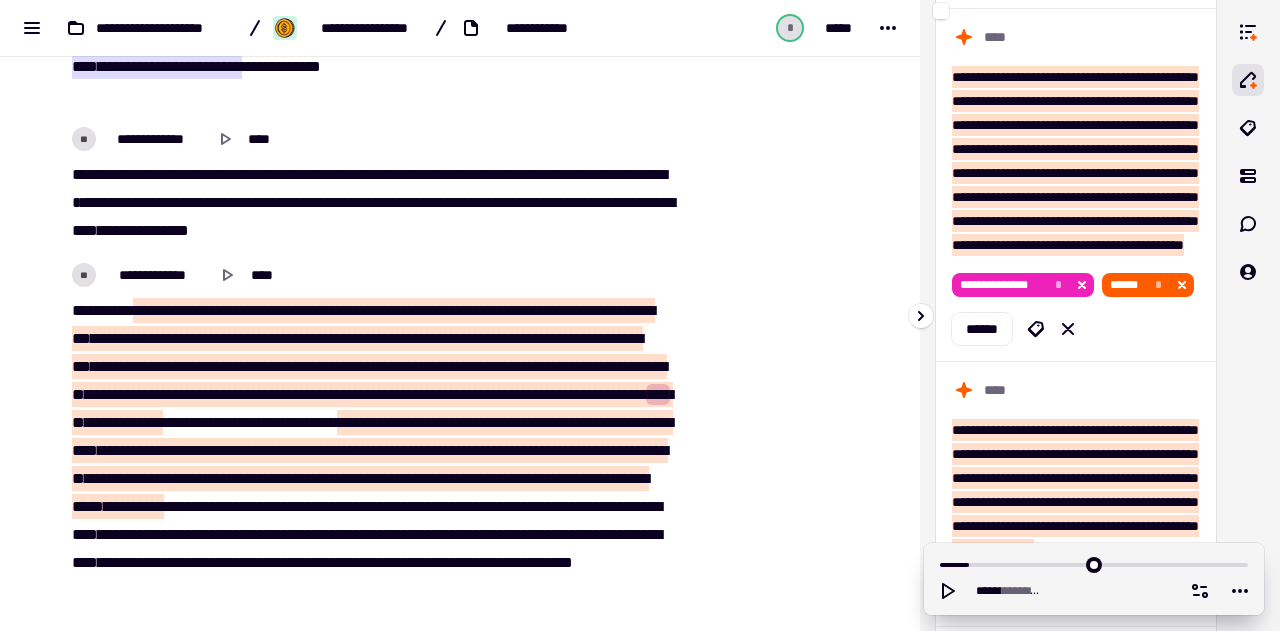 scroll, scrollTop: 2635, scrollLeft: 0, axis: vertical 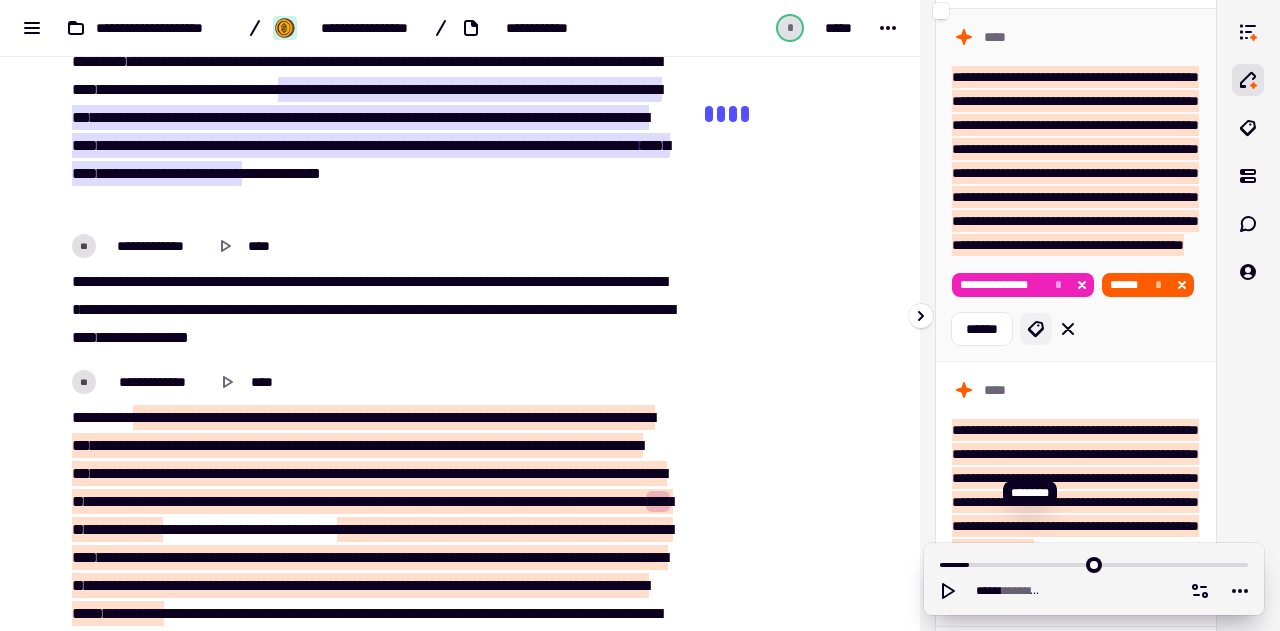 click 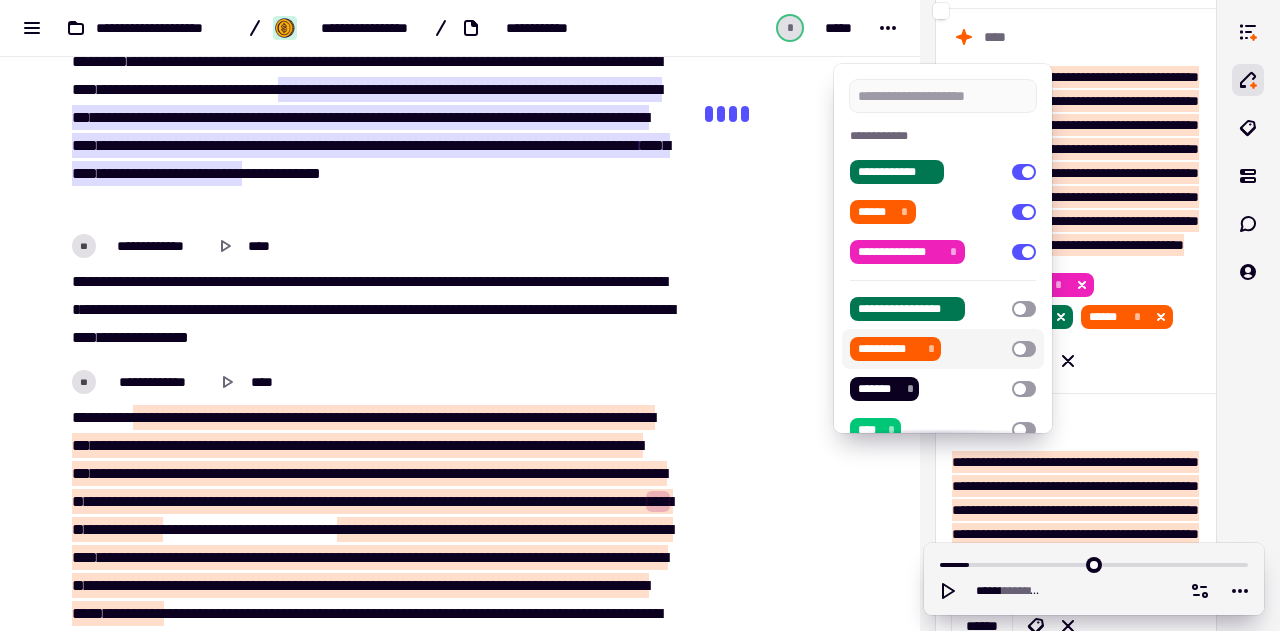 click at bounding box center [640, 315] 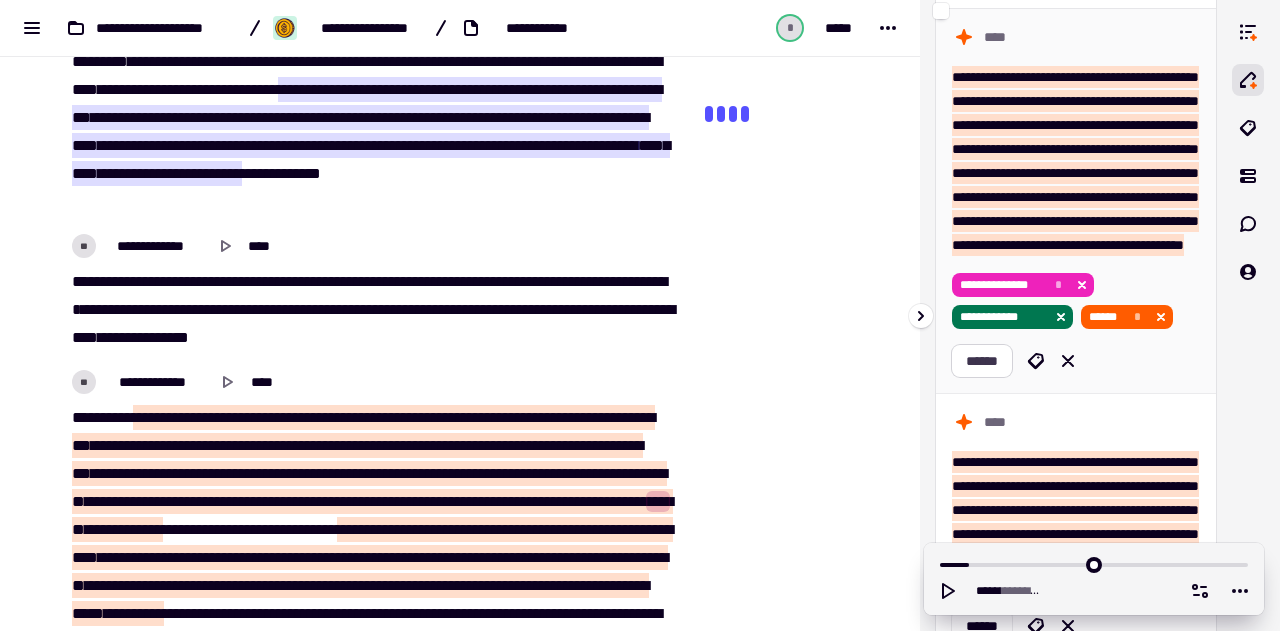 click on "******" 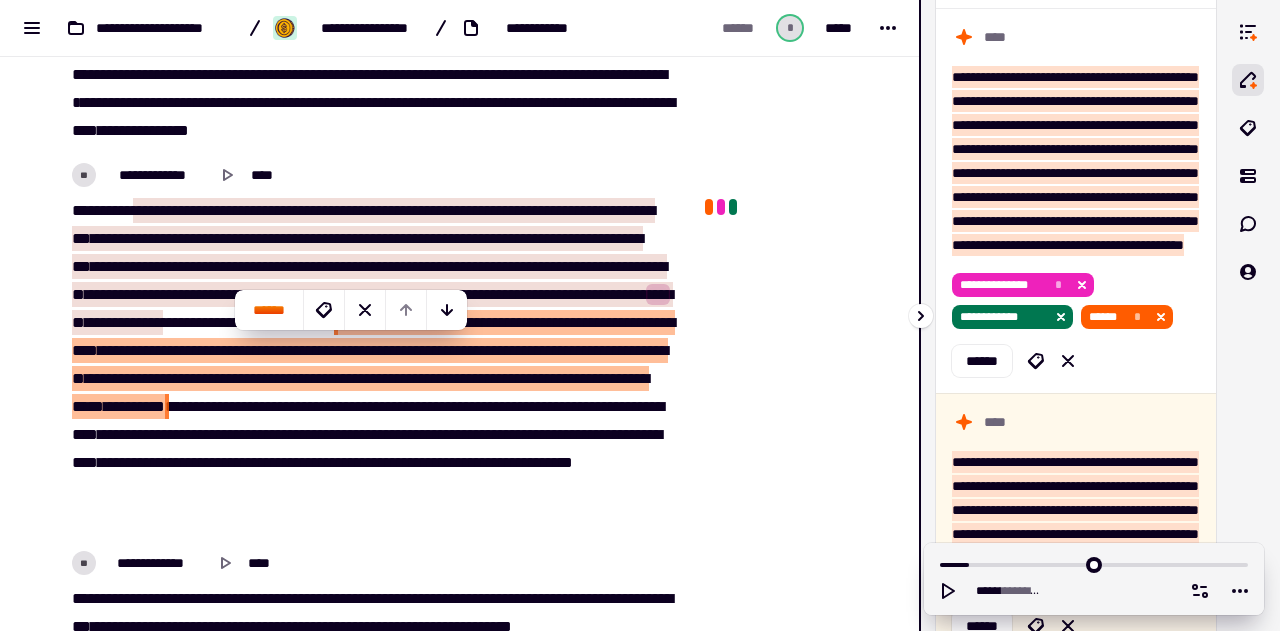 scroll, scrollTop: 2861, scrollLeft: 0, axis: vertical 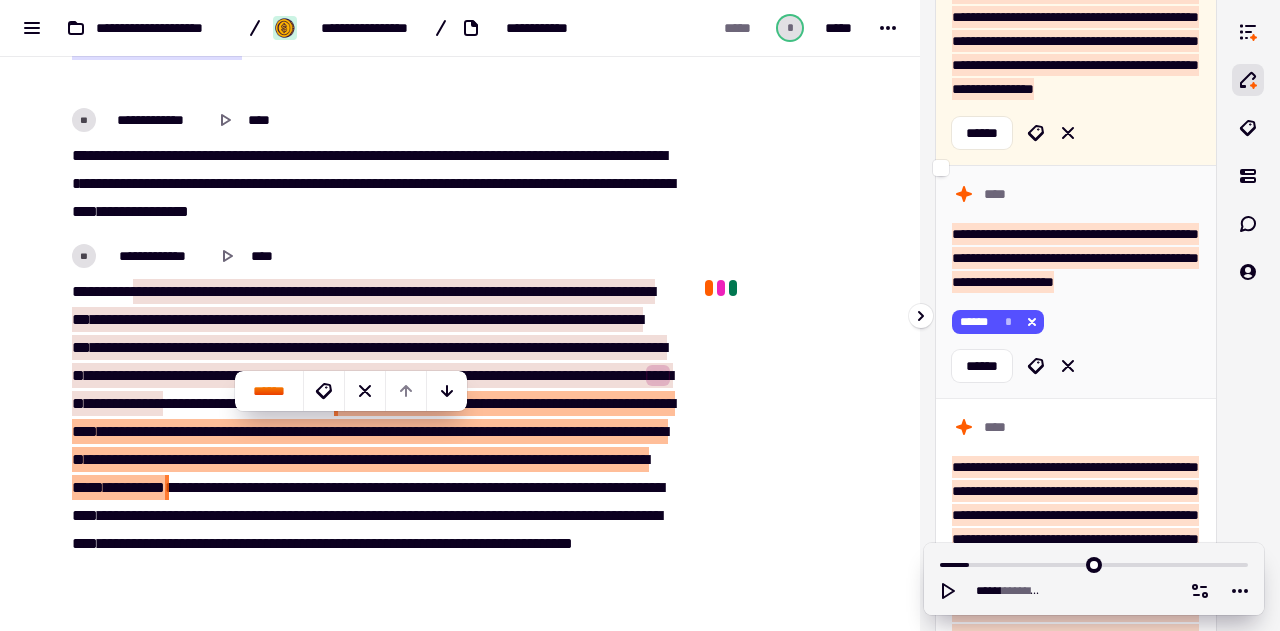 click on "**********" at bounding box center [1075, 258] 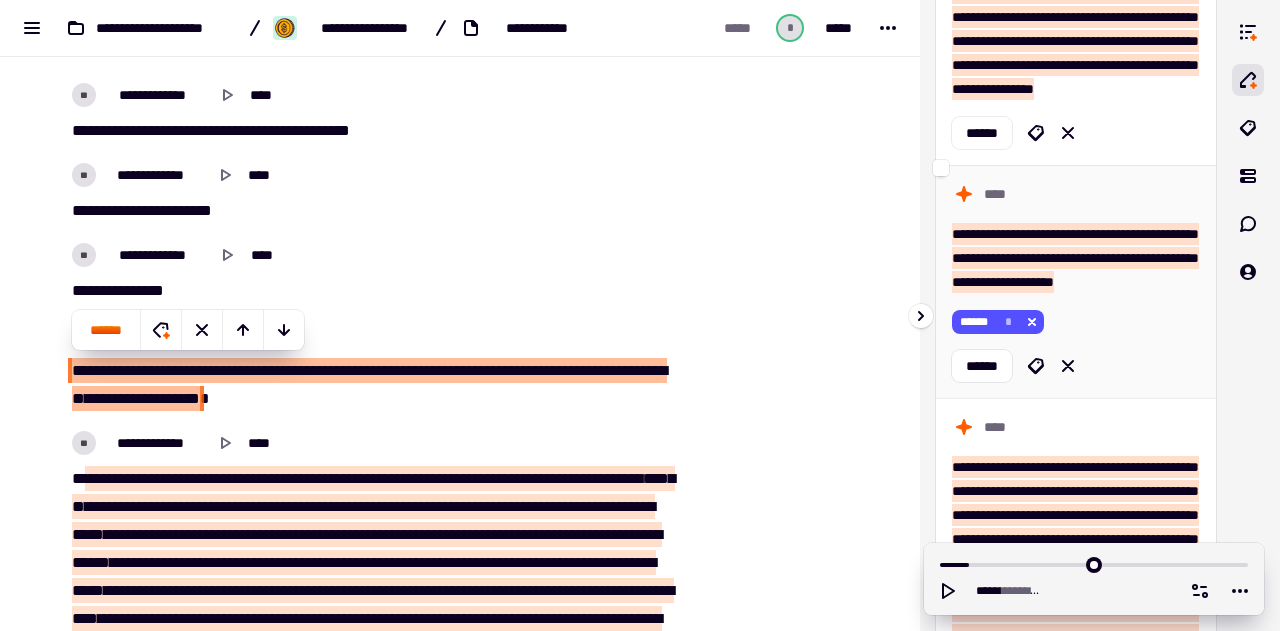 scroll, scrollTop: 3861, scrollLeft: 0, axis: vertical 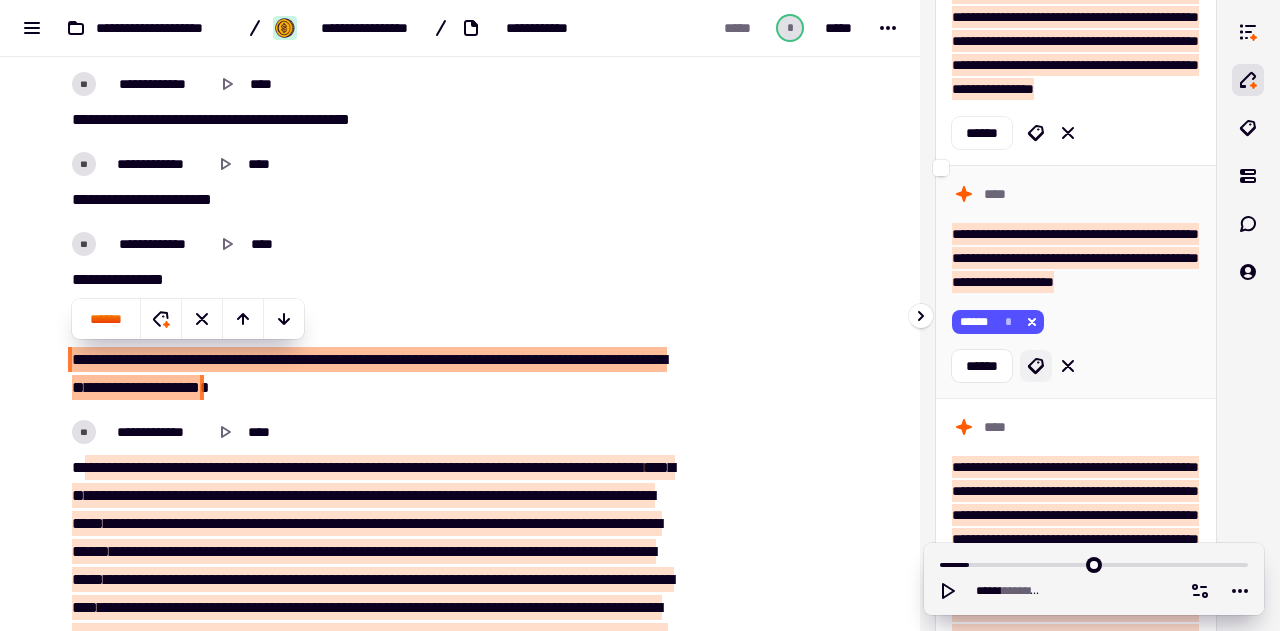 click 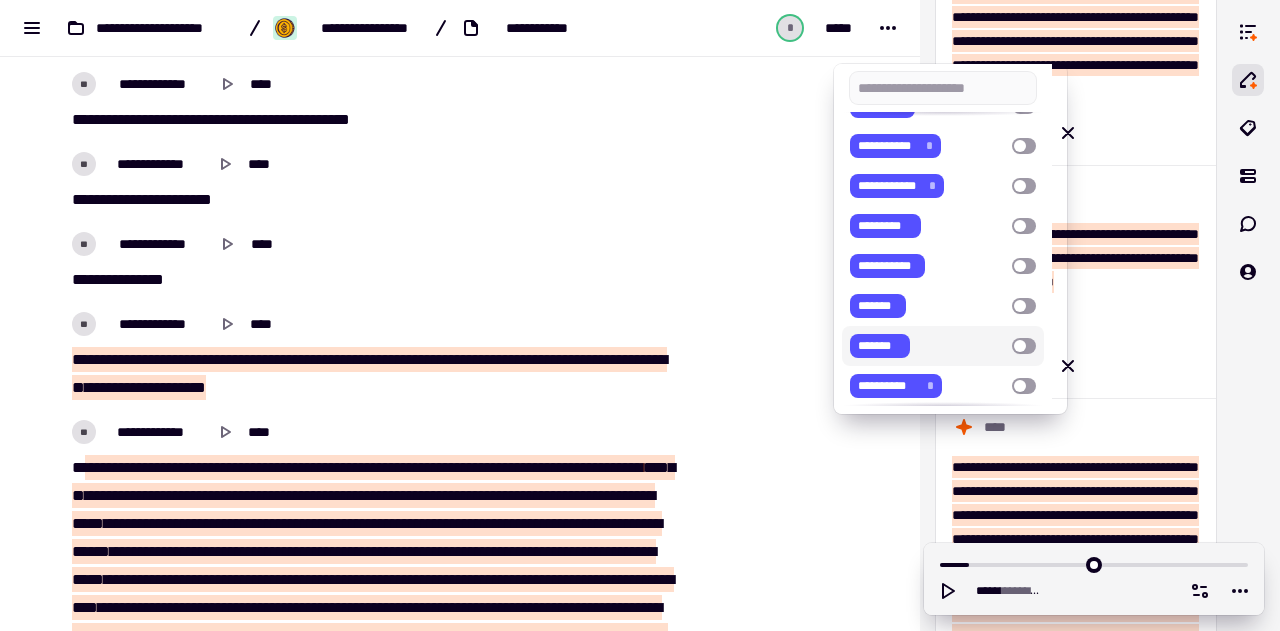 scroll, scrollTop: 377, scrollLeft: 0, axis: vertical 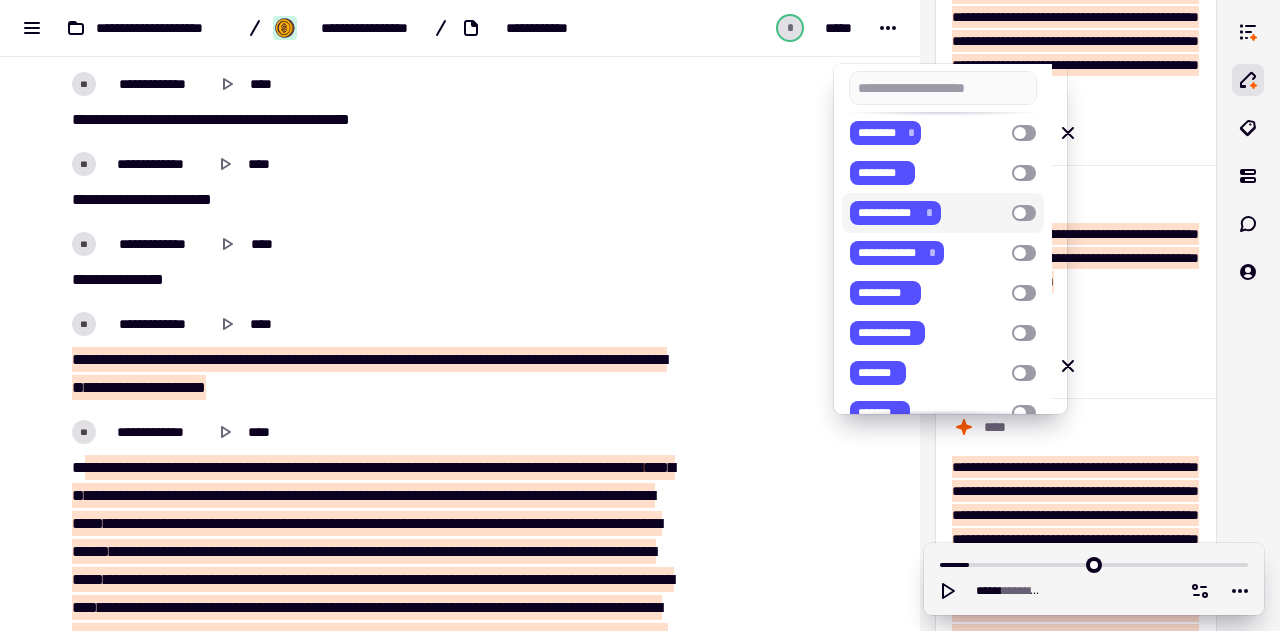 click at bounding box center [1024, 213] 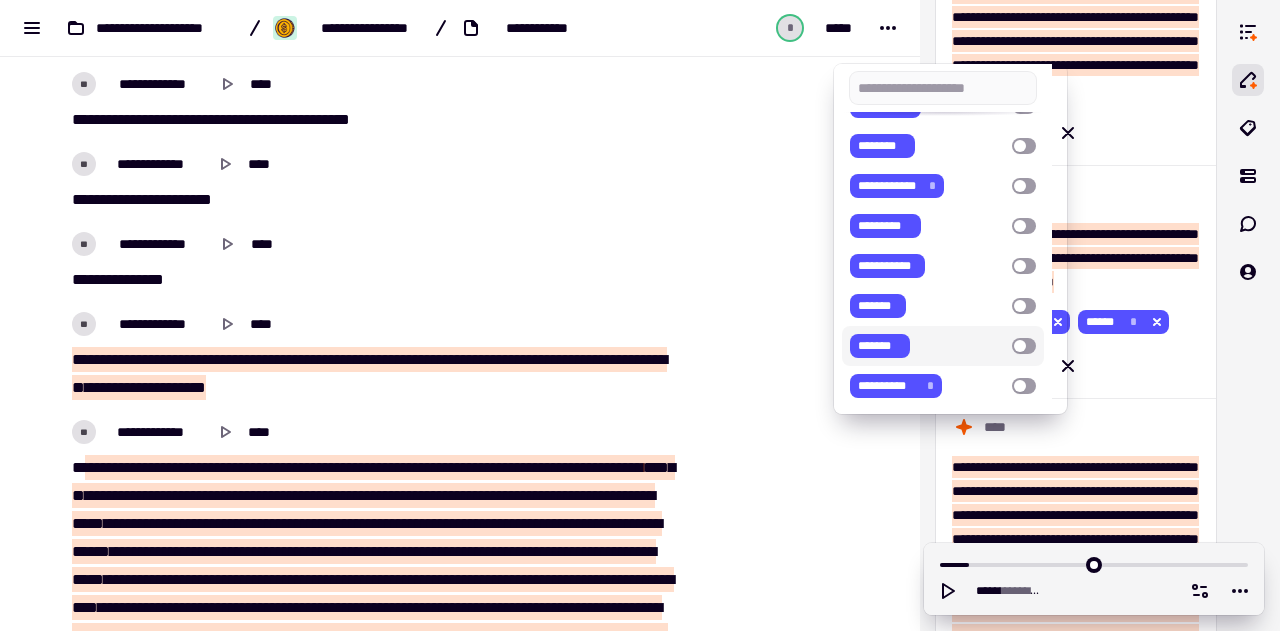 scroll, scrollTop: 477, scrollLeft: 0, axis: vertical 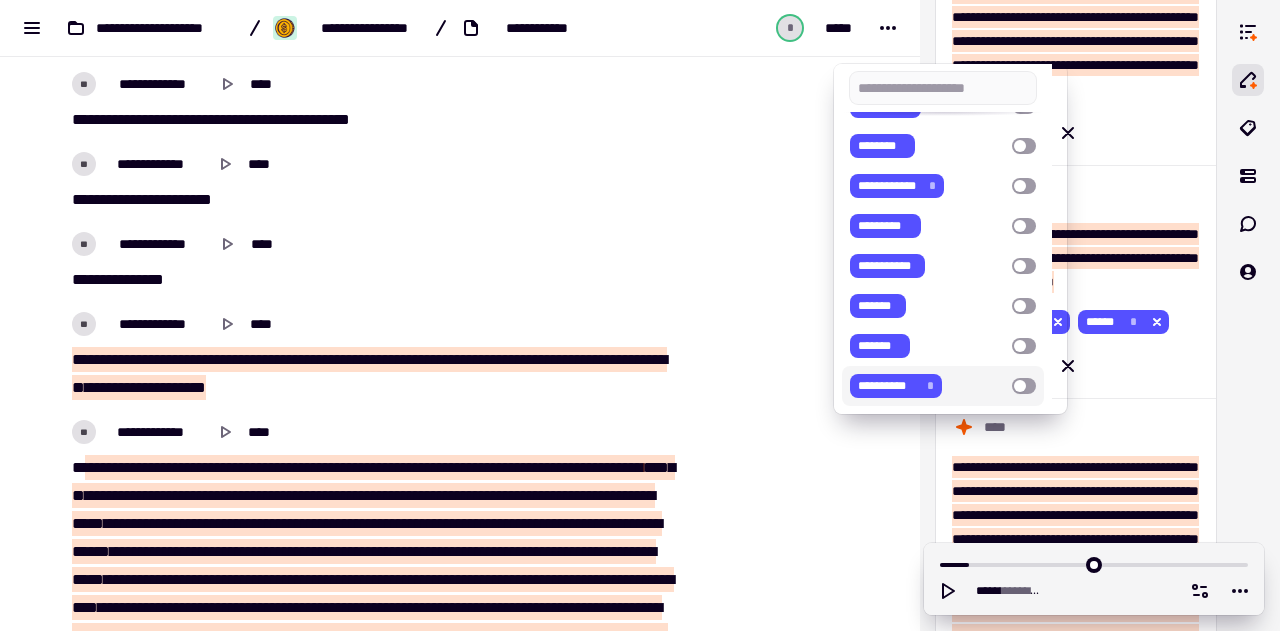 click at bounding box center (640, 315) 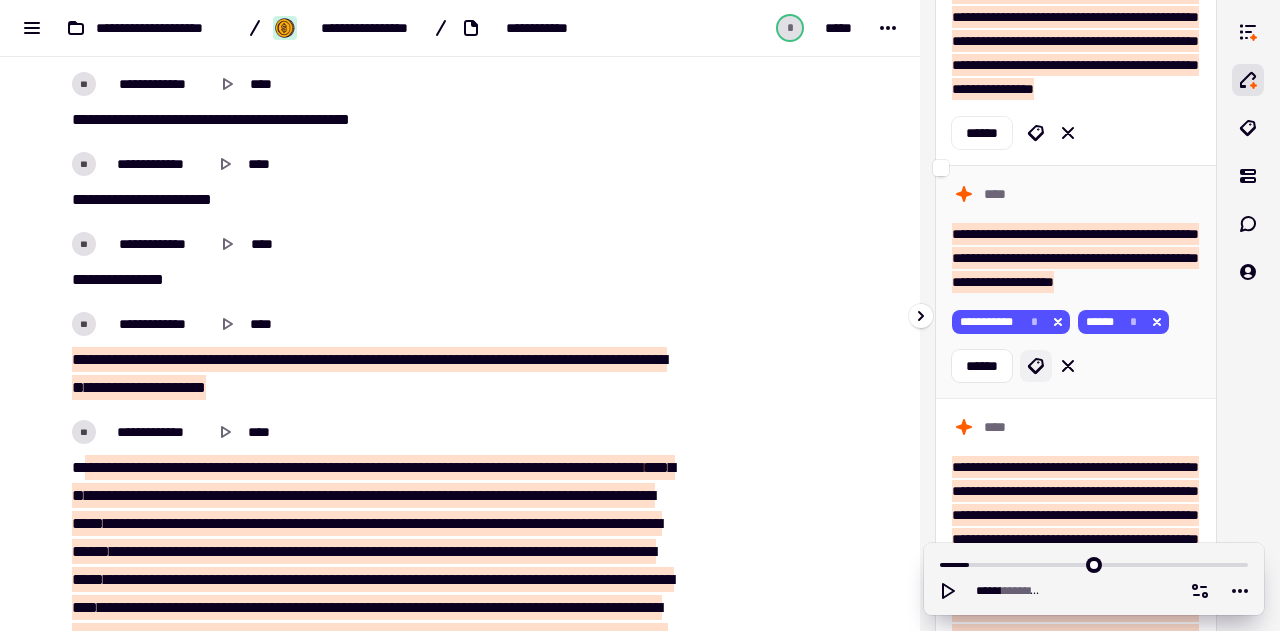 click 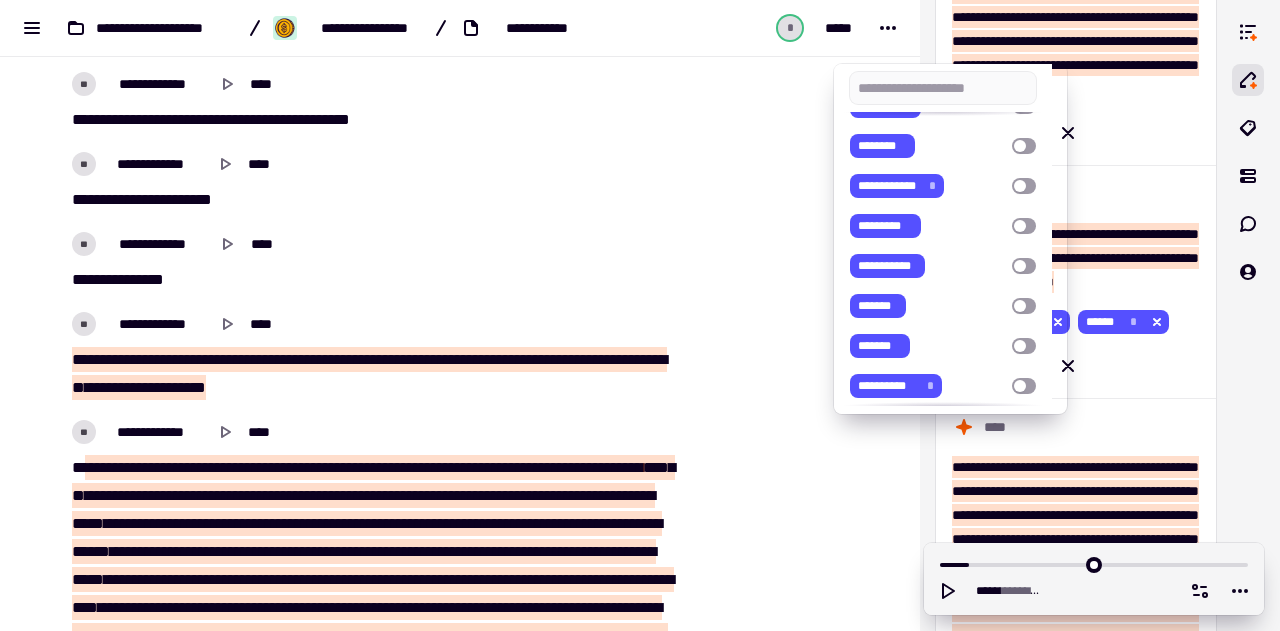 scroll, scrollTop: 477, scrollLeft: 0, axis: vertical 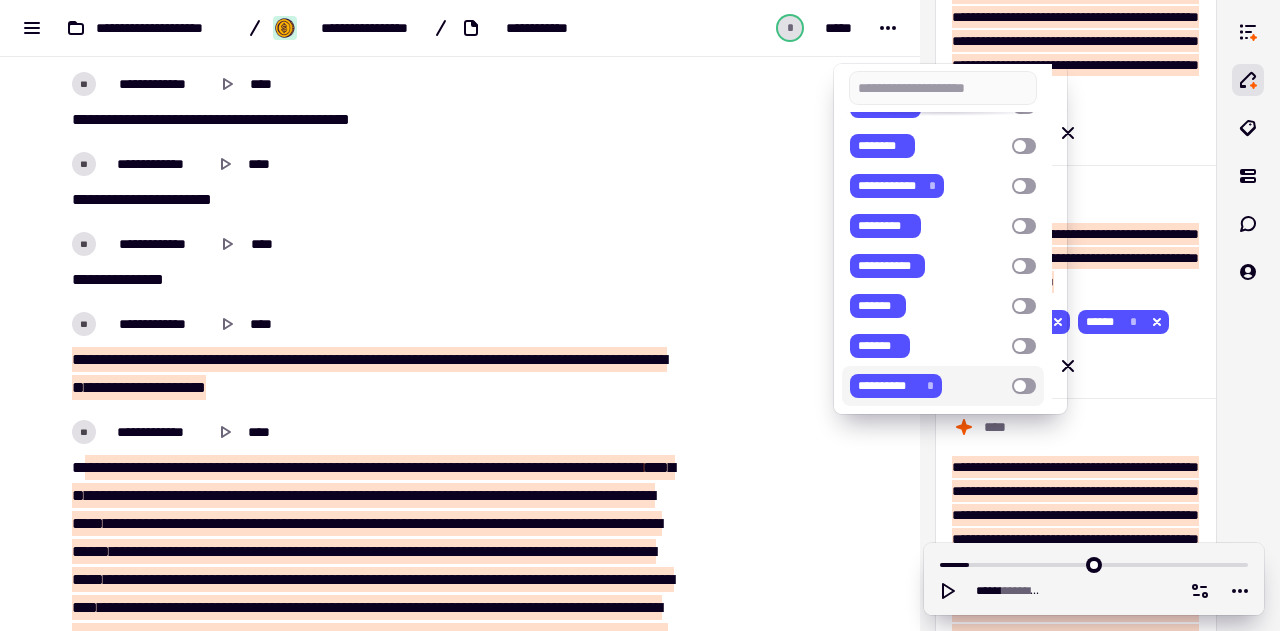 click at bounding box center [640, 315] 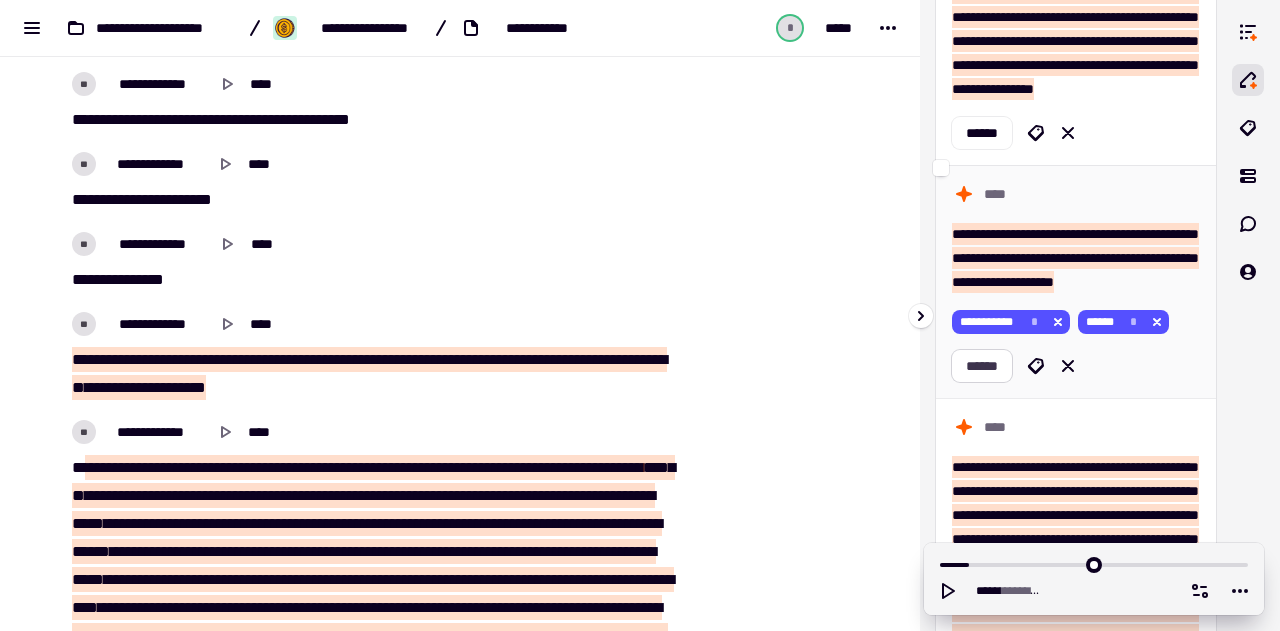 click on "******" 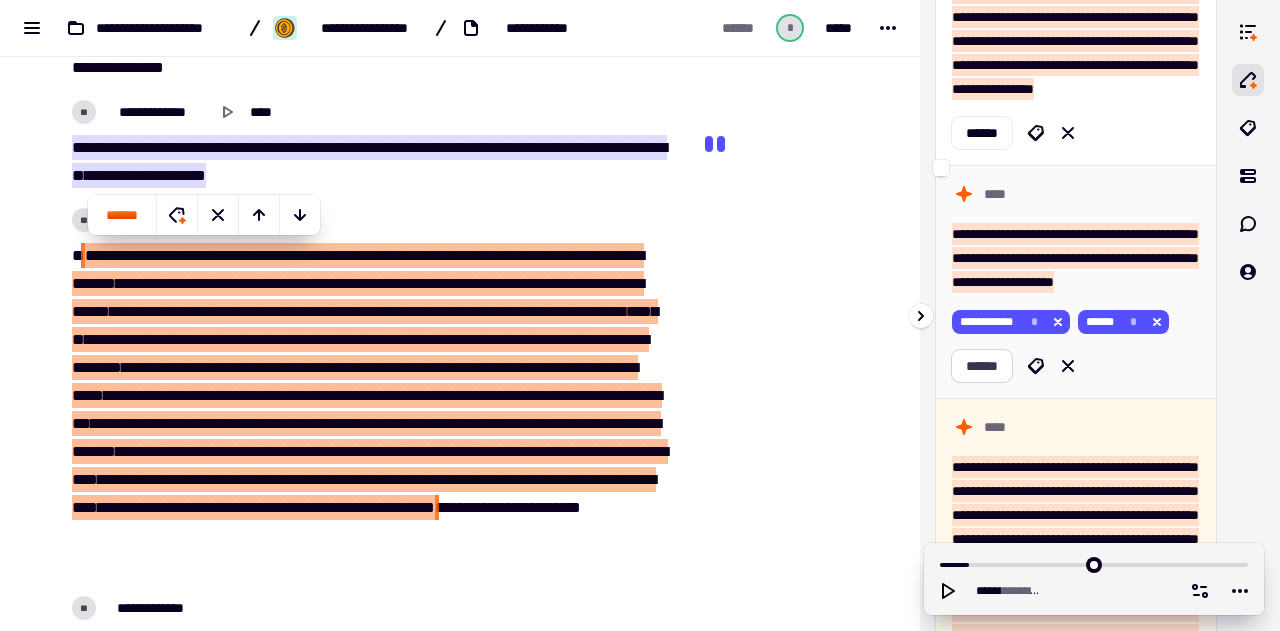 scroll, scrollTop: 4095, scrollLeft: 0, axis: vertical 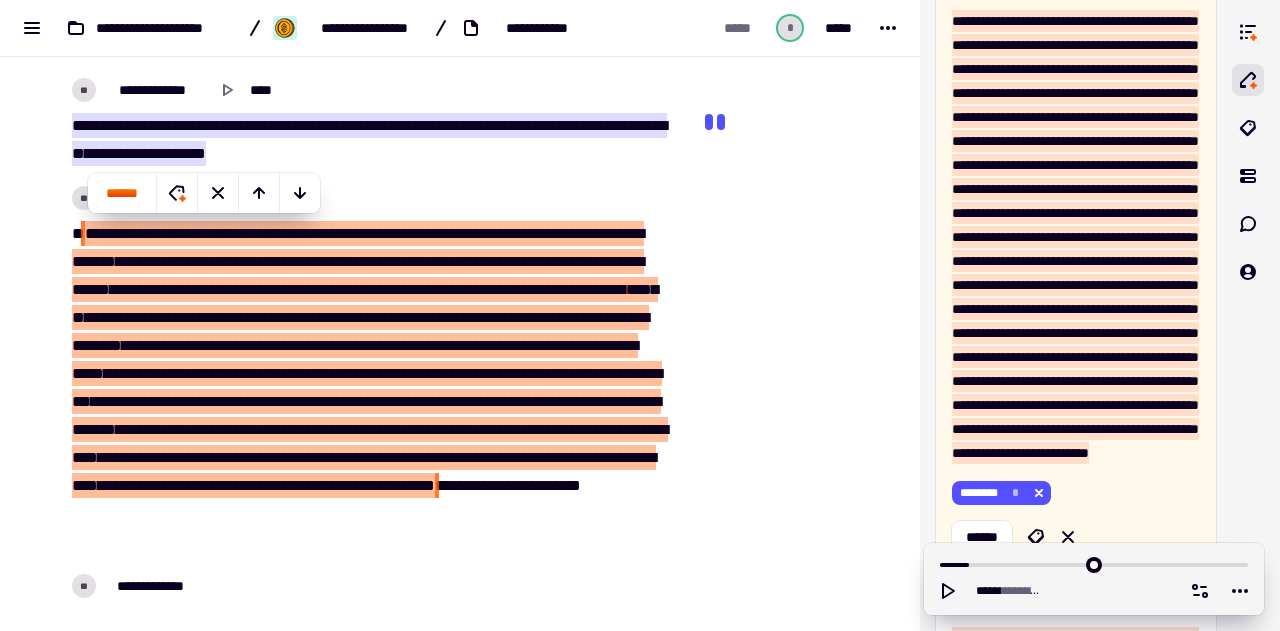 click on "**********" at bounding box center (376, 198) 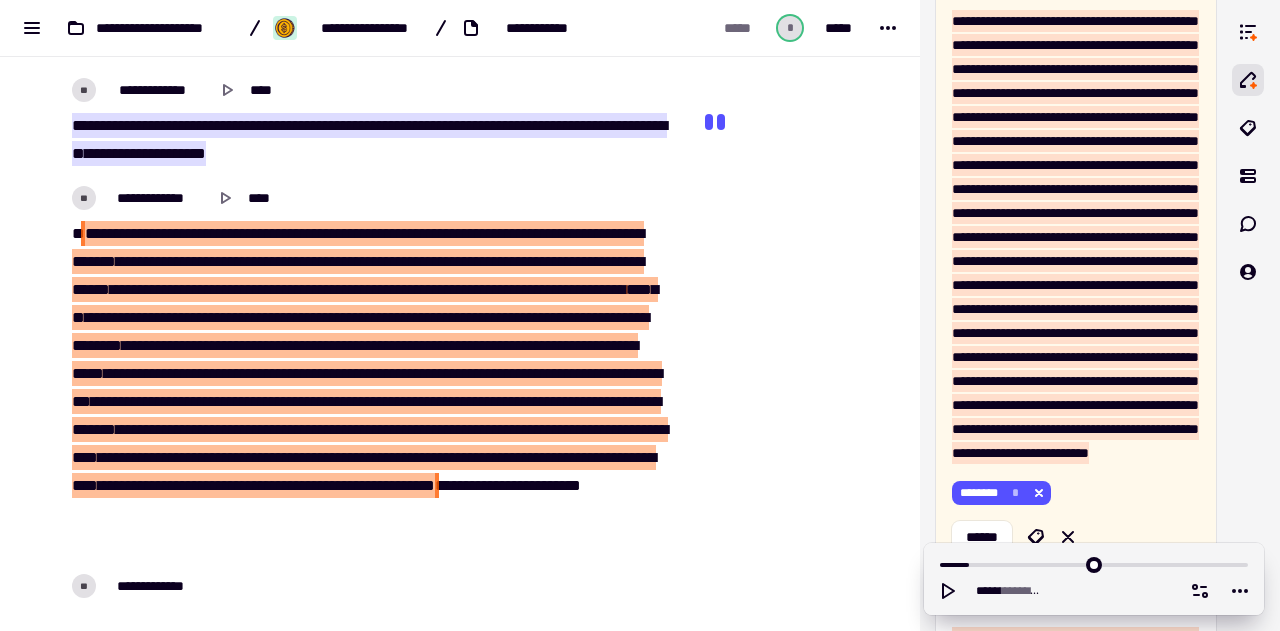 click 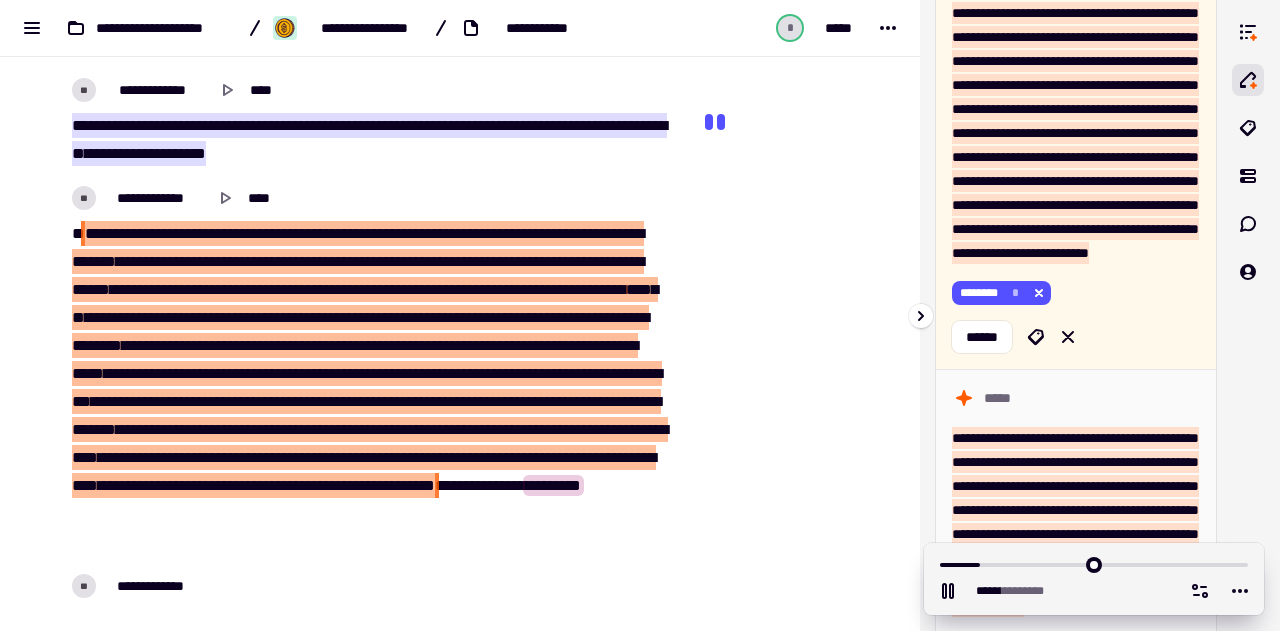 scroll, scrollTop: 921, scrollLeft: 0, axis: vertical 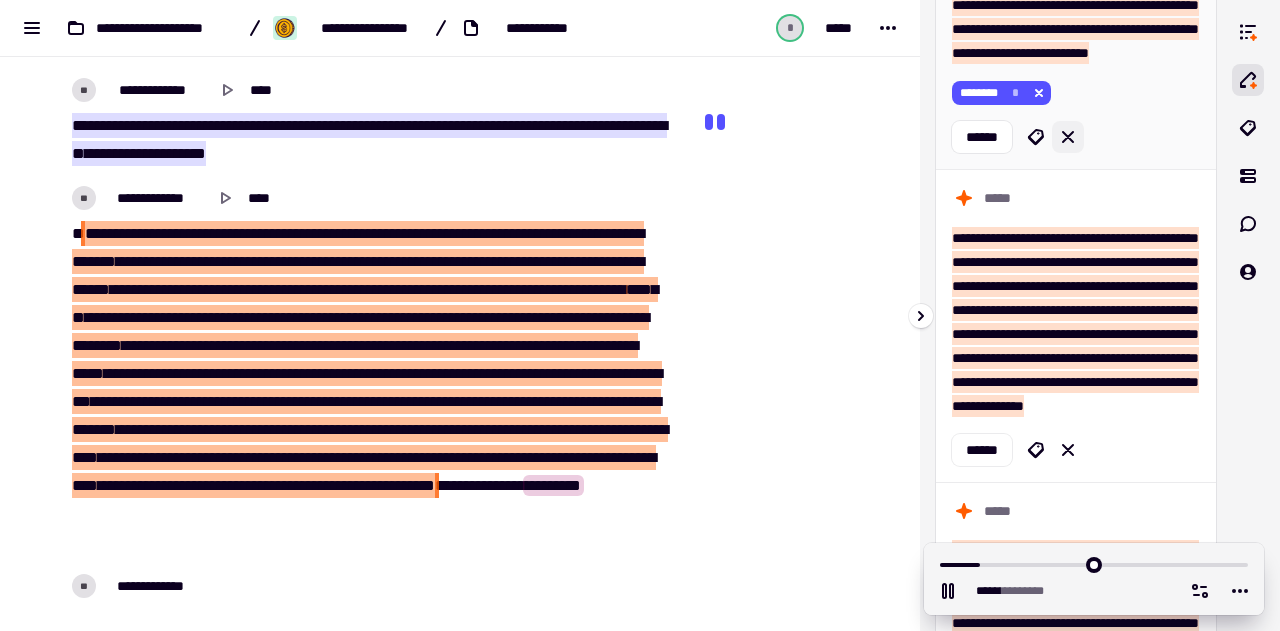 click 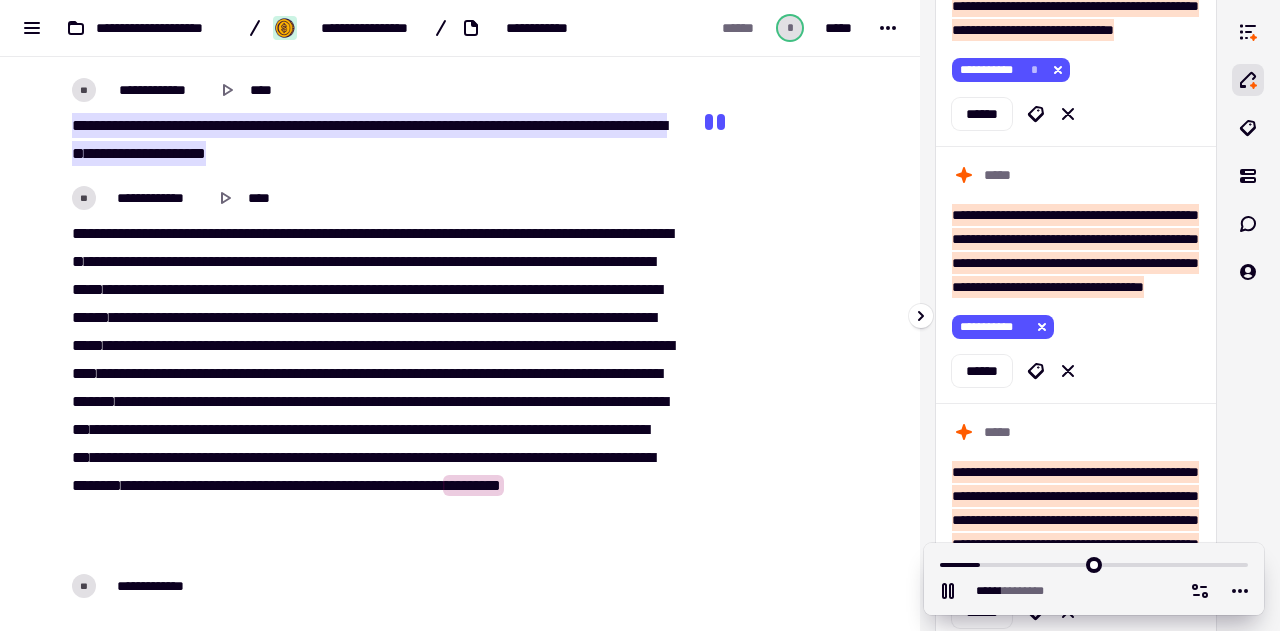 scroll, scrollTop: 160, scrollLeft: 0, axis: vertical 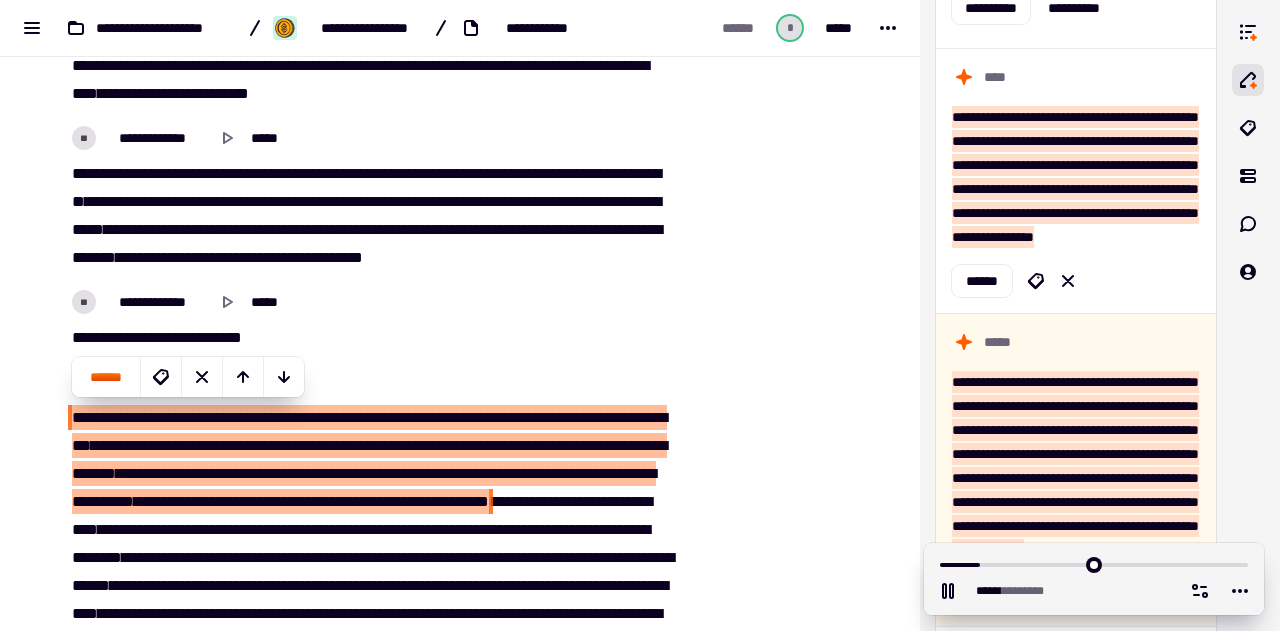 drag, startPoint x: 949, startPoint y: 586, endPoint x: 868, endPoint y: 548, distance: 89.470665 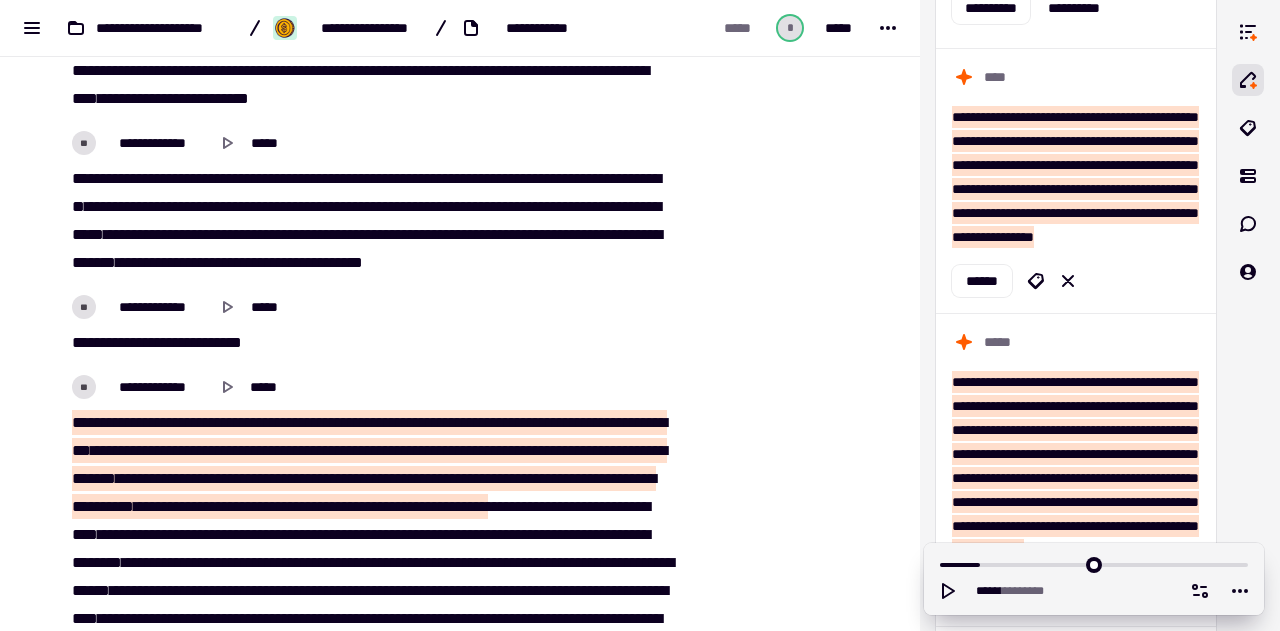 scroll, scrollTop: 5003, scrollLeft: 0, axis: vertical 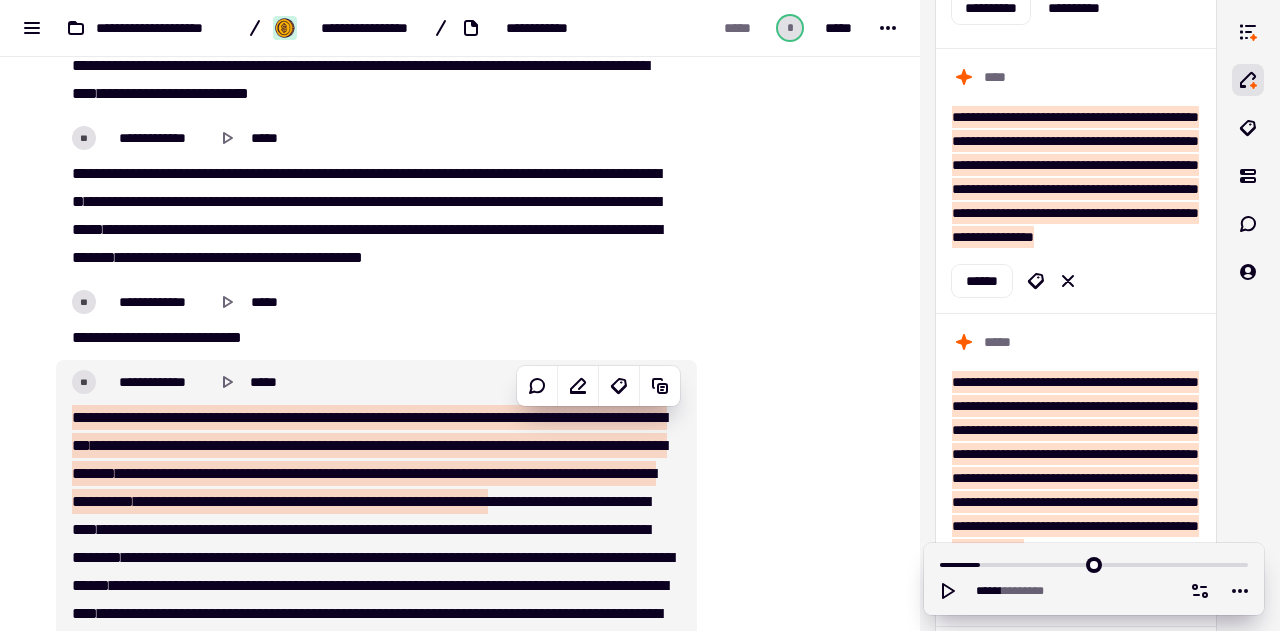 click on "*****" at bounding box center (478, 445) 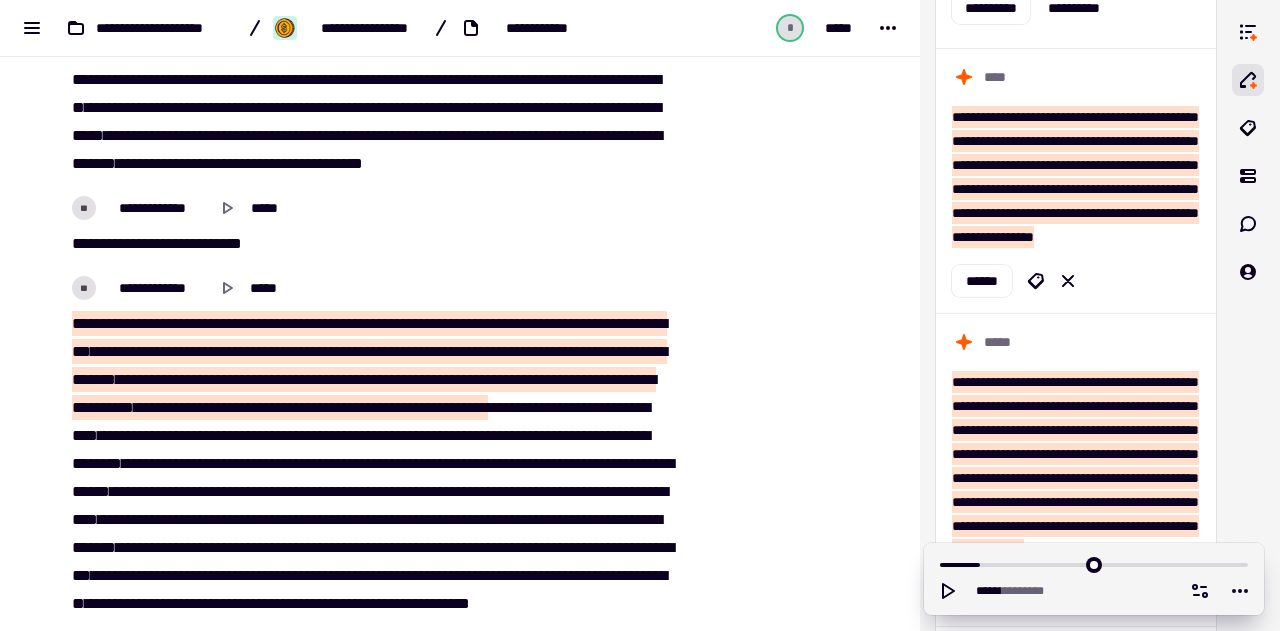scroll, scrollTop: 5103, scrollLeft: 0, axis: vertical 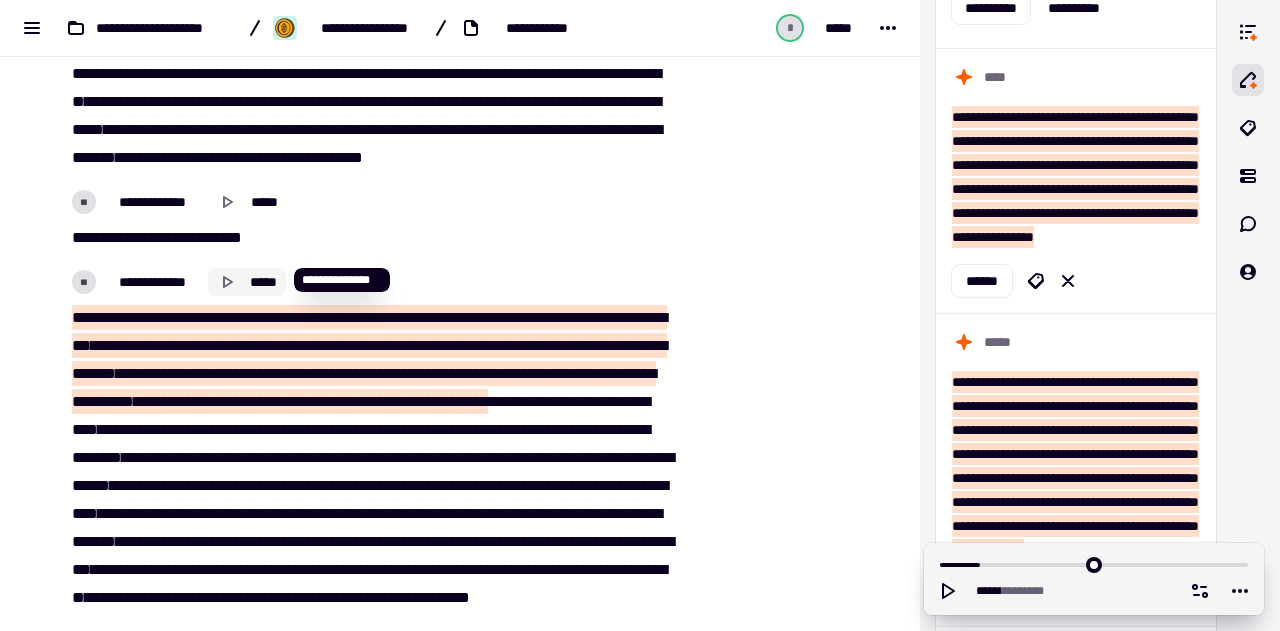 click 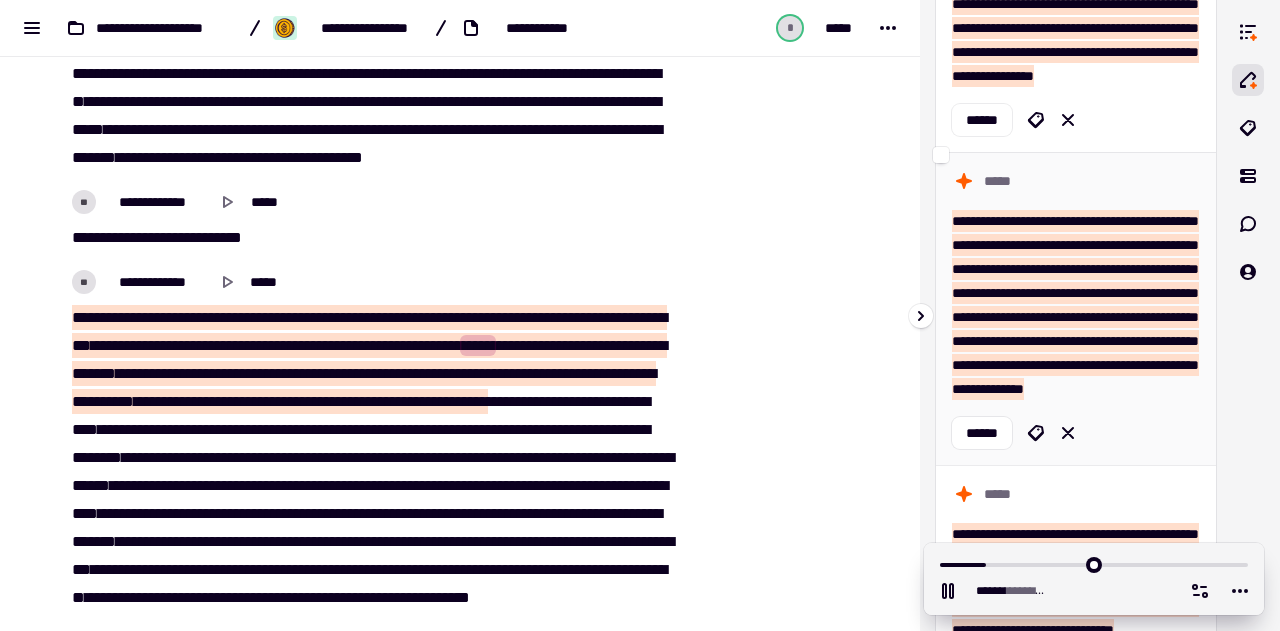 scroll, scrollTop: 360, scrollLeft: 0, axis: vertical 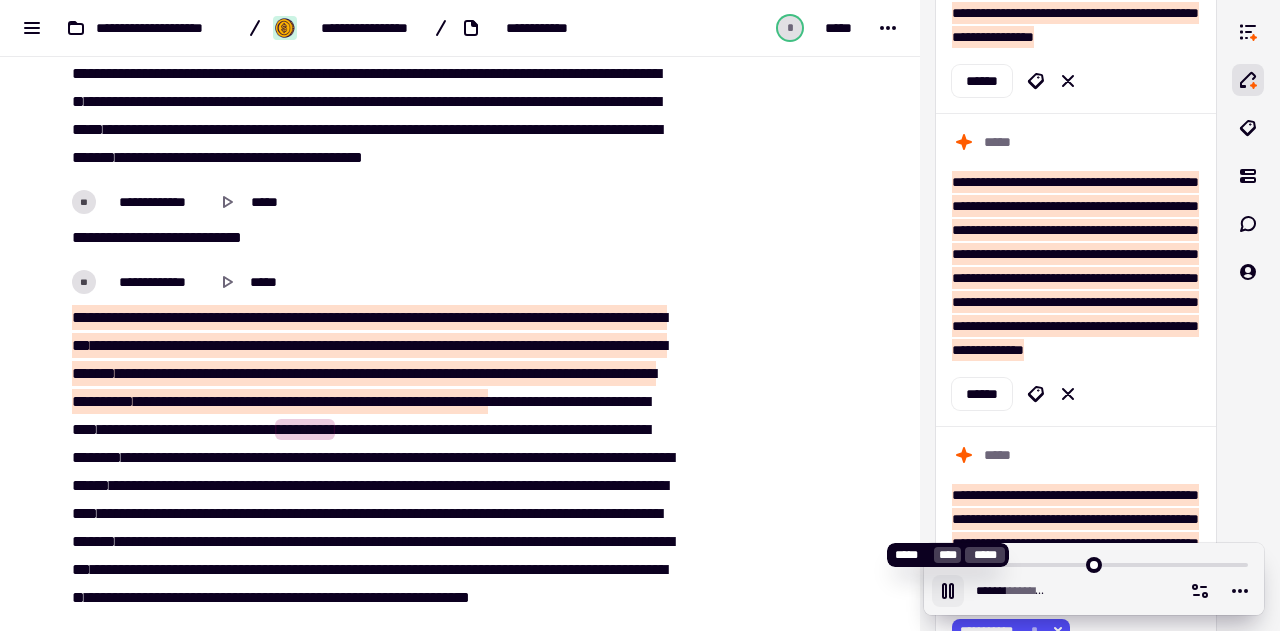 click 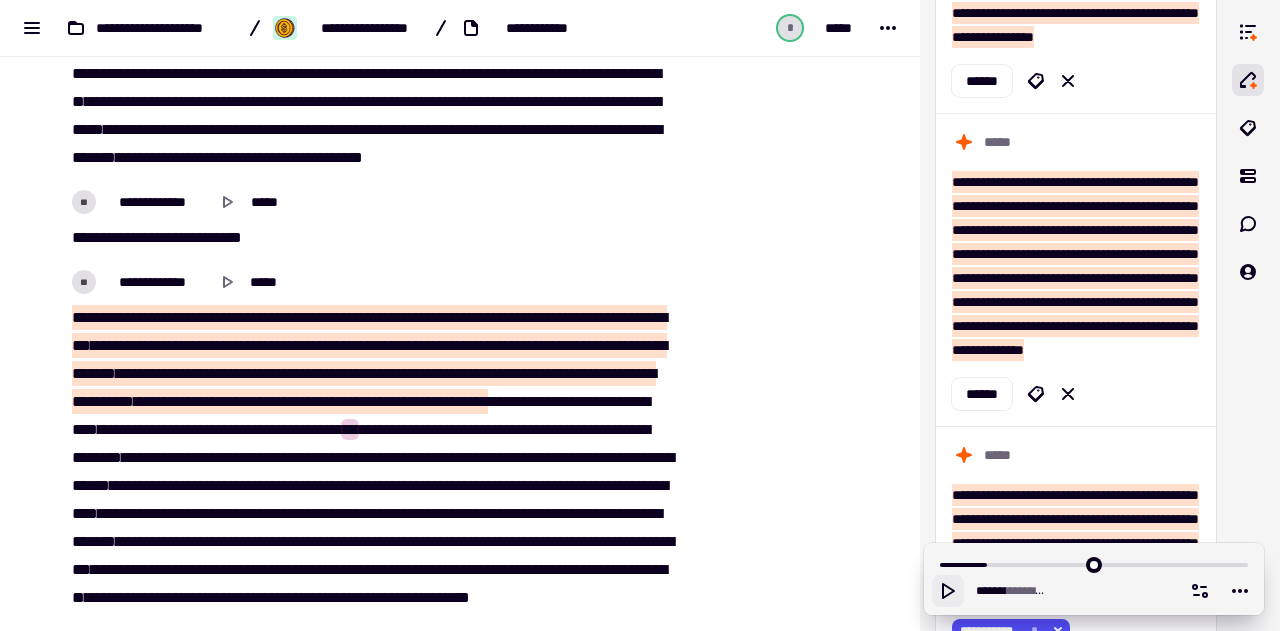 click 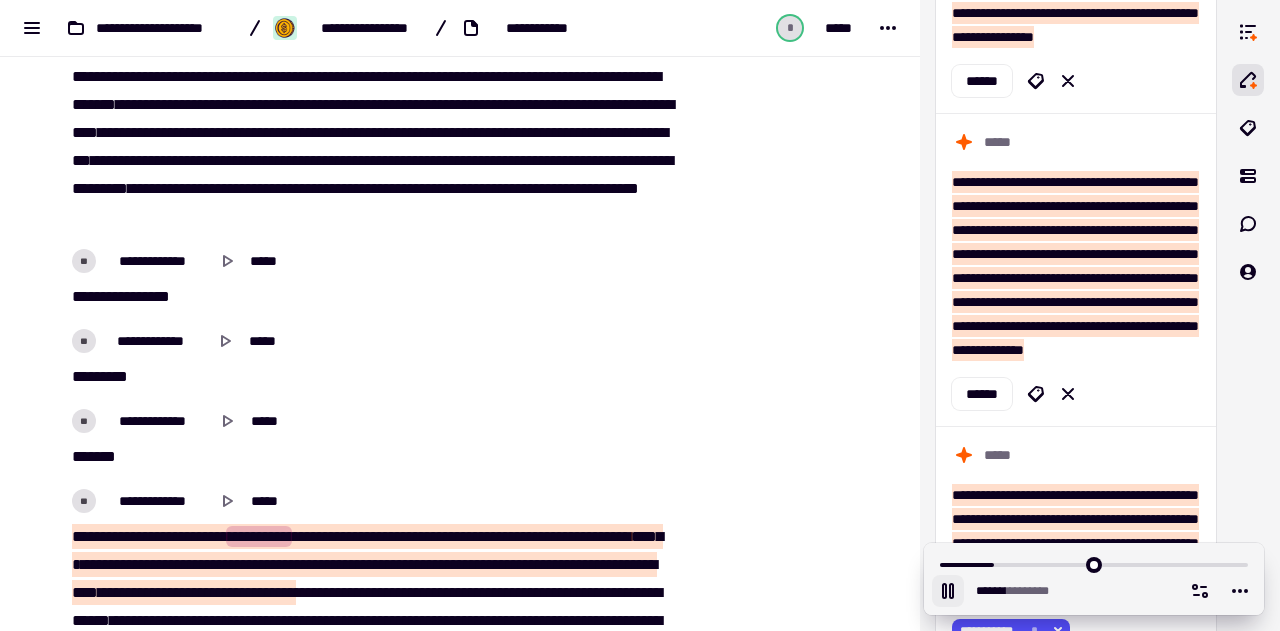scroll, scrollTop: 5803, scrollLeft: 0, axis: vertical 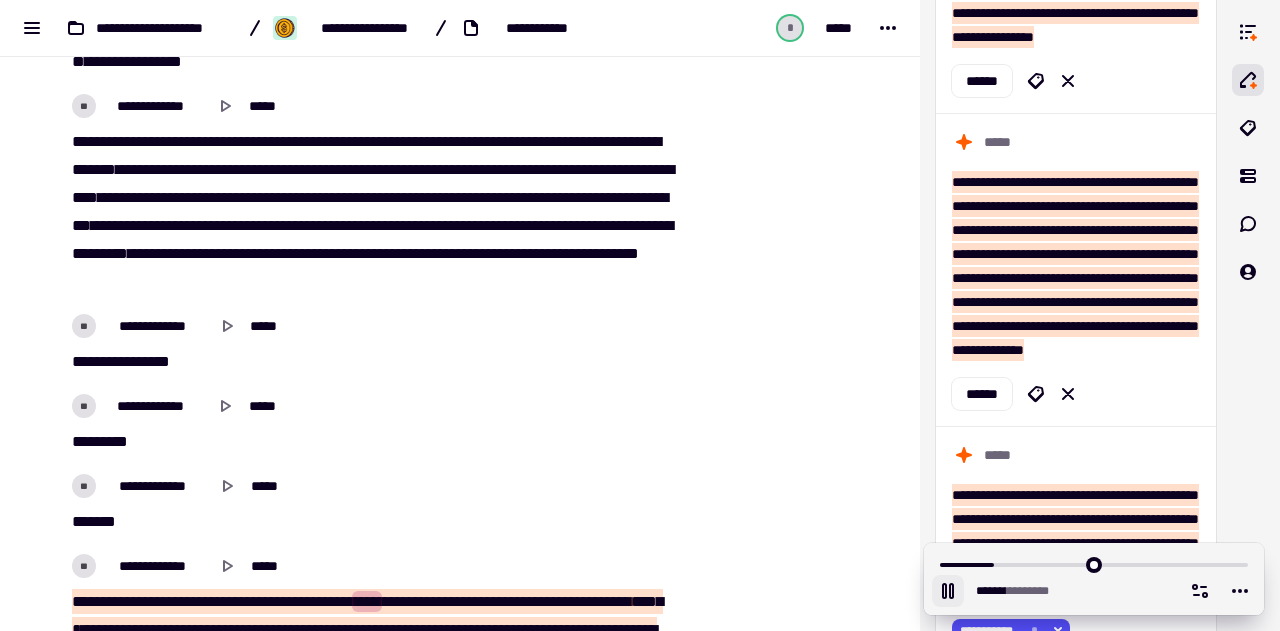 click 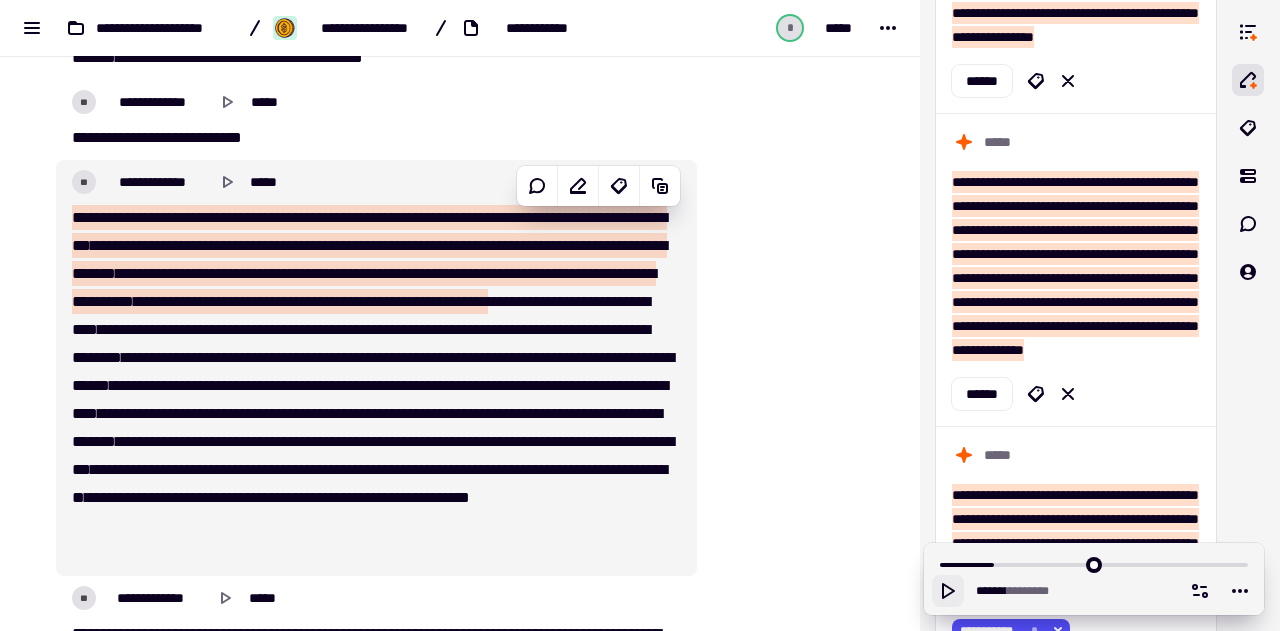 scroll, scrollTop: 5103, scrollLeft: 0, axis: vertical 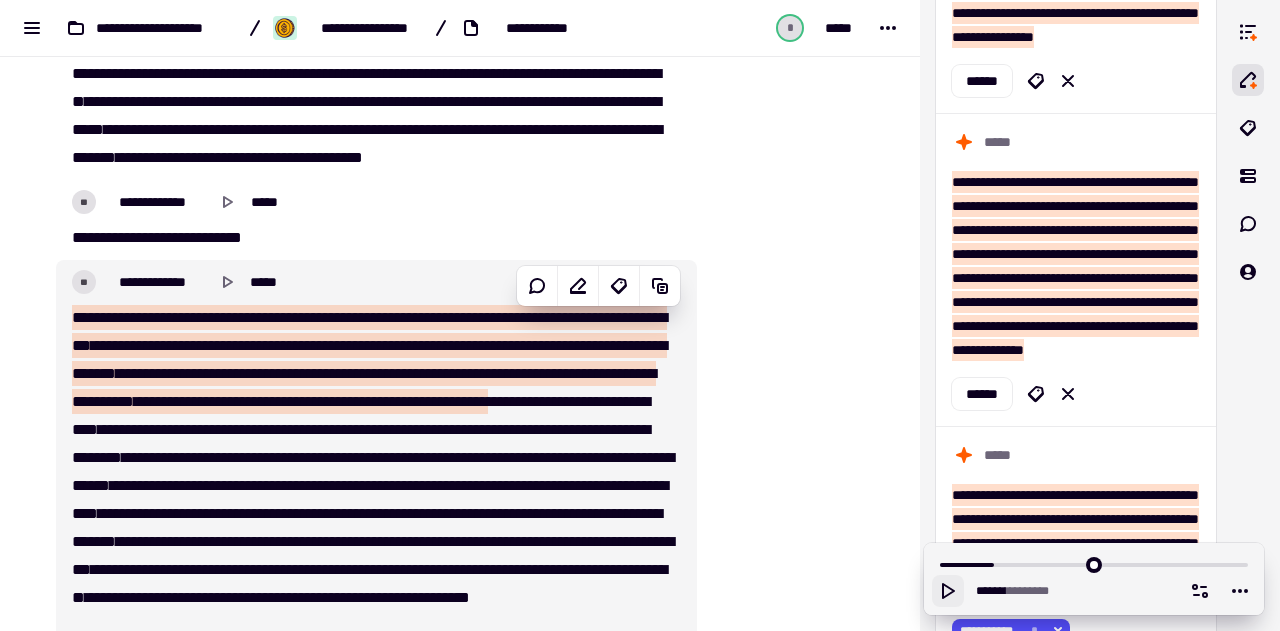 click at bounding box center [269, 373] 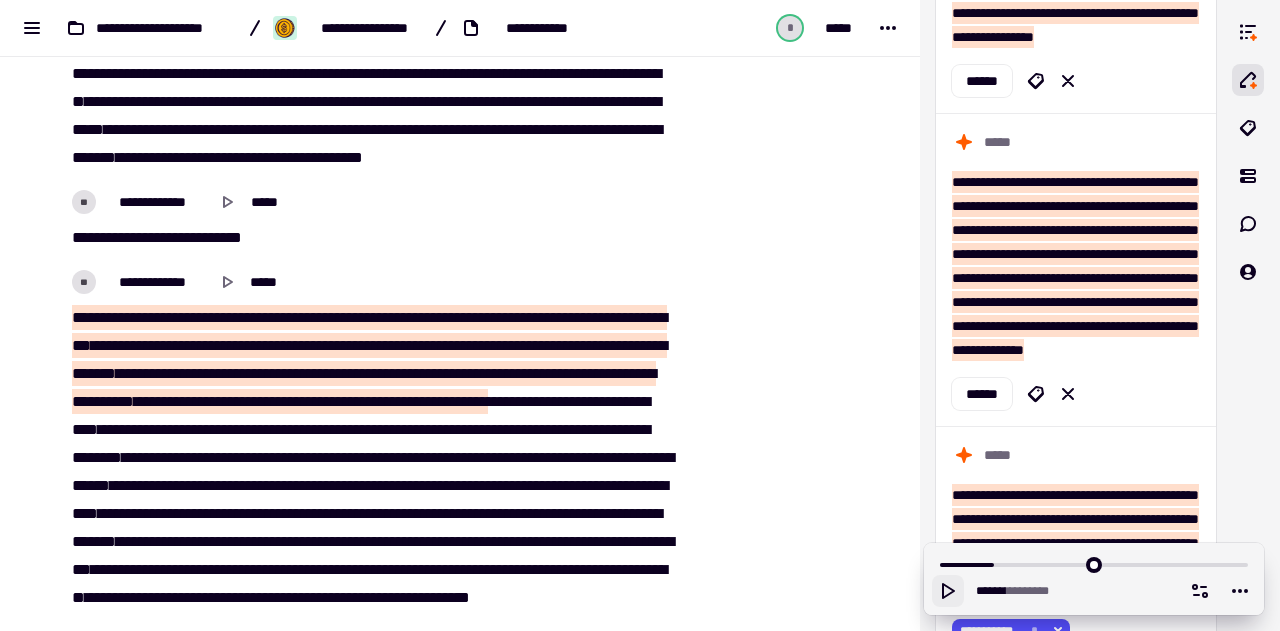 click on "**********" at bounding box center [370, 486] 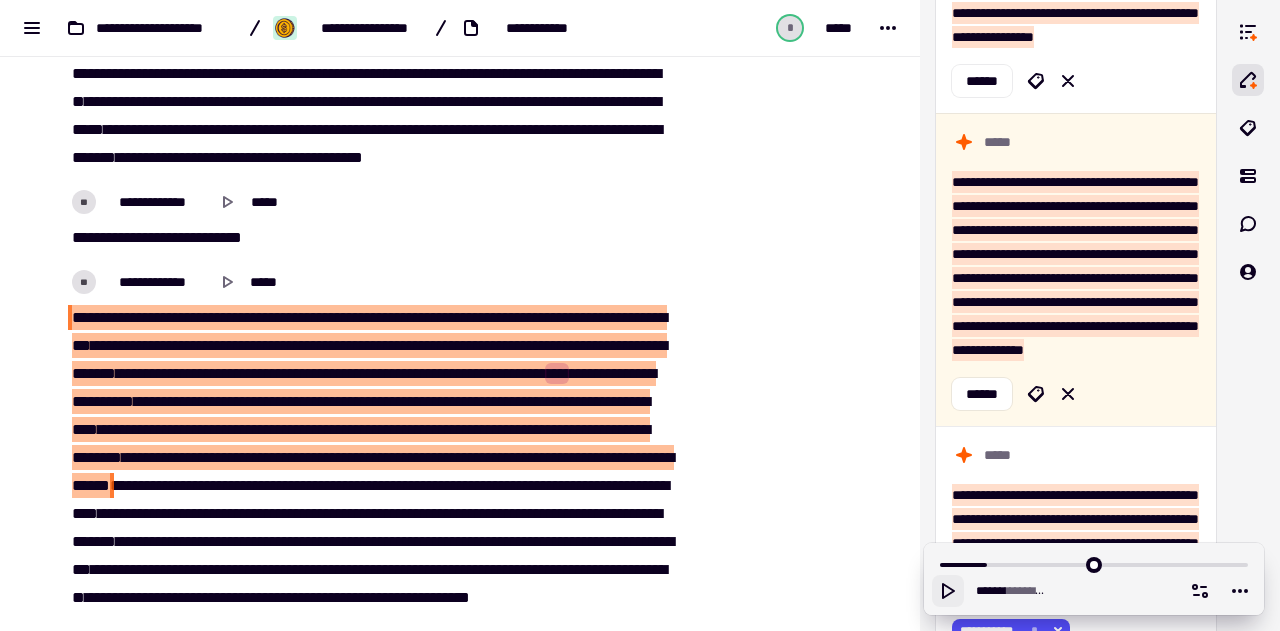drag, startPoint x: 316, startPoint y: 434, endPoint x: 244, endPoint y: 506, distance: 101.82338 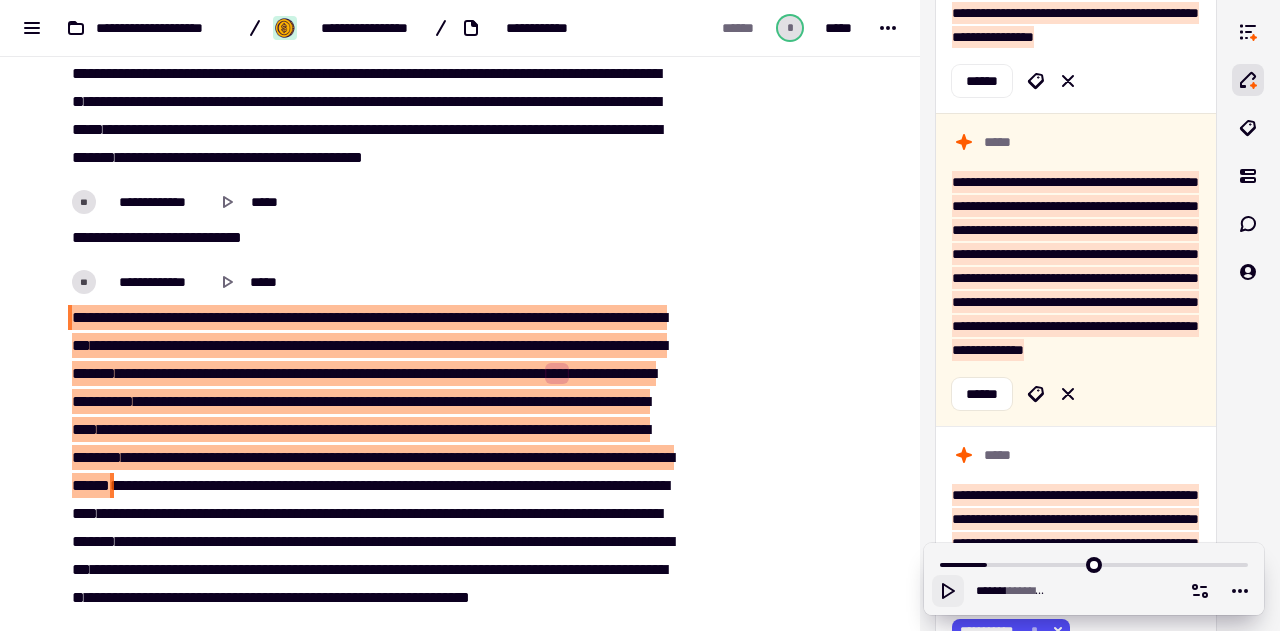 click on "***" at bounding box center [239, 457] 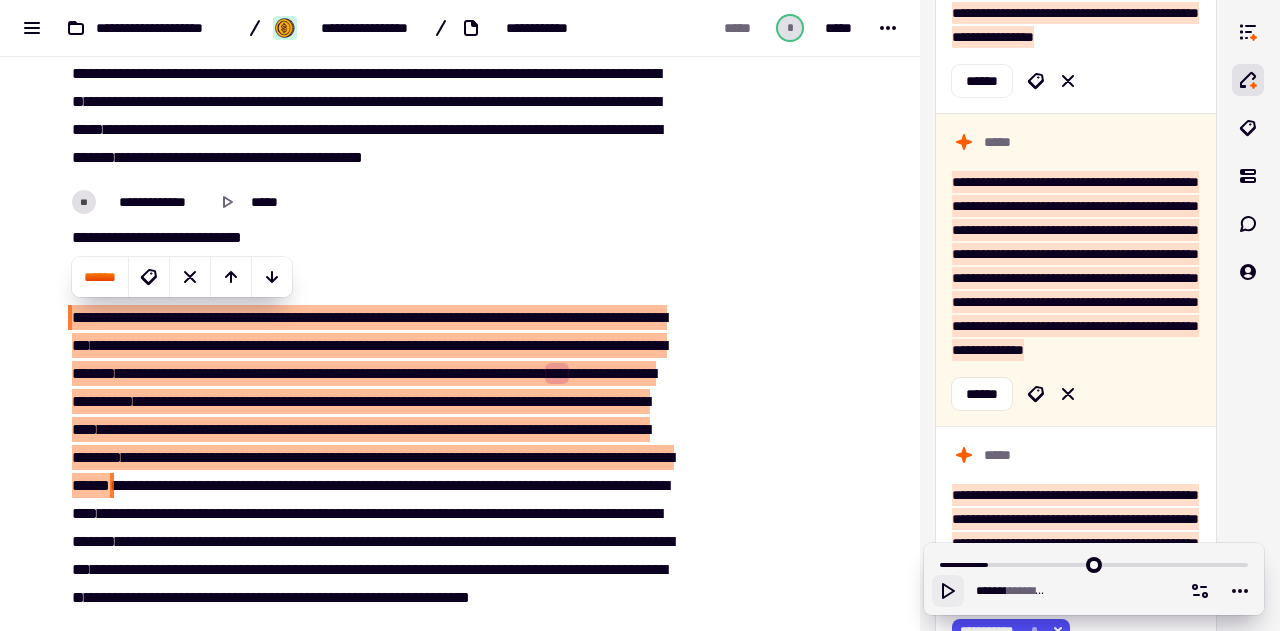 type on "******" 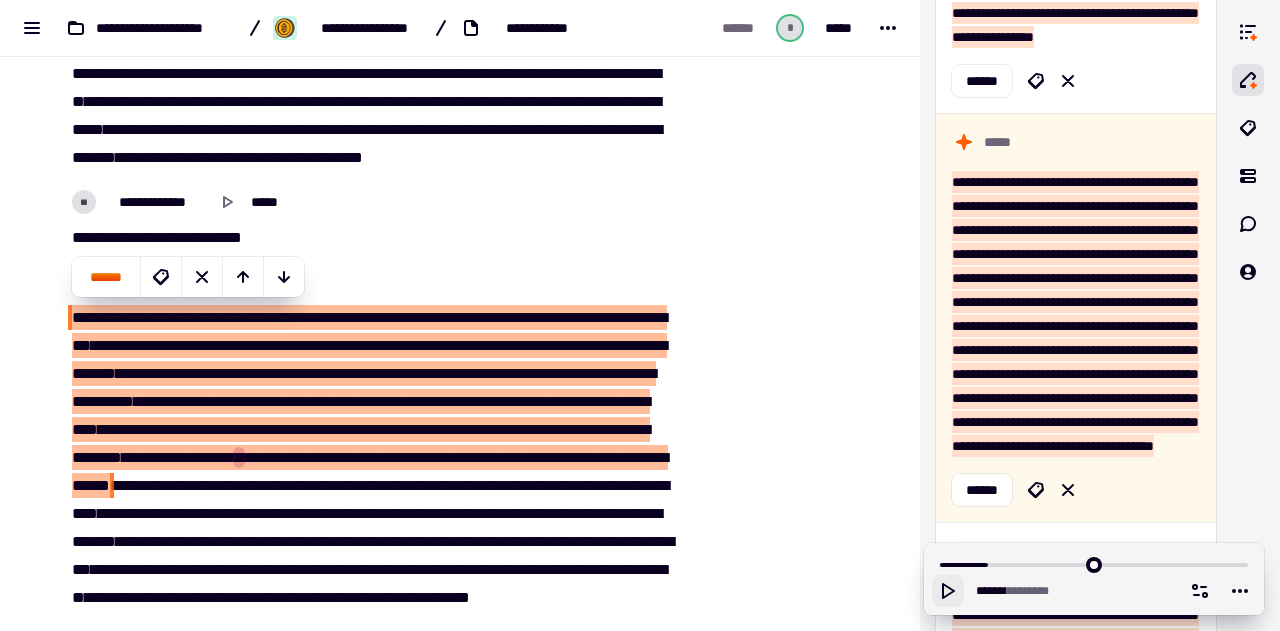 click at bounding box center [794, 16060] 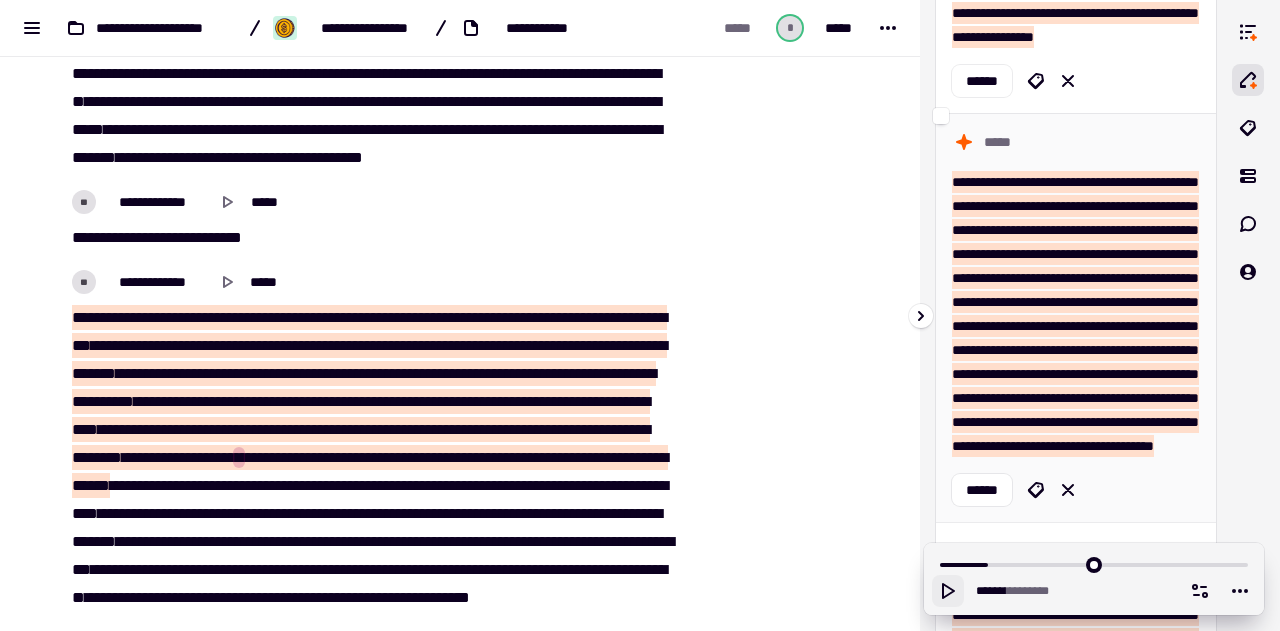 click on "**********" at bounding box center (1075, 314) 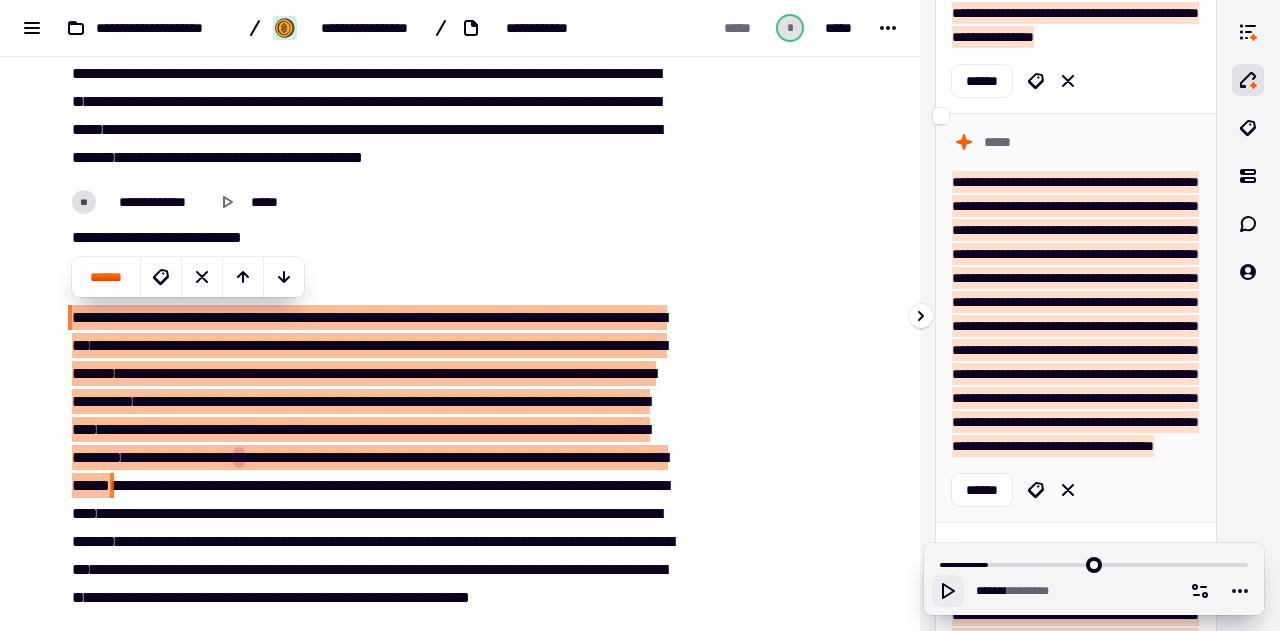 scroll, scrollTop: 5145, scrollLeft: 0, axis: vertical 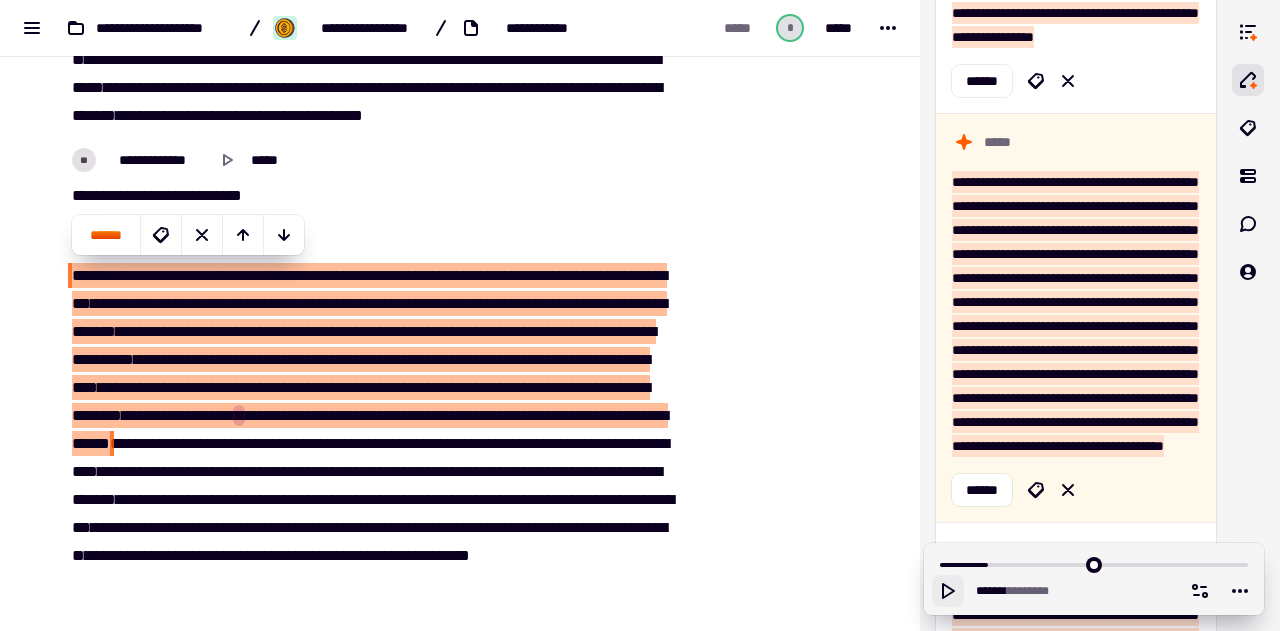 drag, startPoint x: 1070, startPoint y: 549, endPoint x: 822, endPoint y: 482, distance: 256.89102 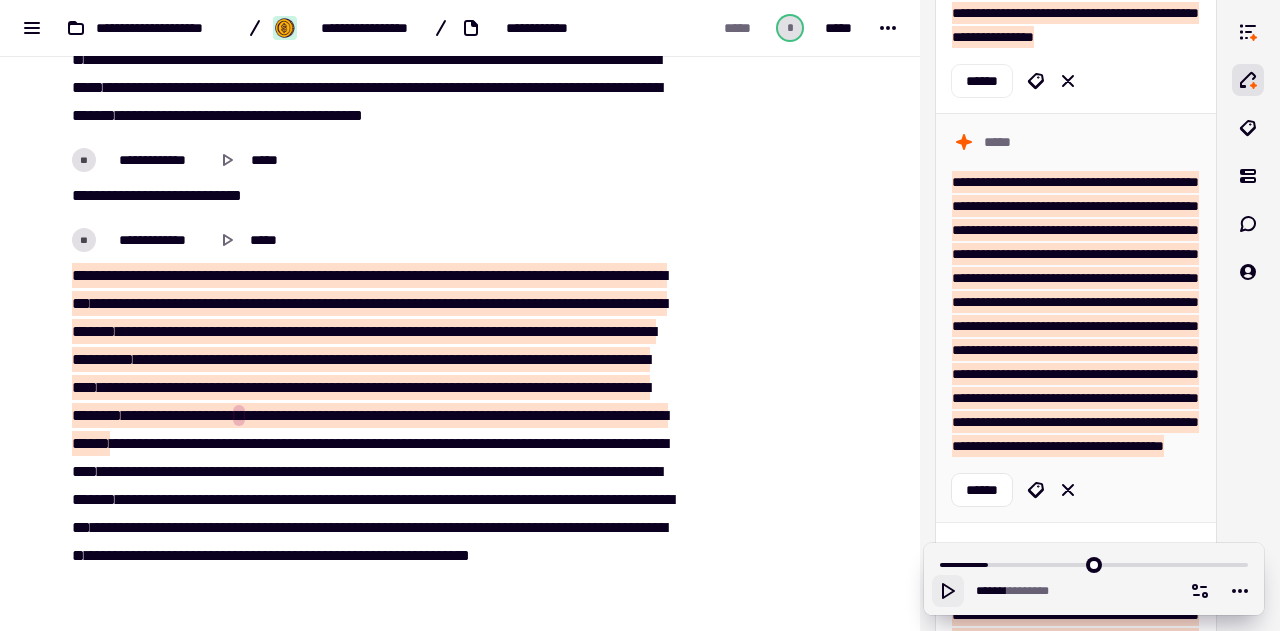 click on "**********" at bounding box center [1075, 314] 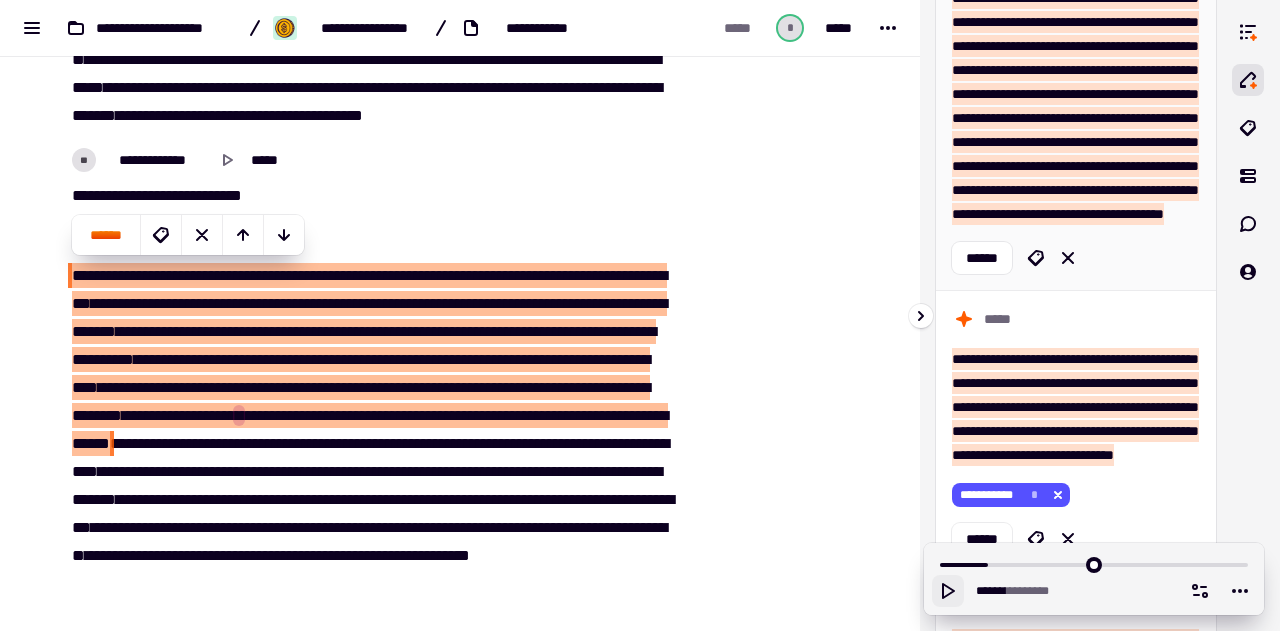 scroll, scrollTop: 560, scrollLeft: 0, axis: vertical 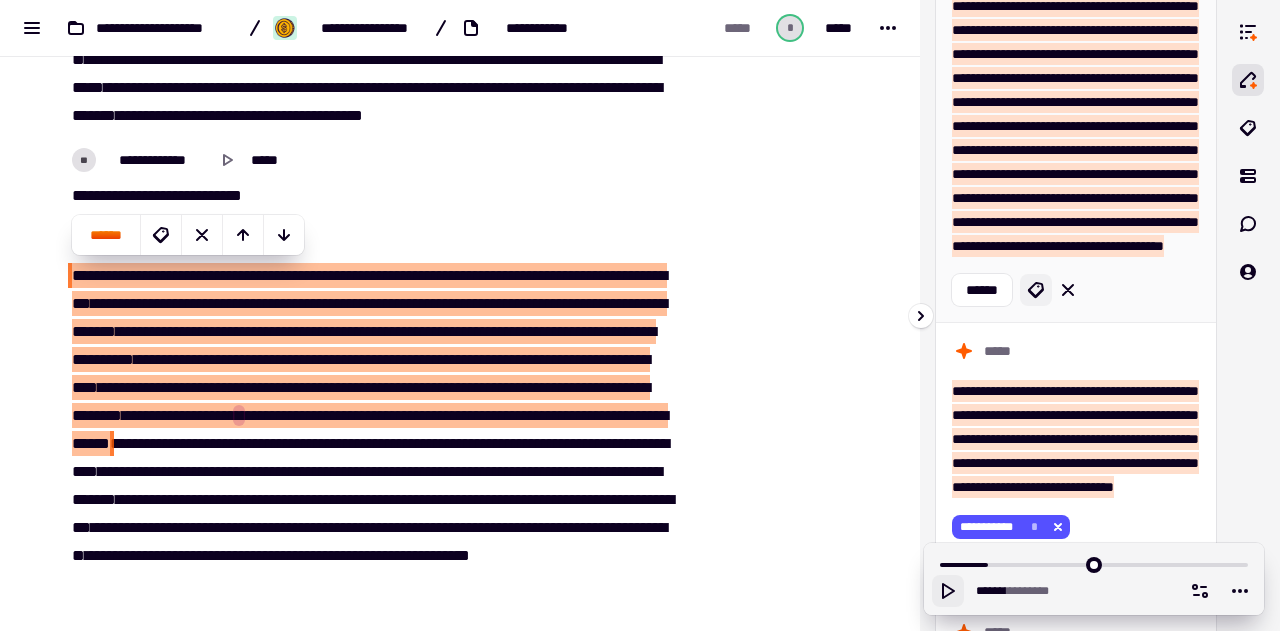 click 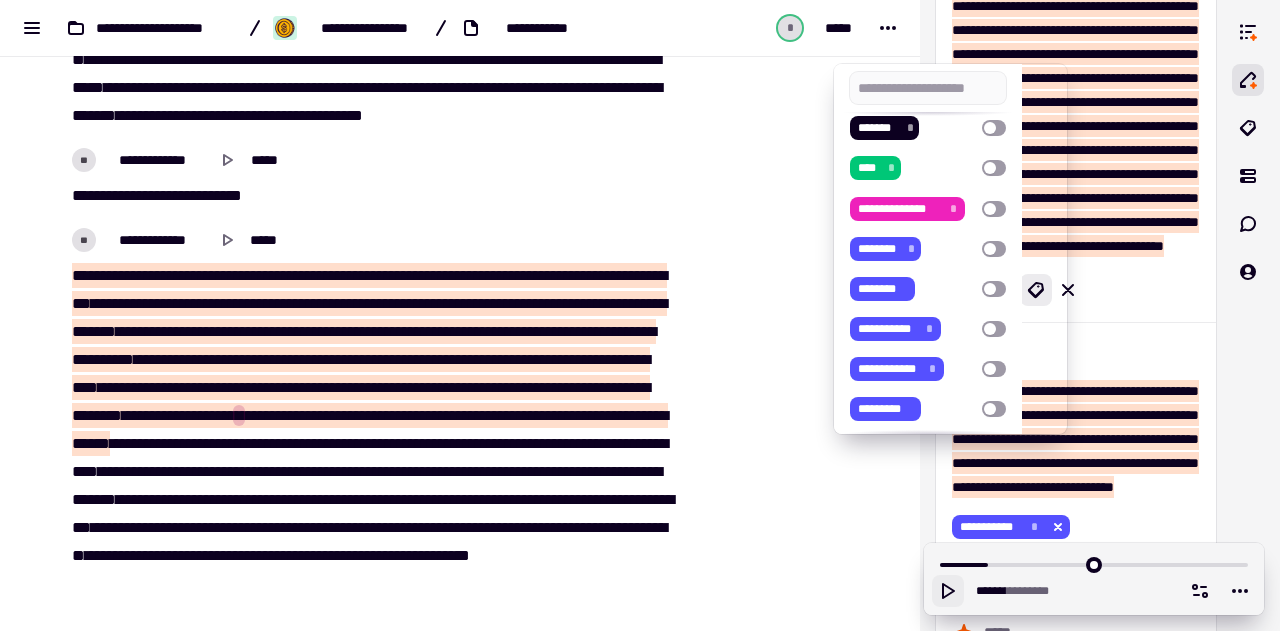 scroll, scrollTop: 169, scrollLeft: 0, axis: vertical 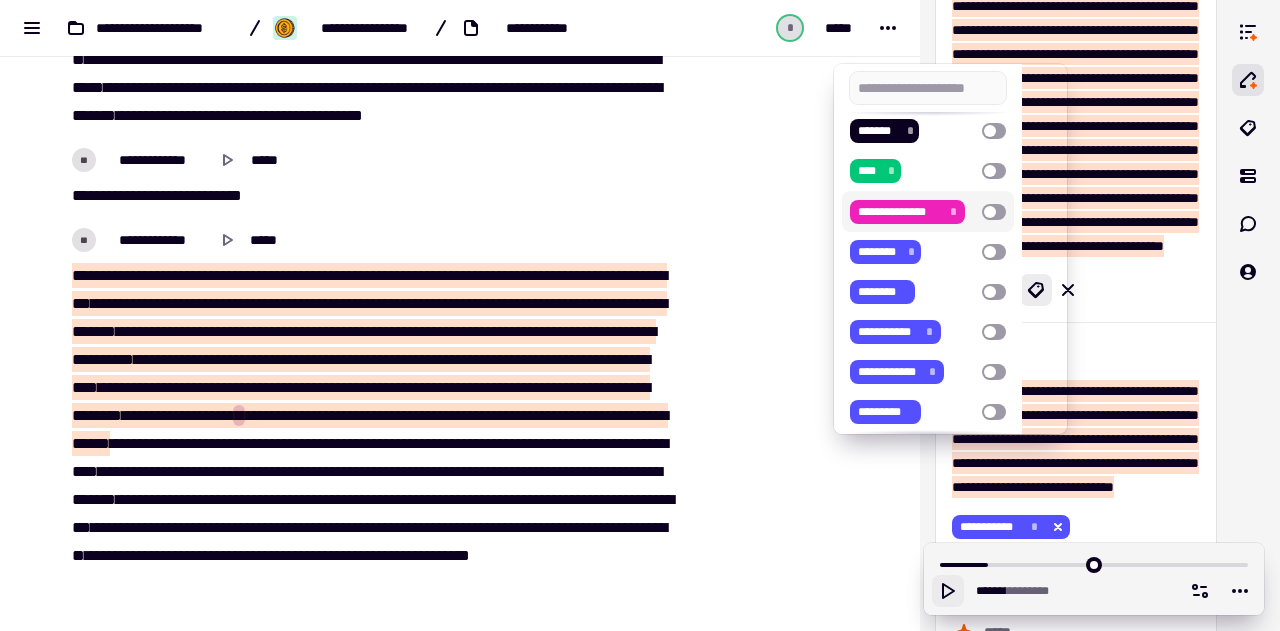 click at bounding box center [994, 212] 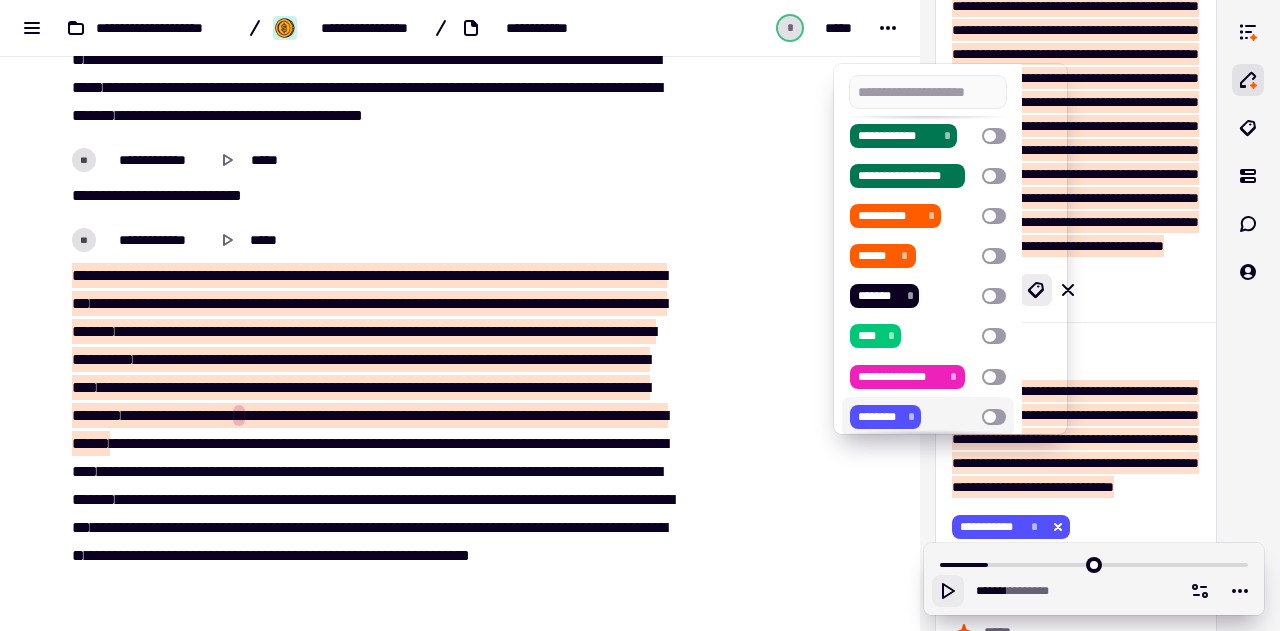 scroll, scrollTop: 0, scrollLeft: 0, axis: both 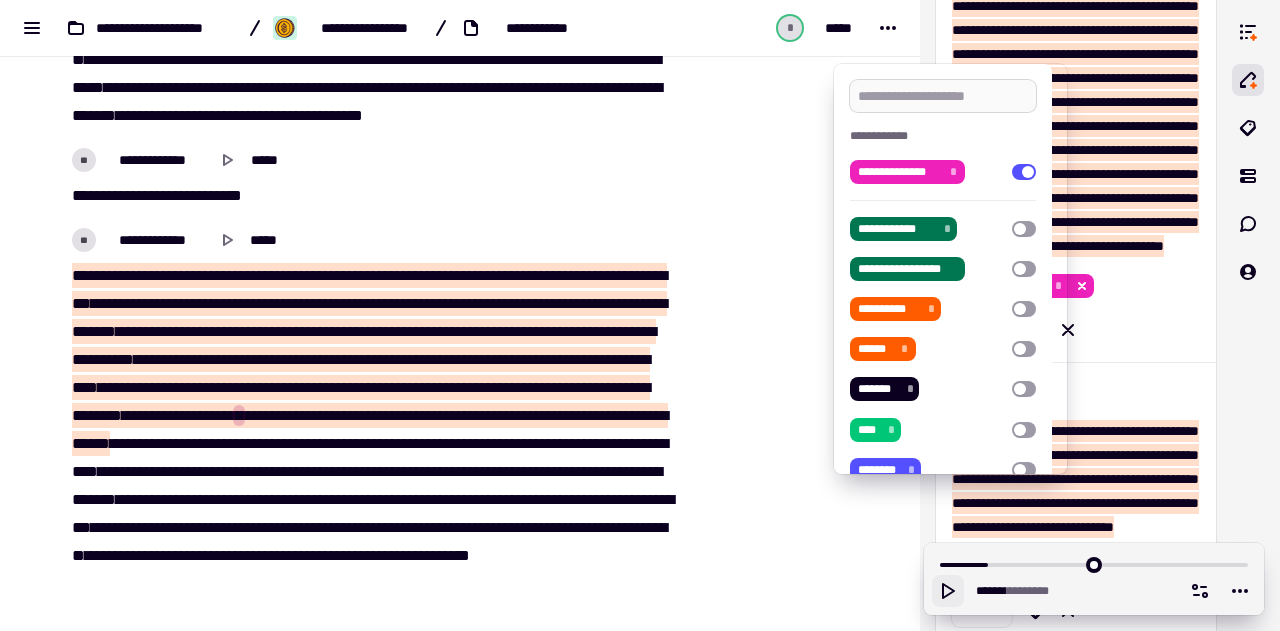 click at bounding box center (943, 96) 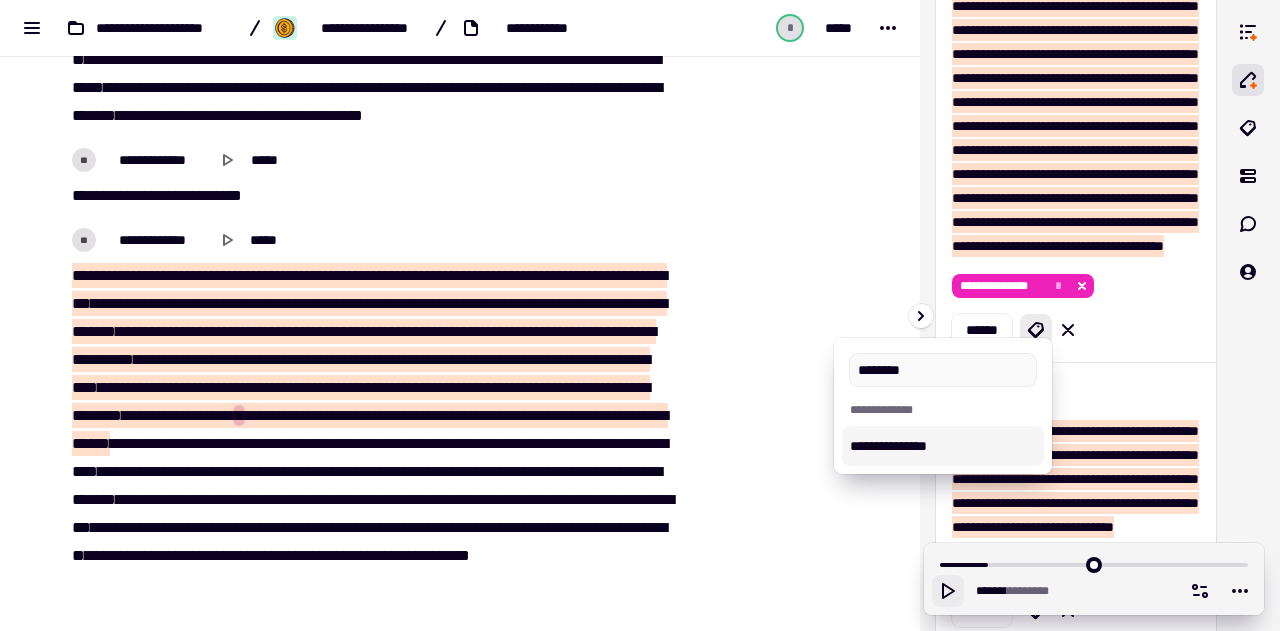 type on "********" 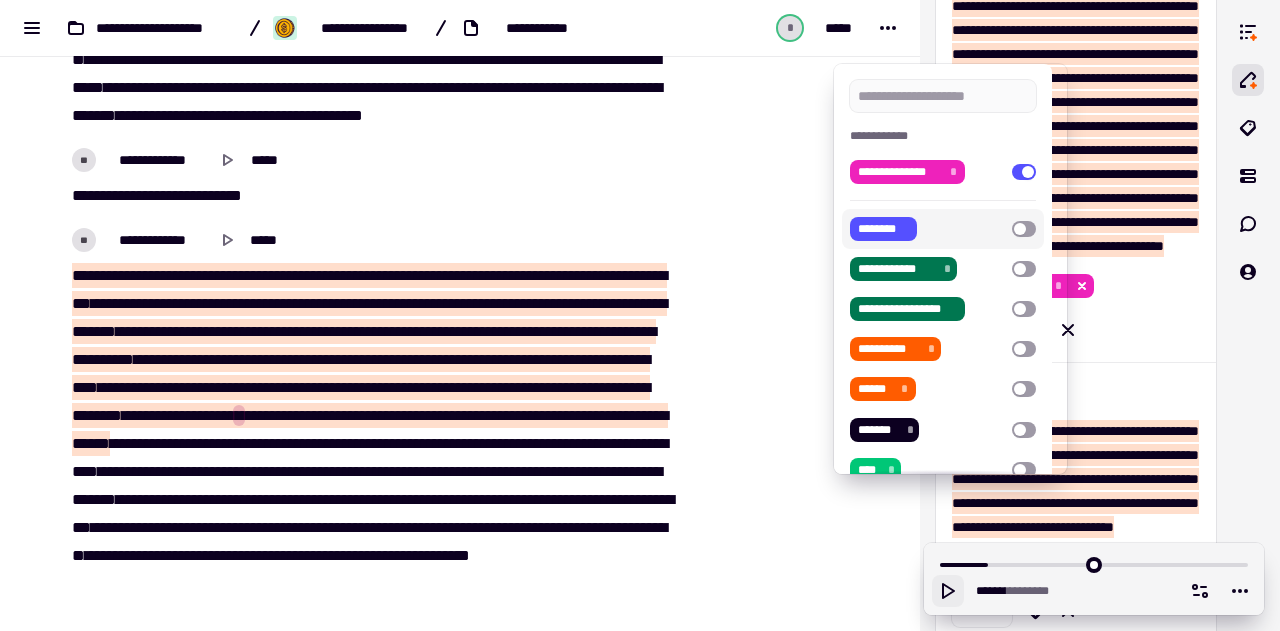 click at bounding box center (1024, 229) 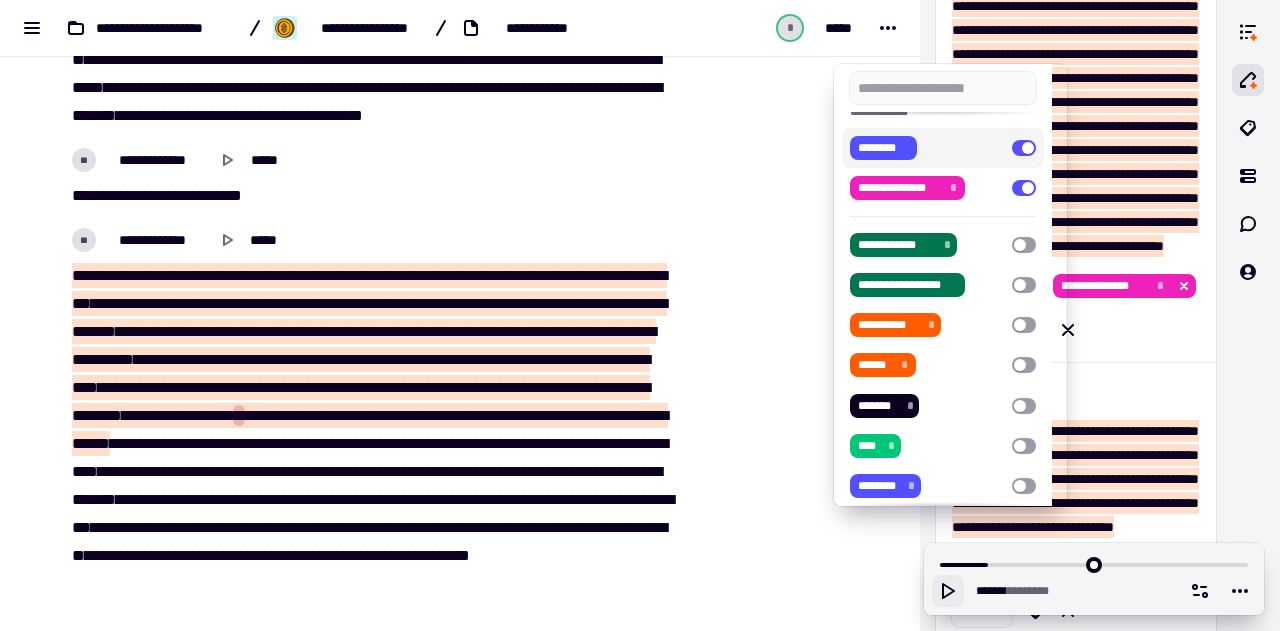 scroll, scrollTop: 23, scrollLeft: 0, axis: vertical 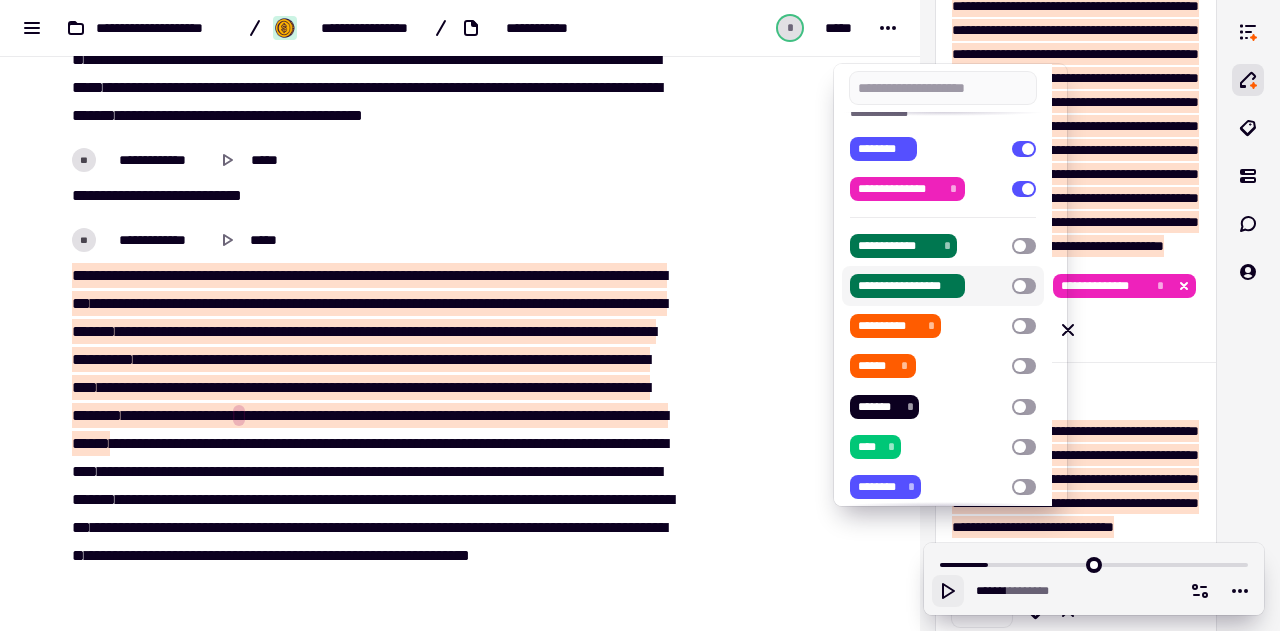 click at bounding box center (1024, 286) 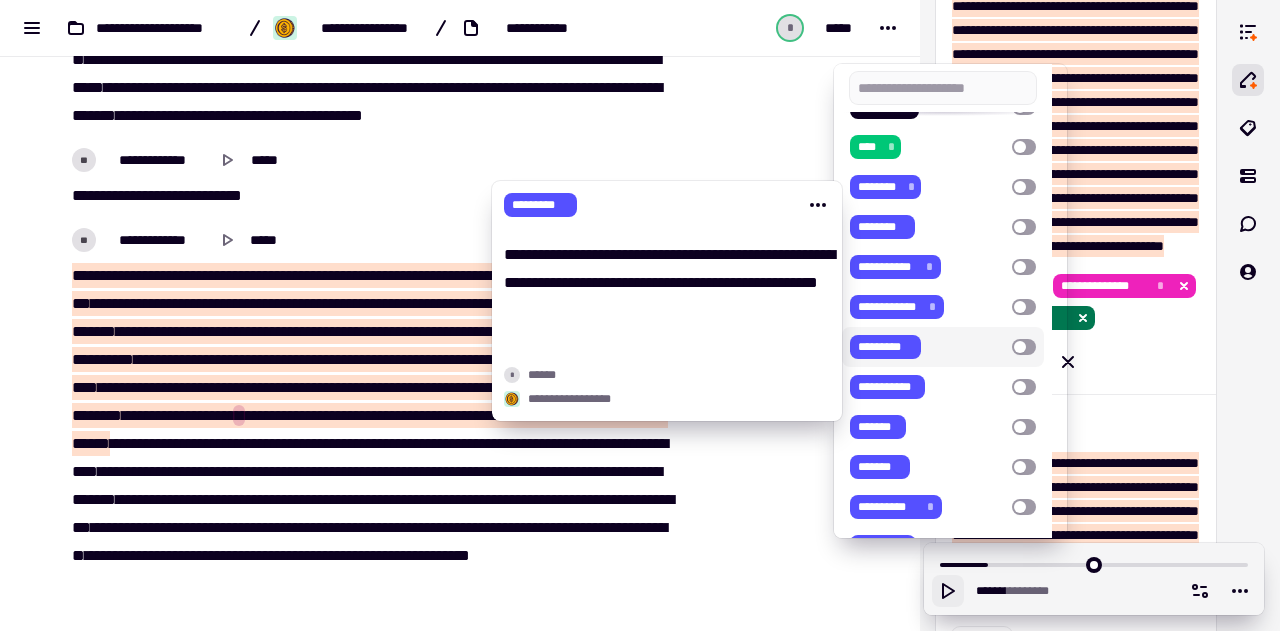 scroll, scrollTop: 395, scrollLeft: 0, axis: vertical 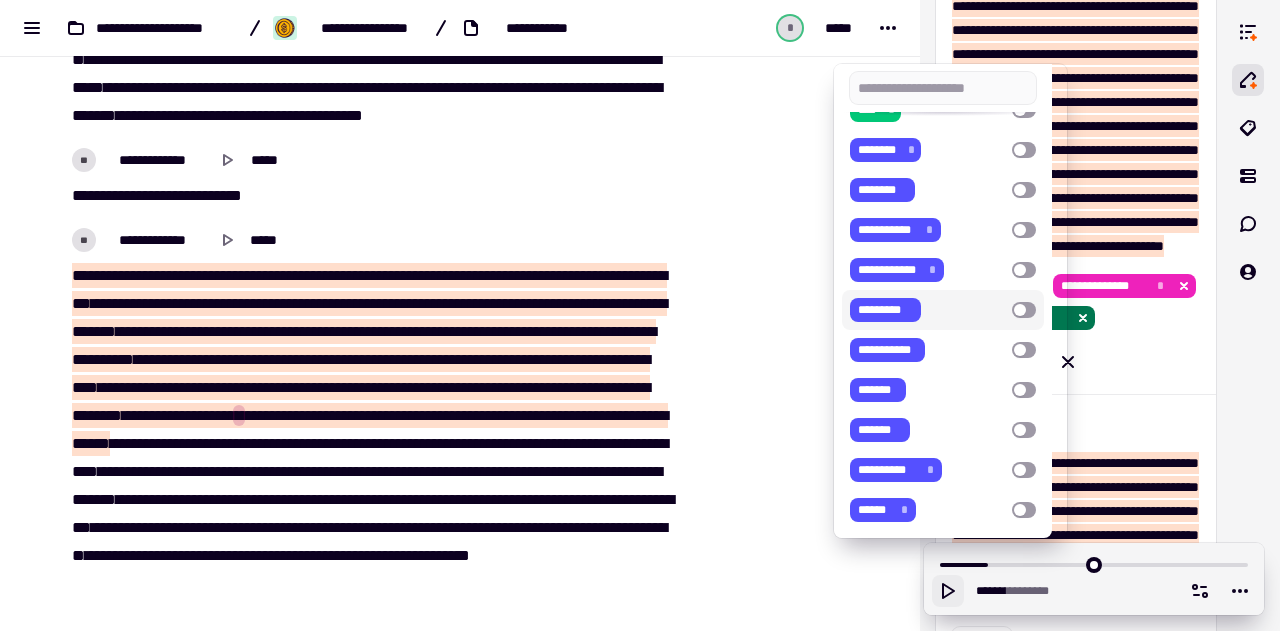 click at bounding box center [640, 315] 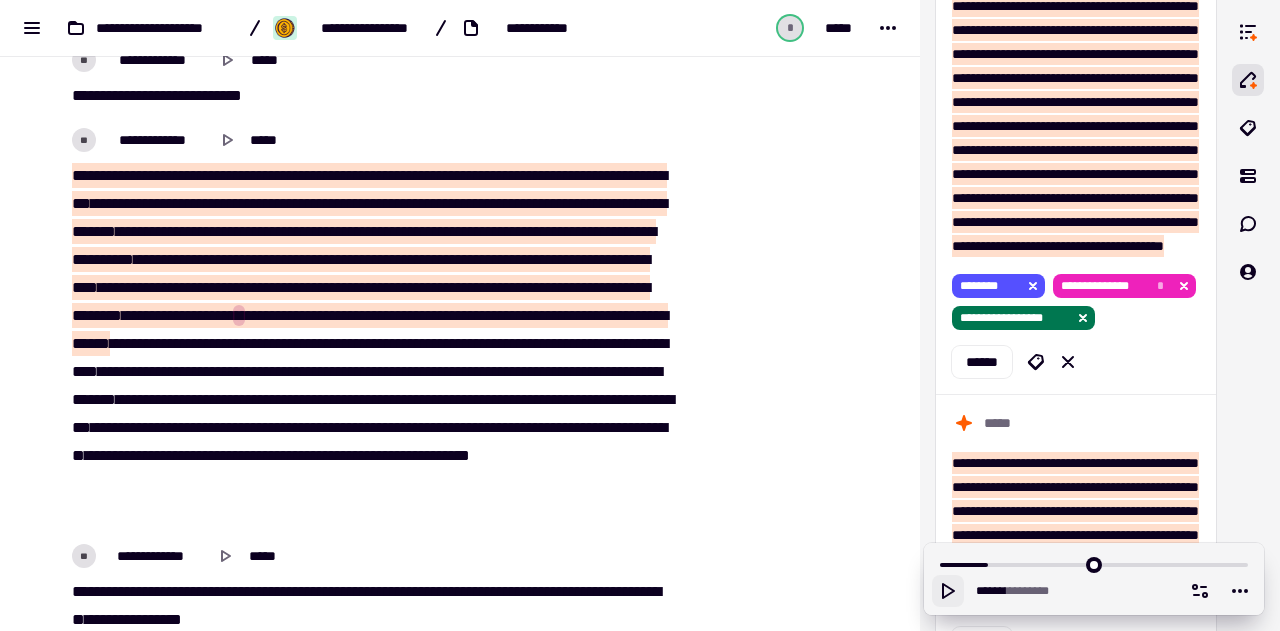 scroll, scrollTop: 5345, scrollLeft: 0, axis: vertical 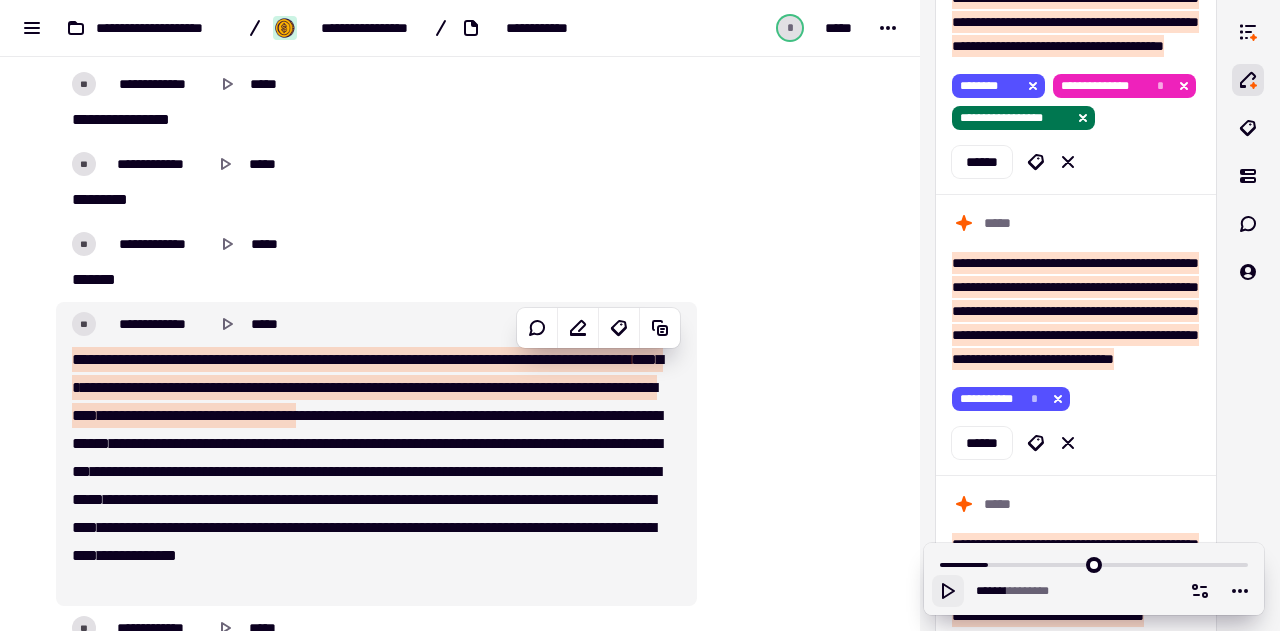 click on "******" at bounding box center [122, 415] 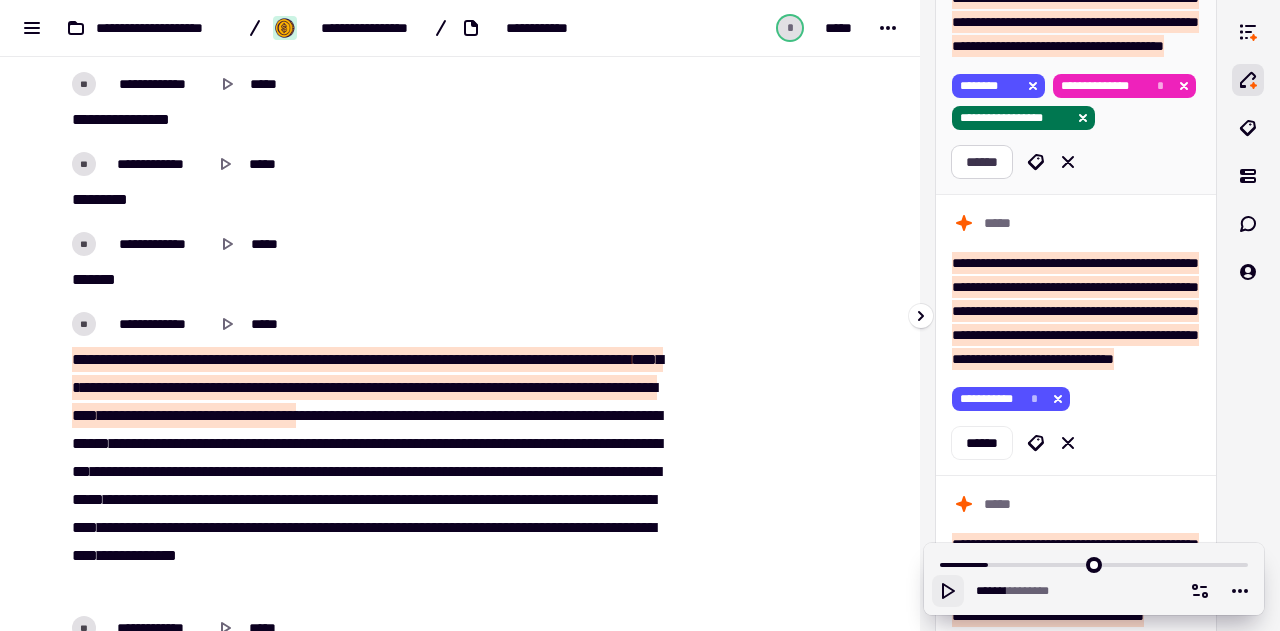 click on "******" 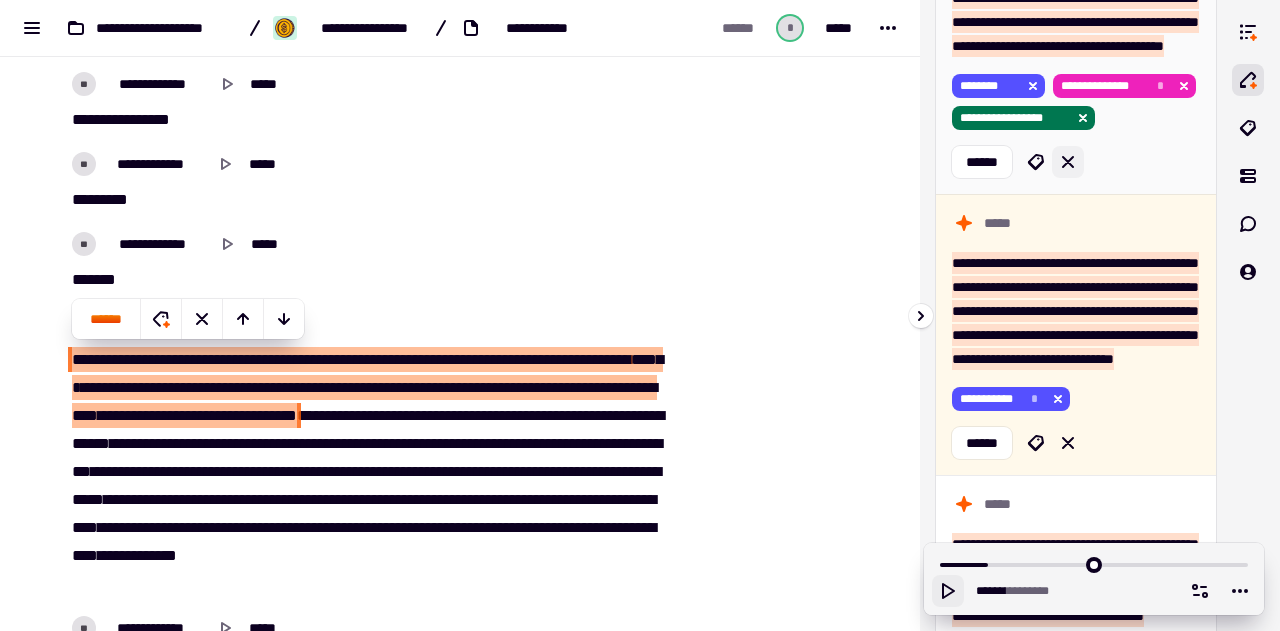 scroll, scrollTop: 6059, scrollLeft: 0, axis: vertical 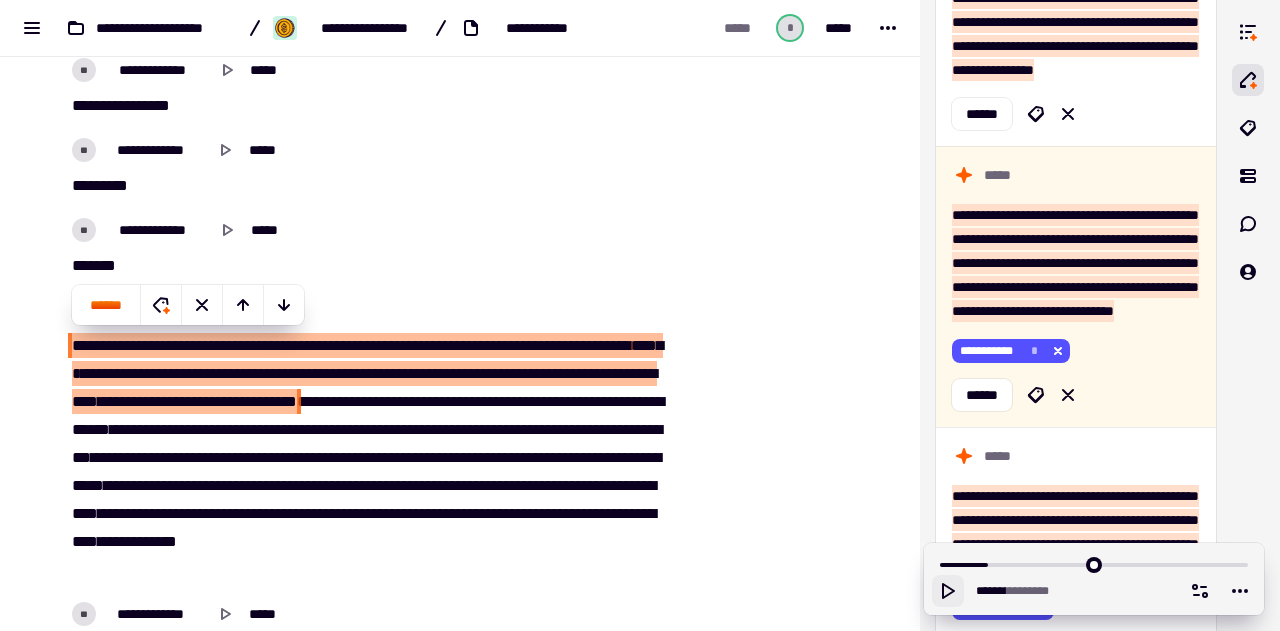 click 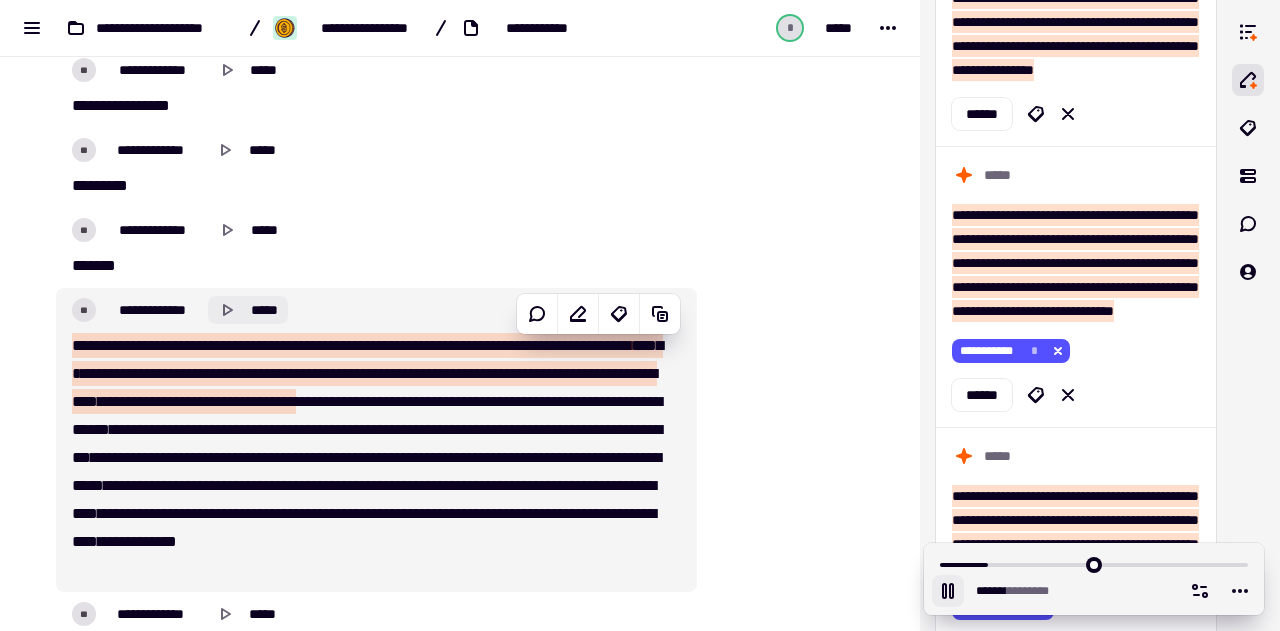 click 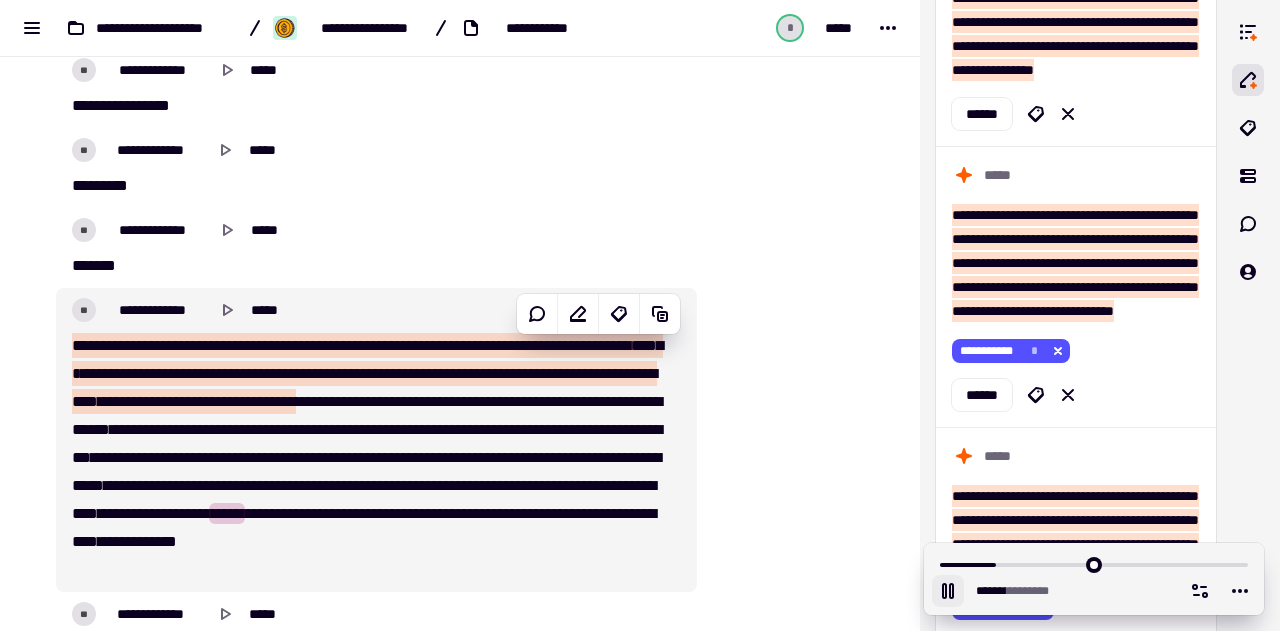 click on "******" at bounding box center [272, 401] 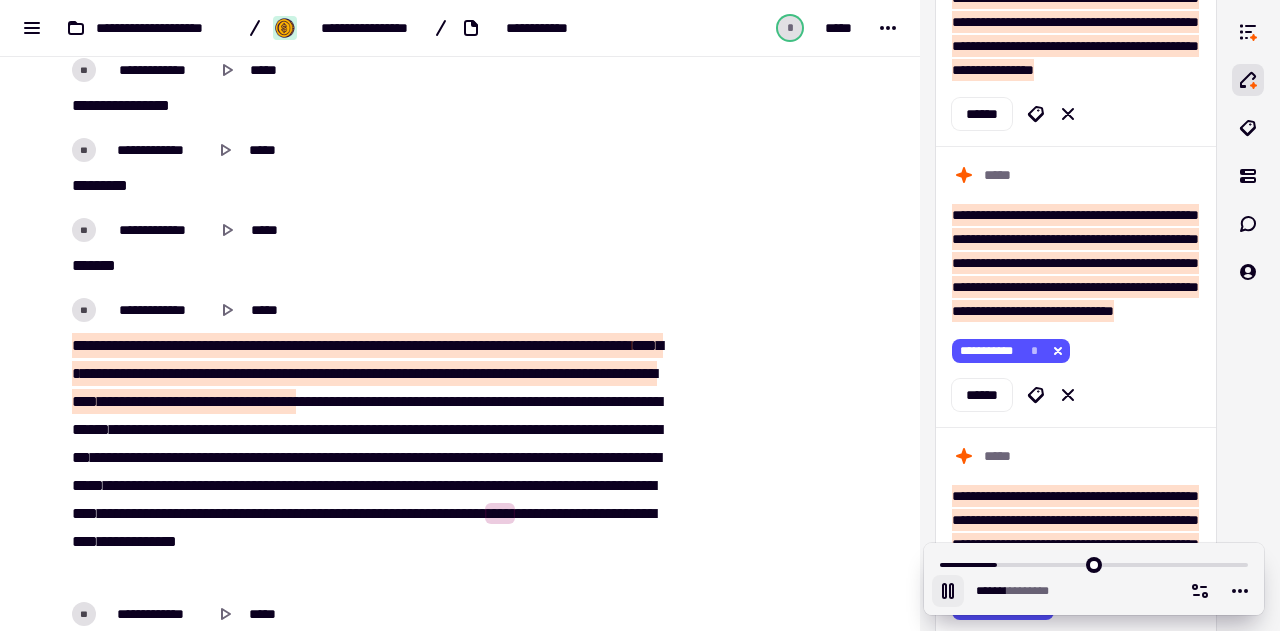 click 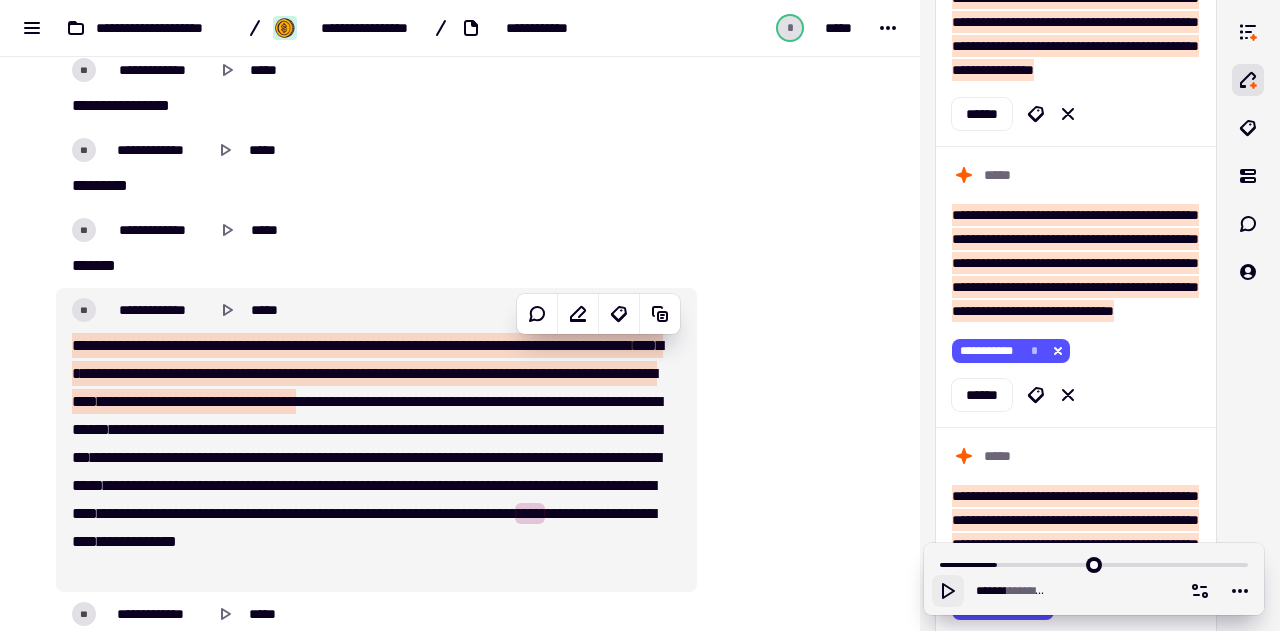 click on "******" at bounding box center [272, 401] 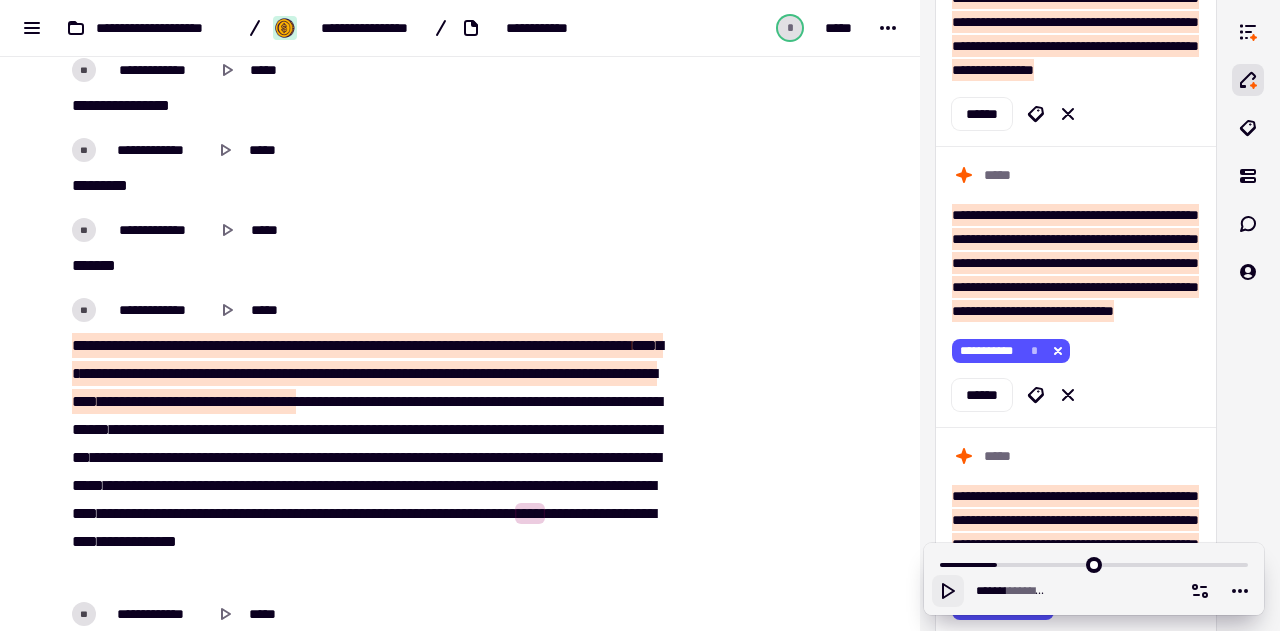 click on "******" at bounding box center [272, 401] 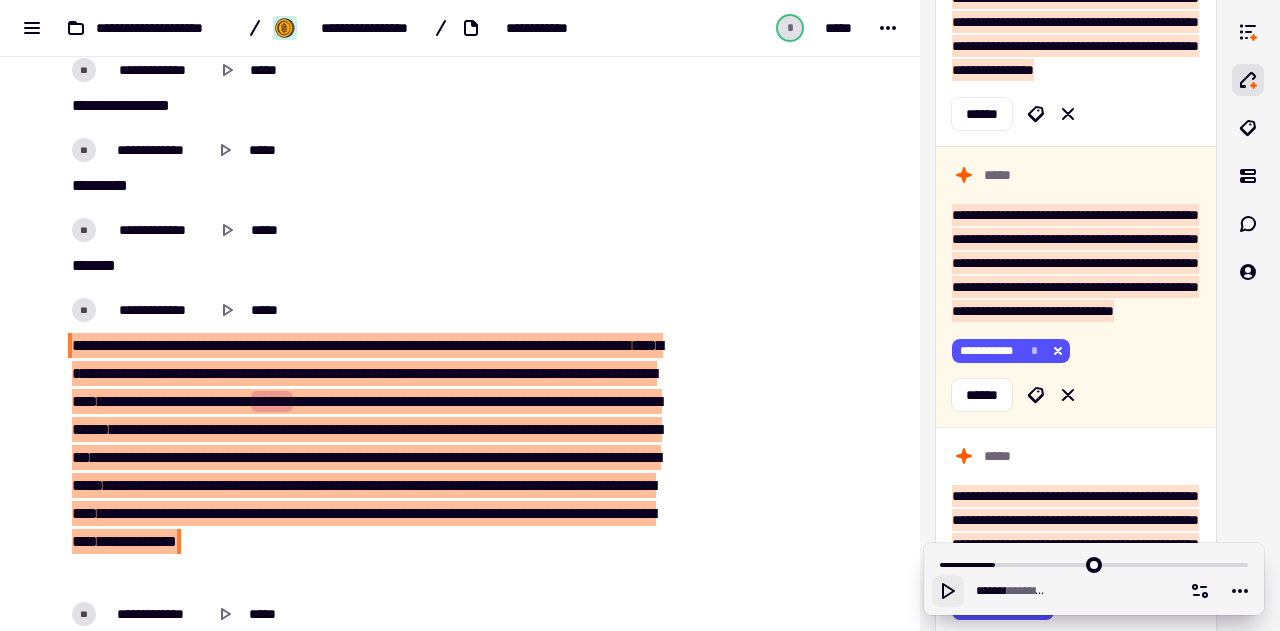 drag, startPoint x: 532, startPoint y: 406, endPoint x: 567, endPoint y: 572, distance: 169.64964 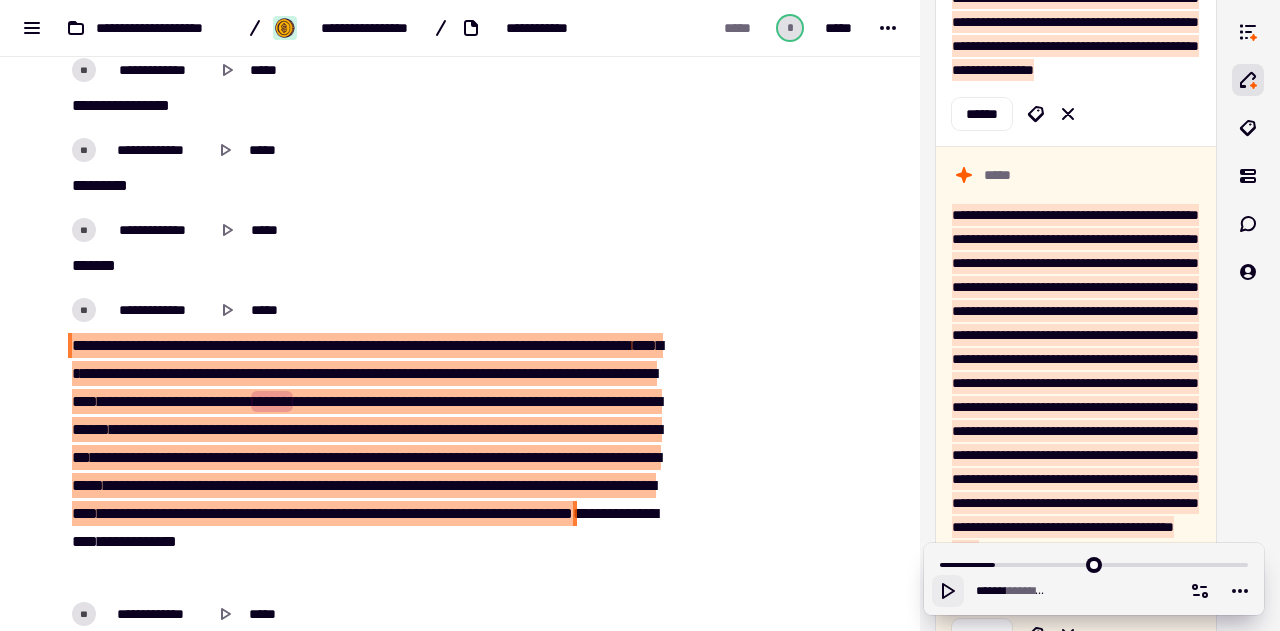 drag, startPoint x: 294, startPoint y: 570, endPoint x: 655, endPoint y: 535, distance: 362.69272 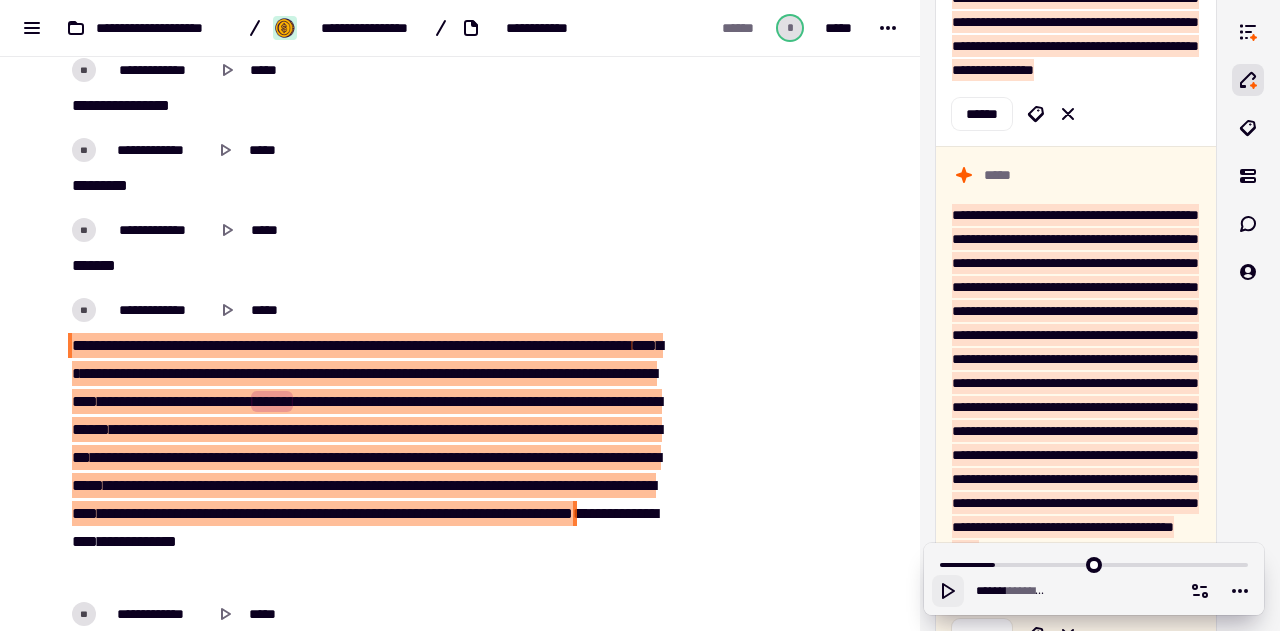 click at bounding box center [794, 15104] 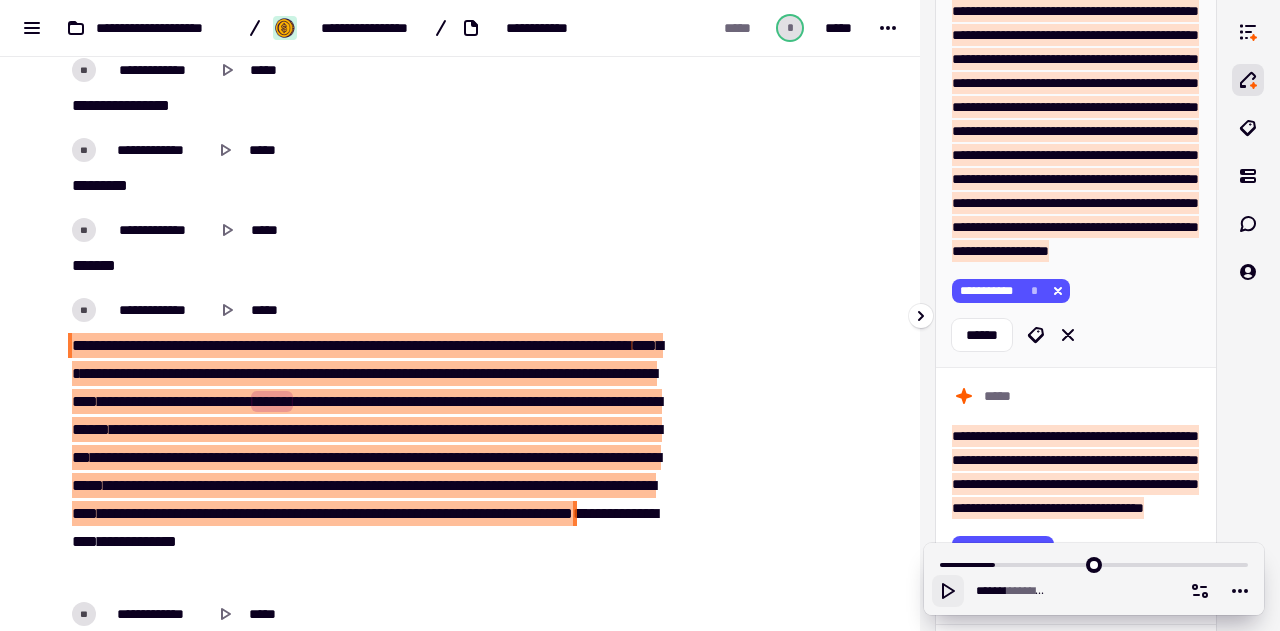 scroll, scrollTop: 627, scrollLeft: 0, axis: vertical 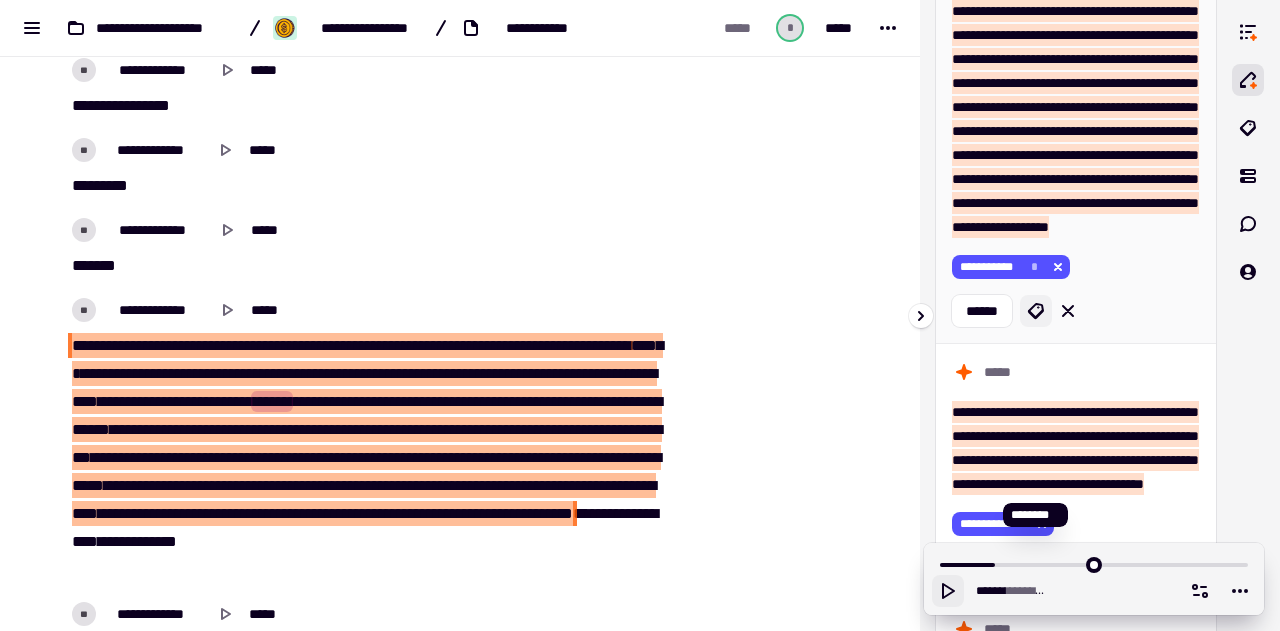 click 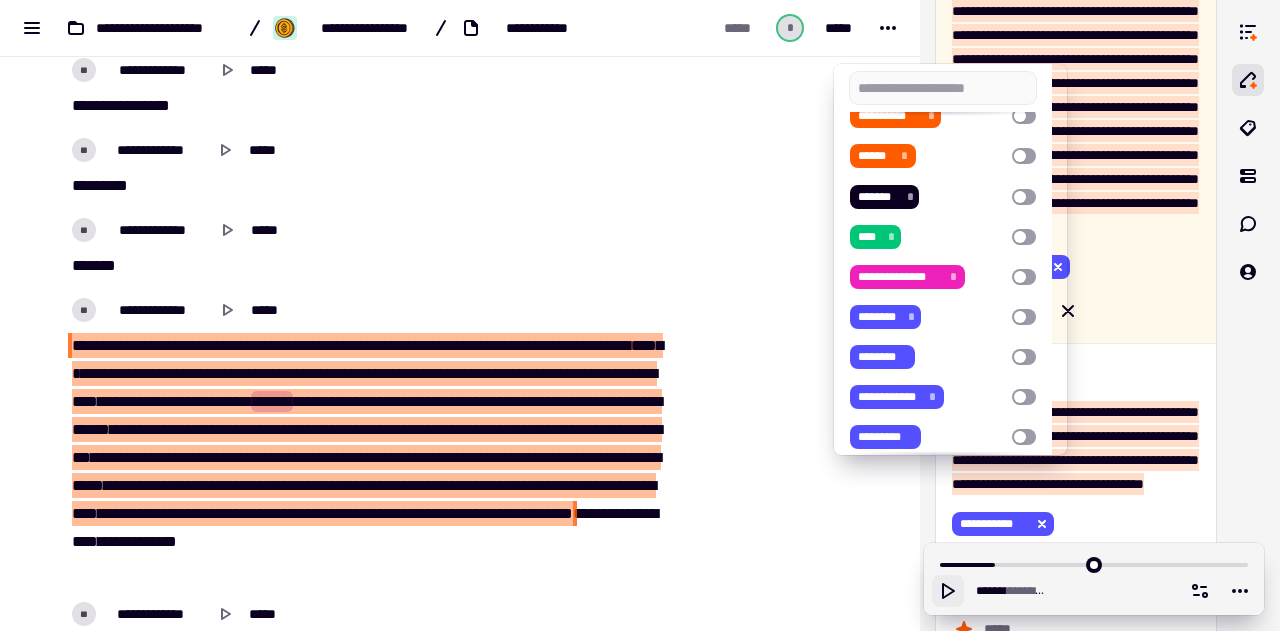 scroll, scrollTop: 240, scrollLeft: 0, axis: vertical 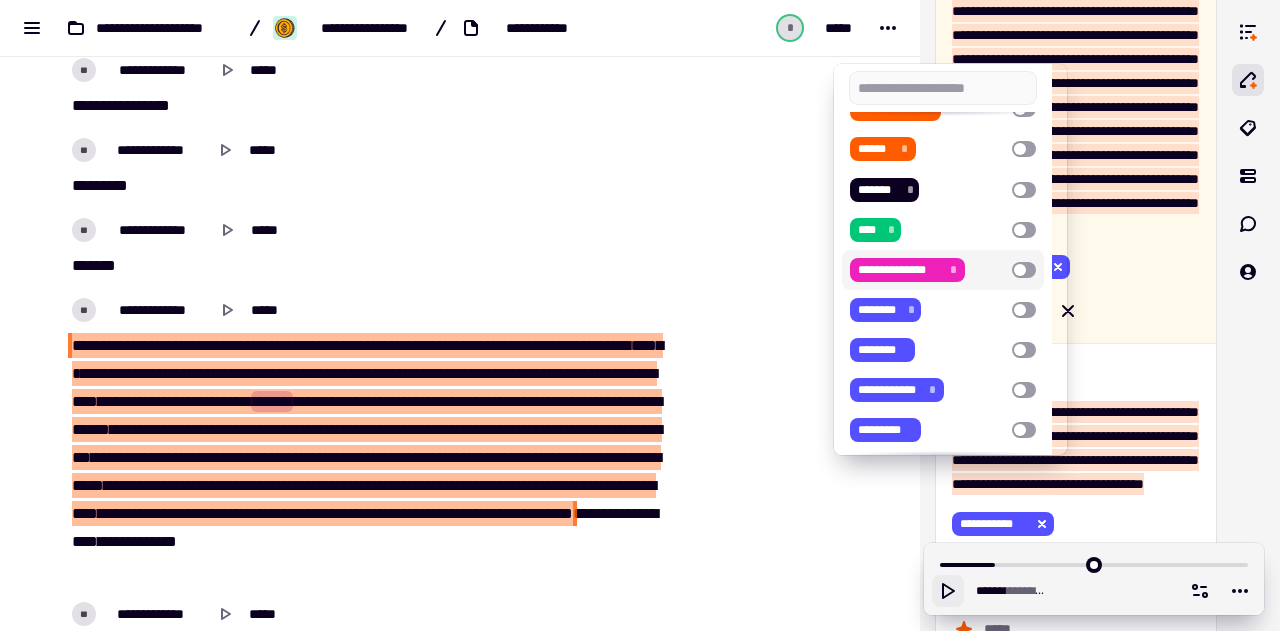 click at bounding box center (1024, 270) 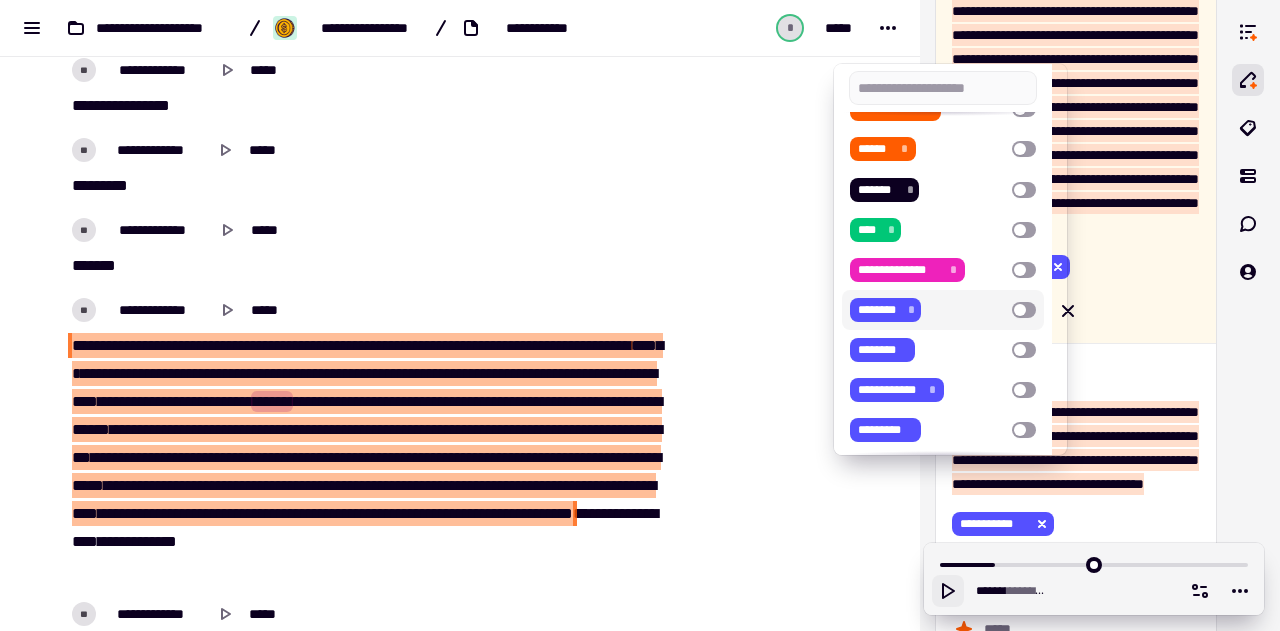 drag, startPoint x: 1055, startPoint y: 329, endPoint x: 1060, endPoint y: 348, distance: 19.646883 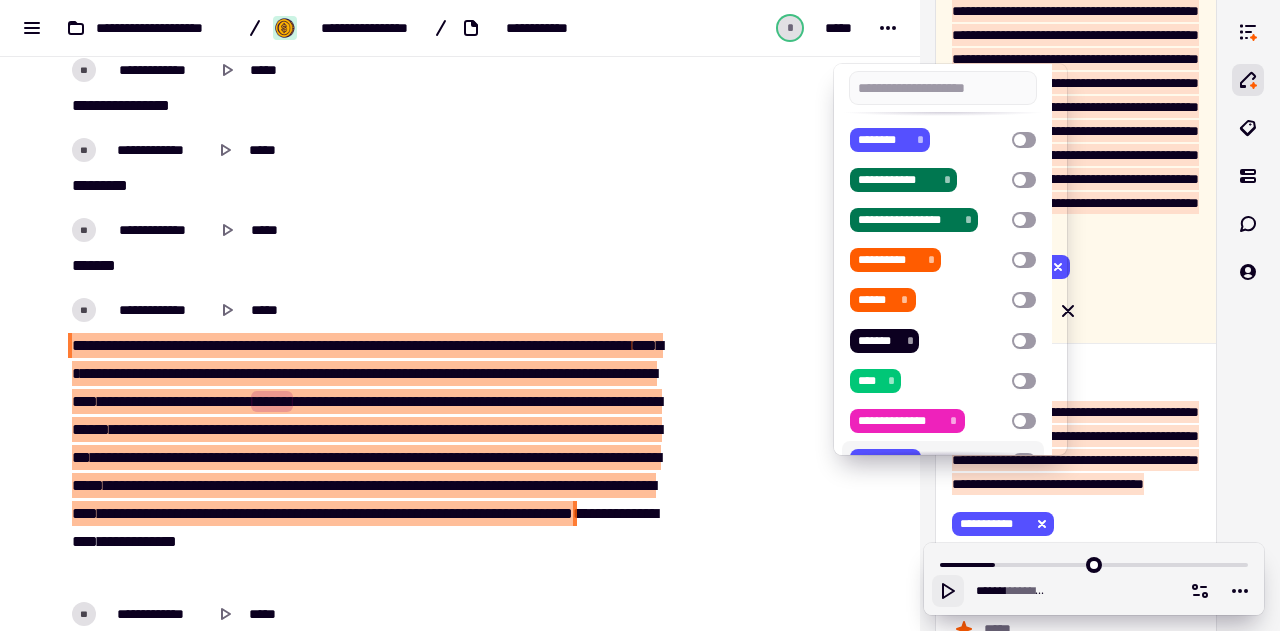 scroll, scrollTop: 43, scrollLeft: 0, axis: vertical 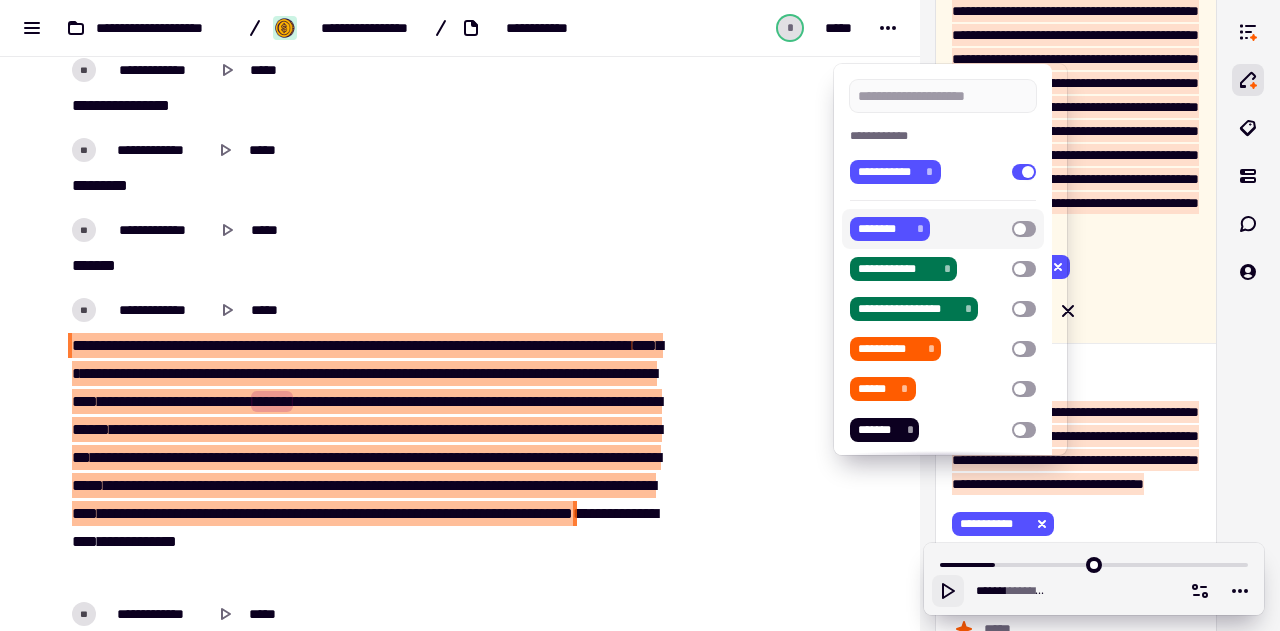 click at bounding box center [640, 315] 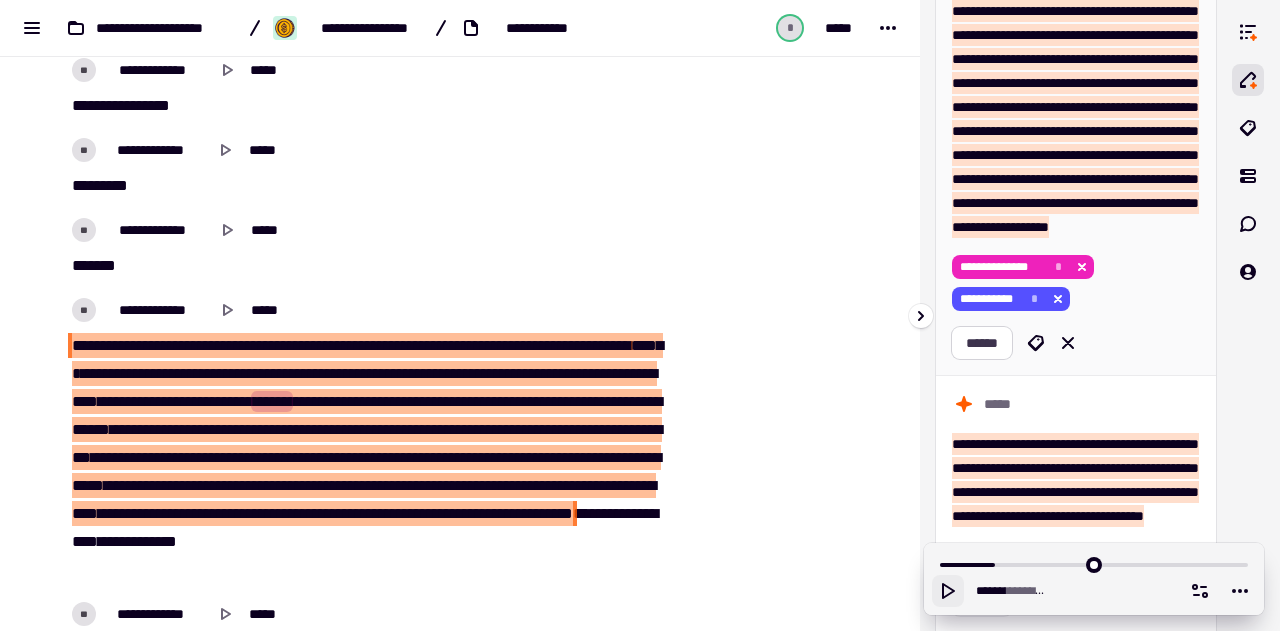 click on "******" 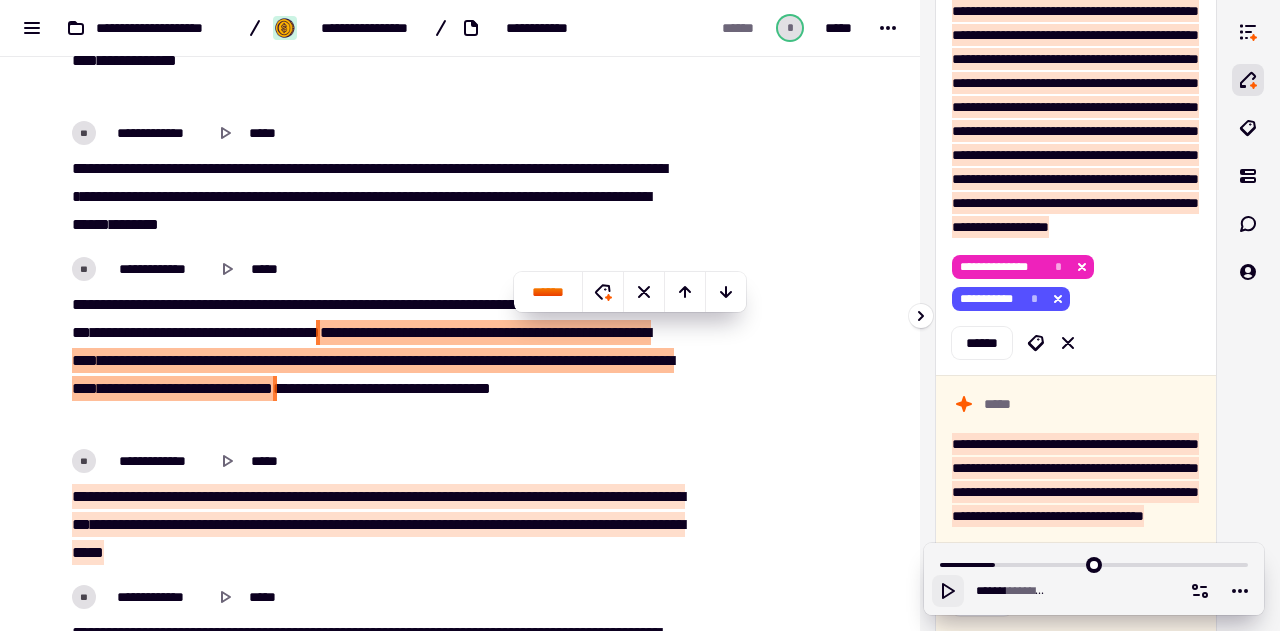 scroll, scrollTop: 6541, scrollLeft: 0, axis: vertical 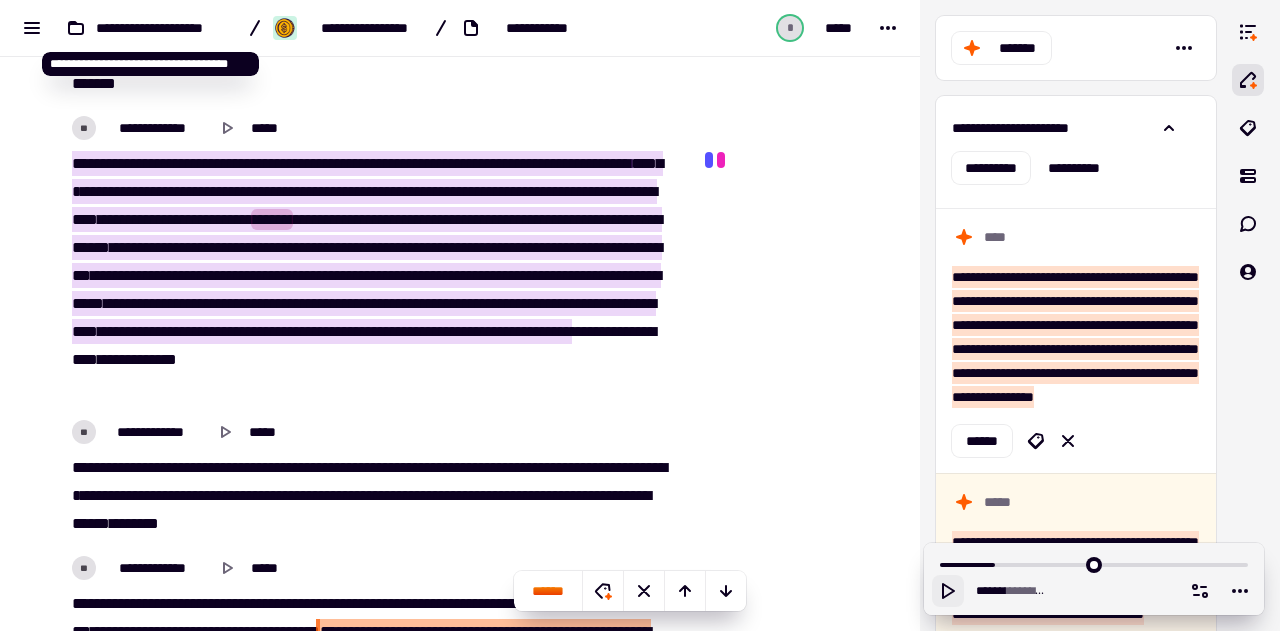 click on "**********" 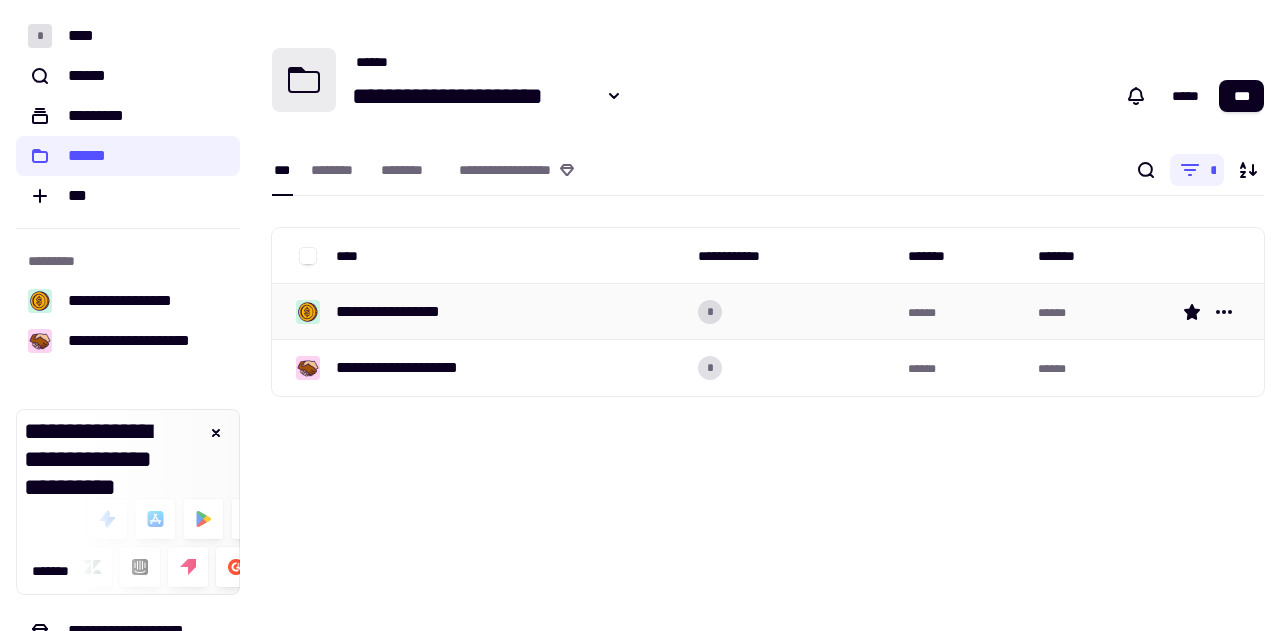 click on "**********" at bounding box center (403, 312) 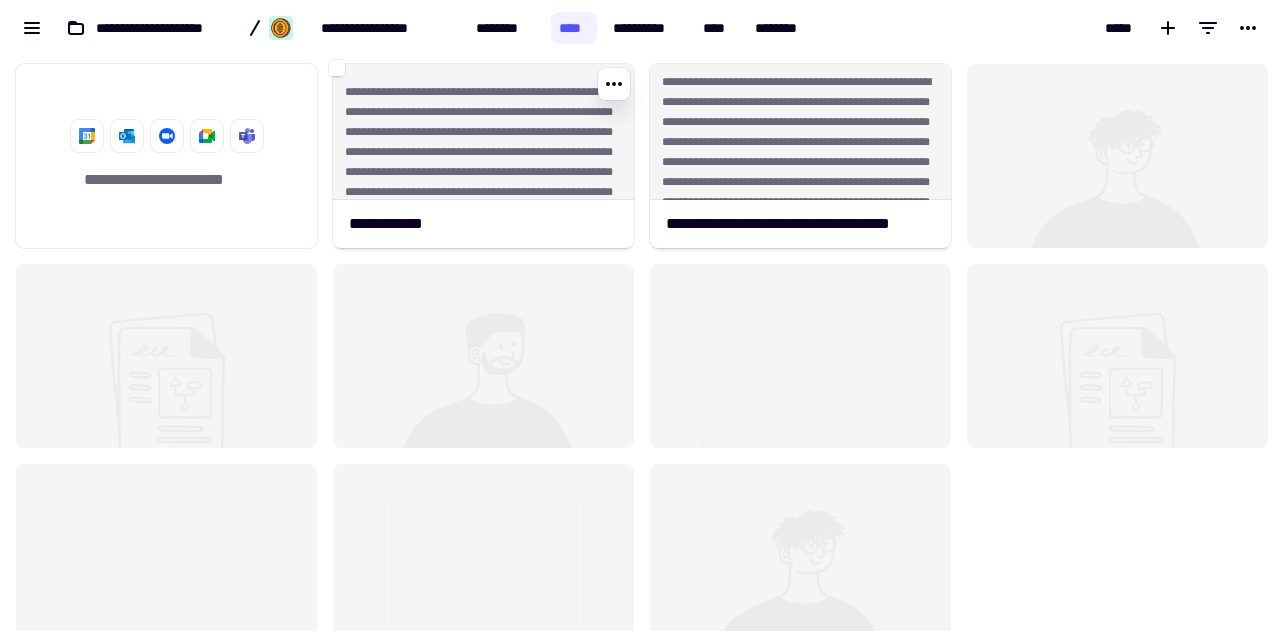 scroll, scrollTop: 16, scrollLeft: 16, axis: both 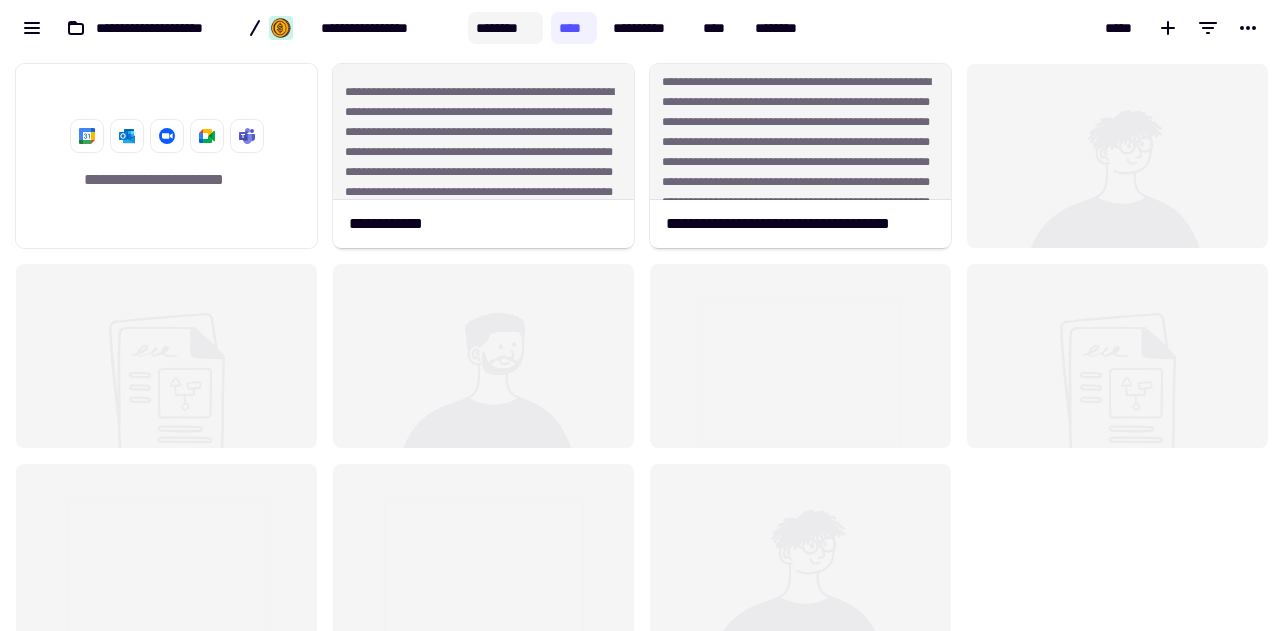 click on "********" 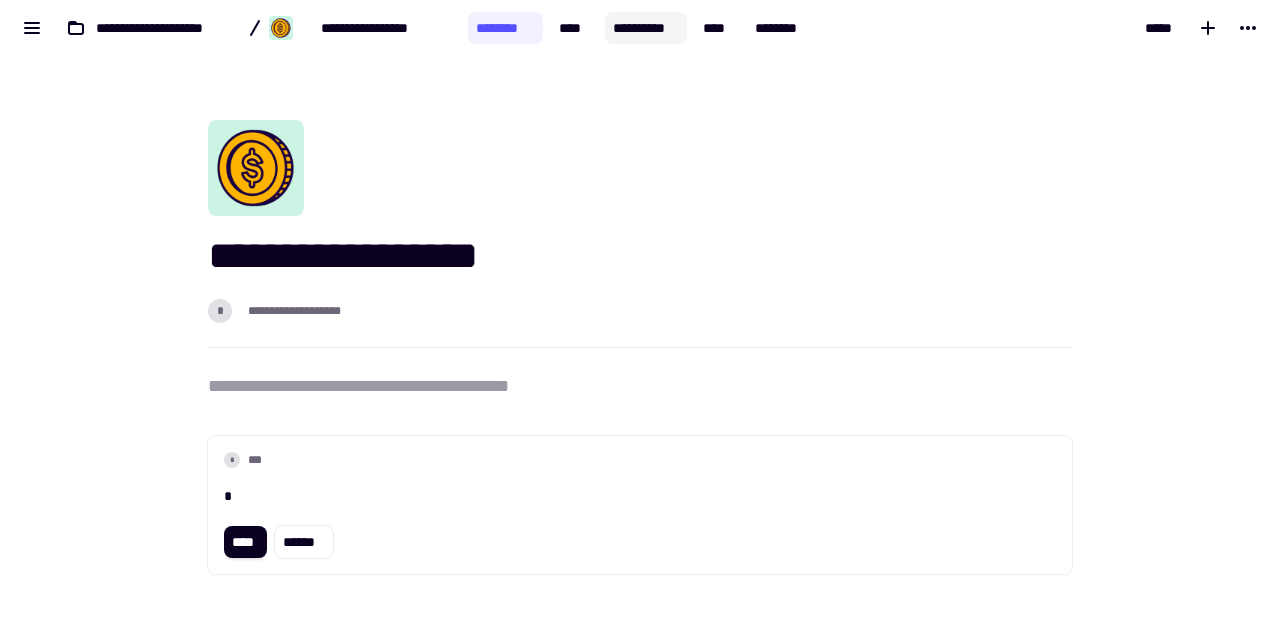 click on "**********" 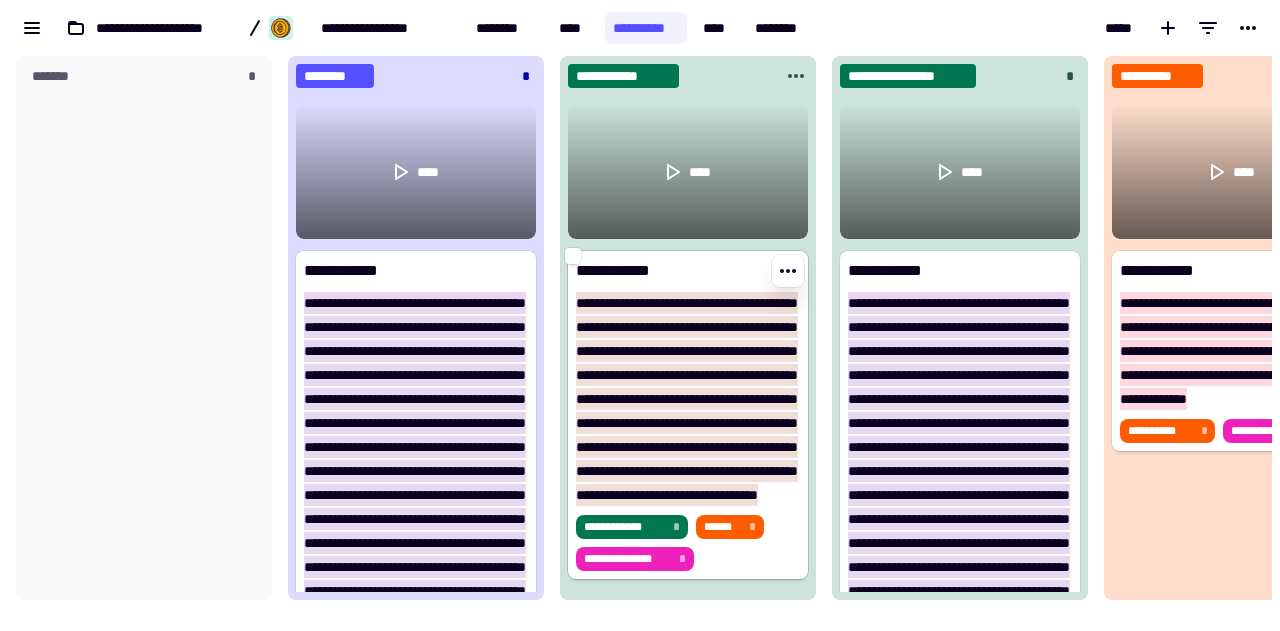 scroll, scrollTop: 16, scrollLeft: 16, axis: both 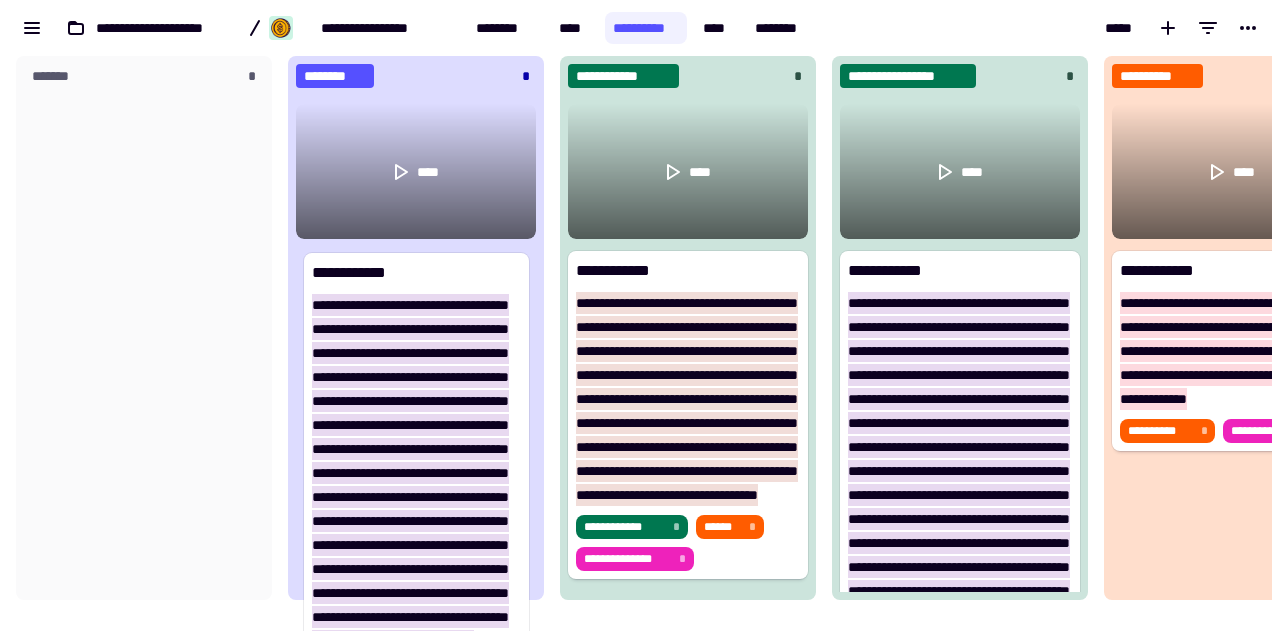 drag, startPoint x: 306, startPoint y: 586, endPoint x: 318, endPoint y: 589, distance: 12.369317 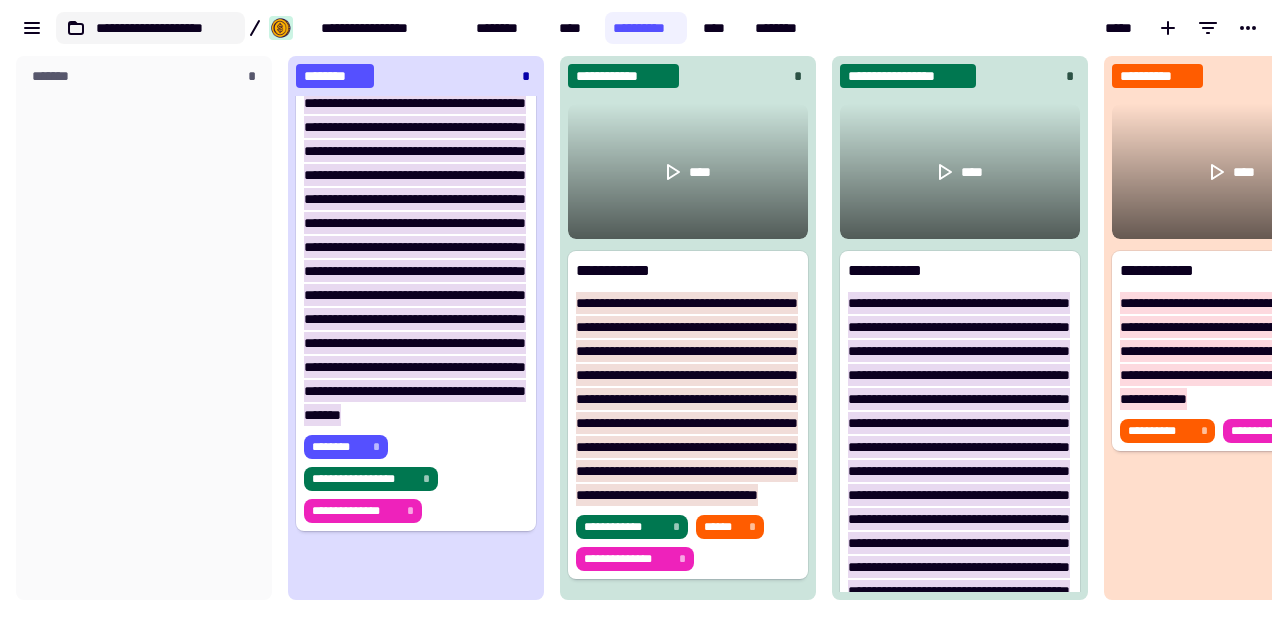 click on "**********" 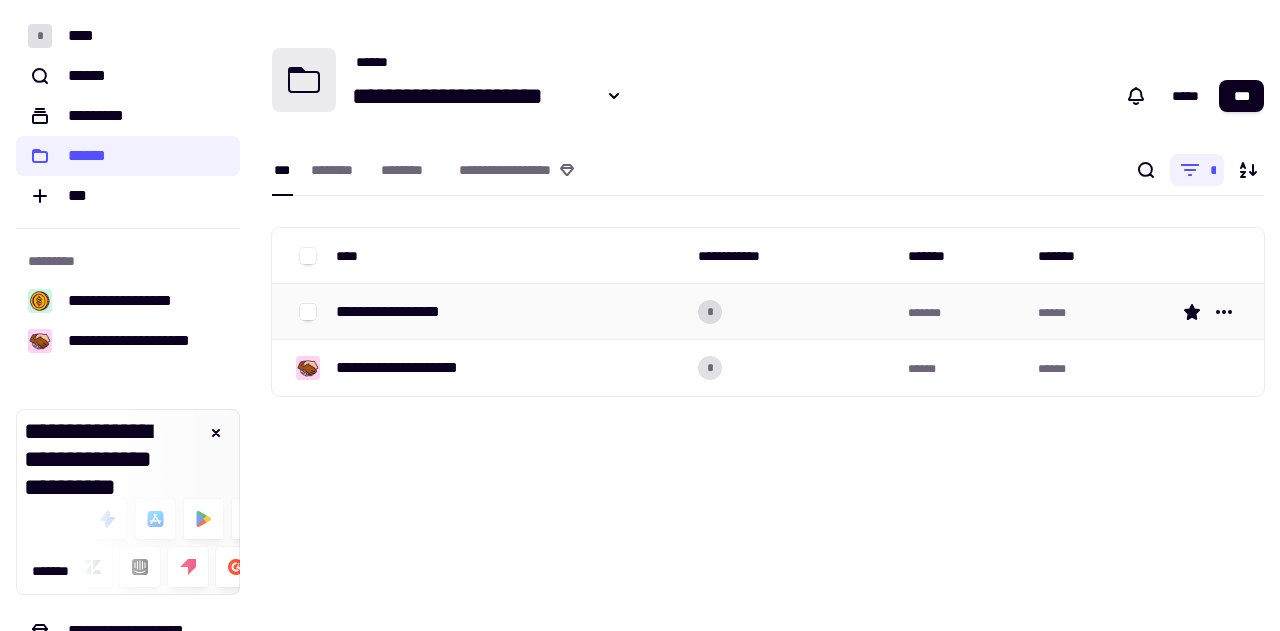 click on "**********" at bounding box center [403, 312] 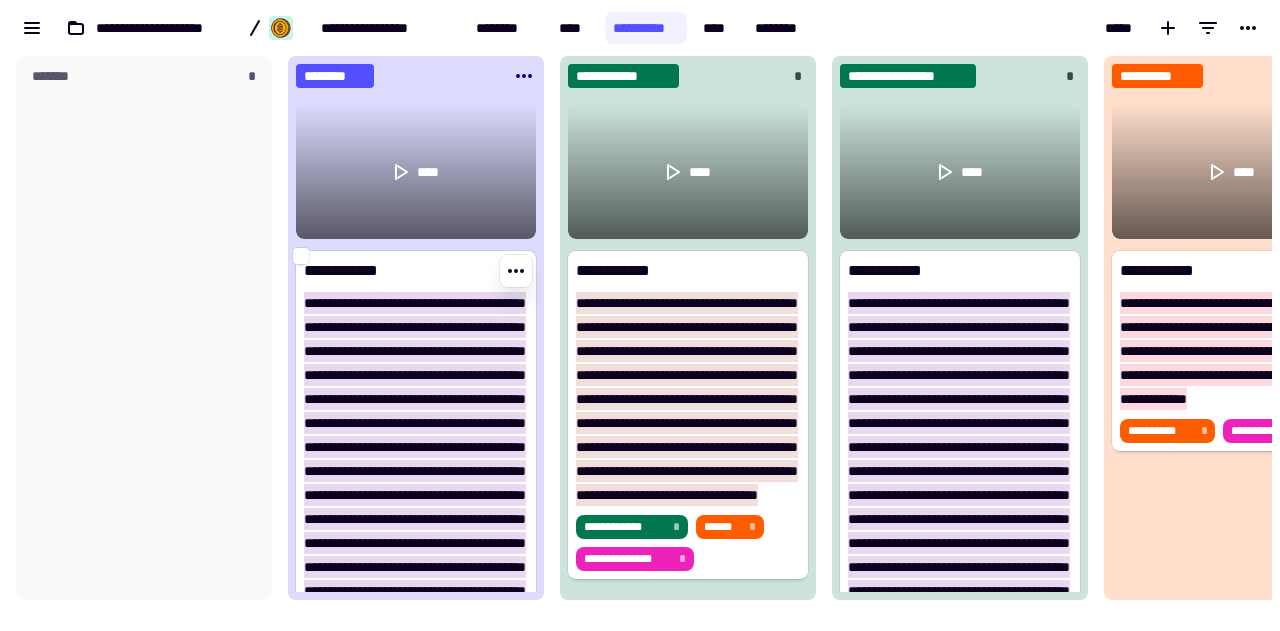 scroll, scrollTop: 16, scrollLeft: 16, axis: both 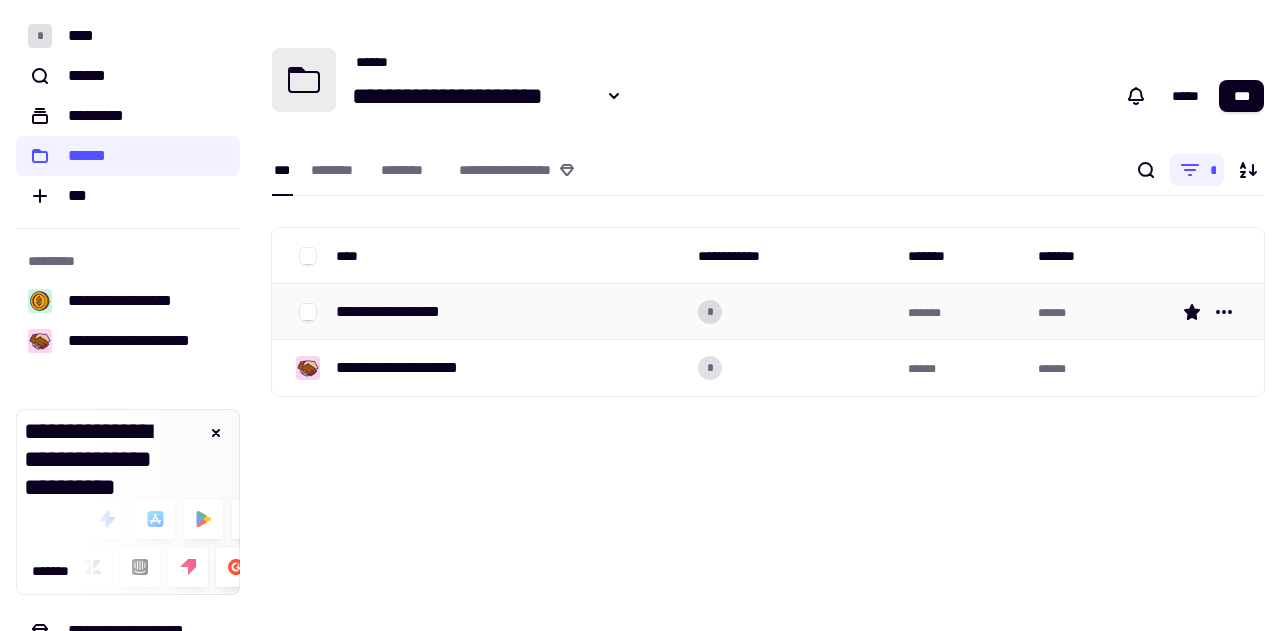 click on "**********" at bounding box center (403, 312) 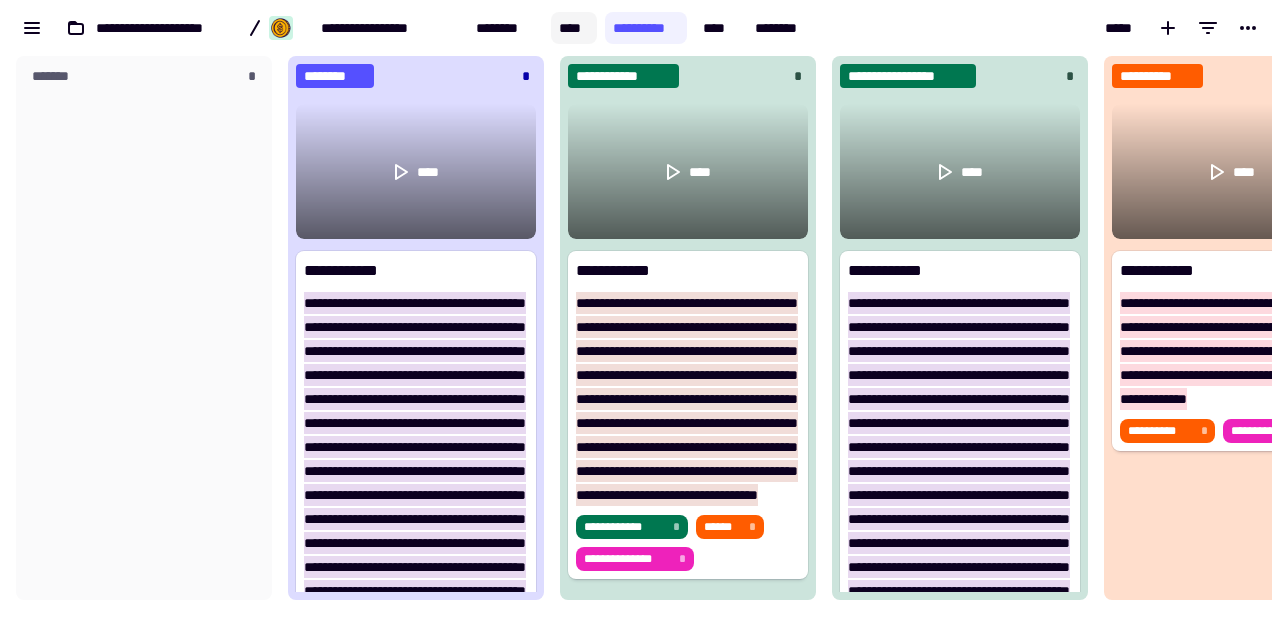 click on "****" 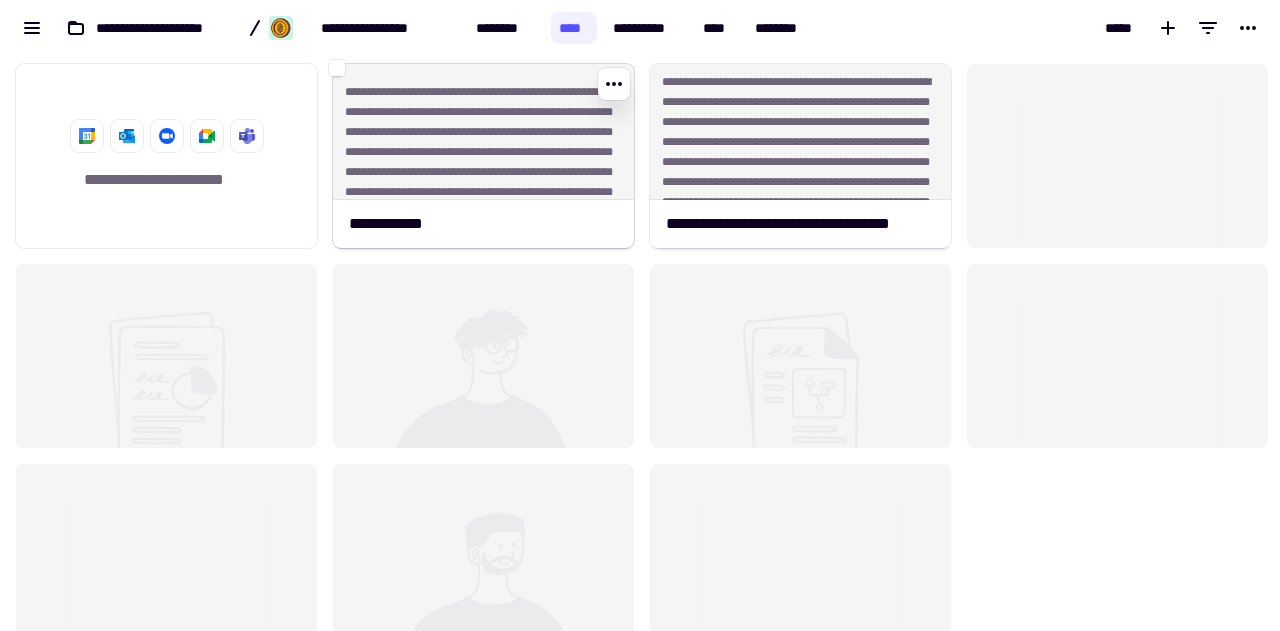 click on "**********" 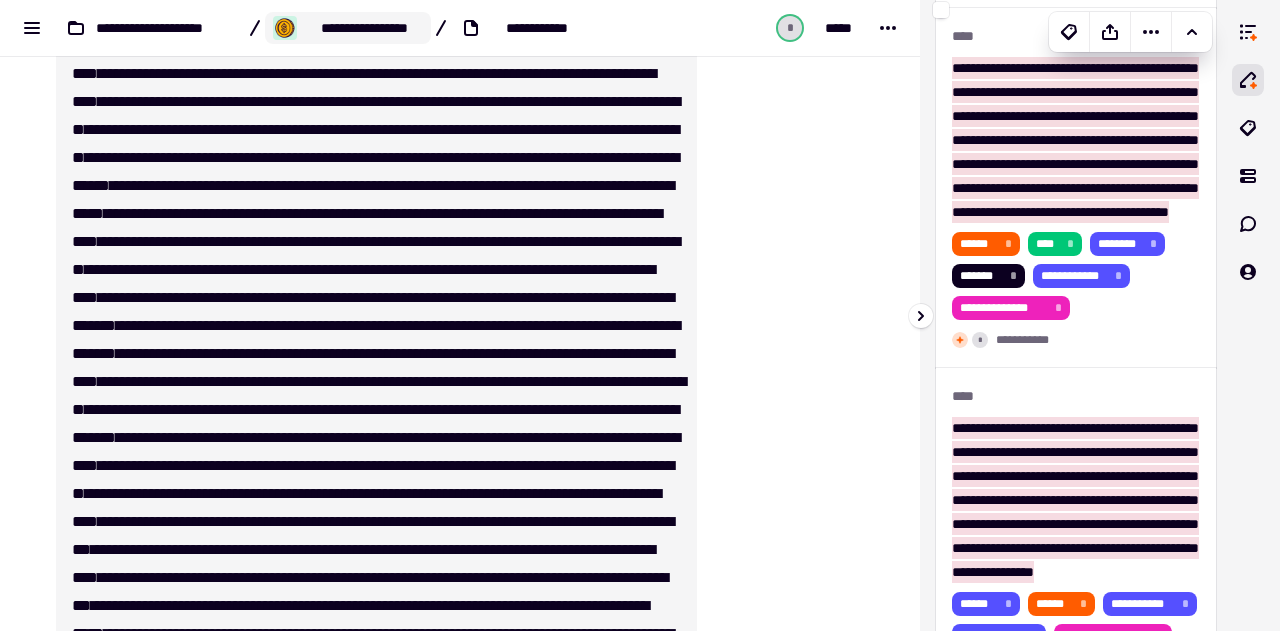 click on "**********" 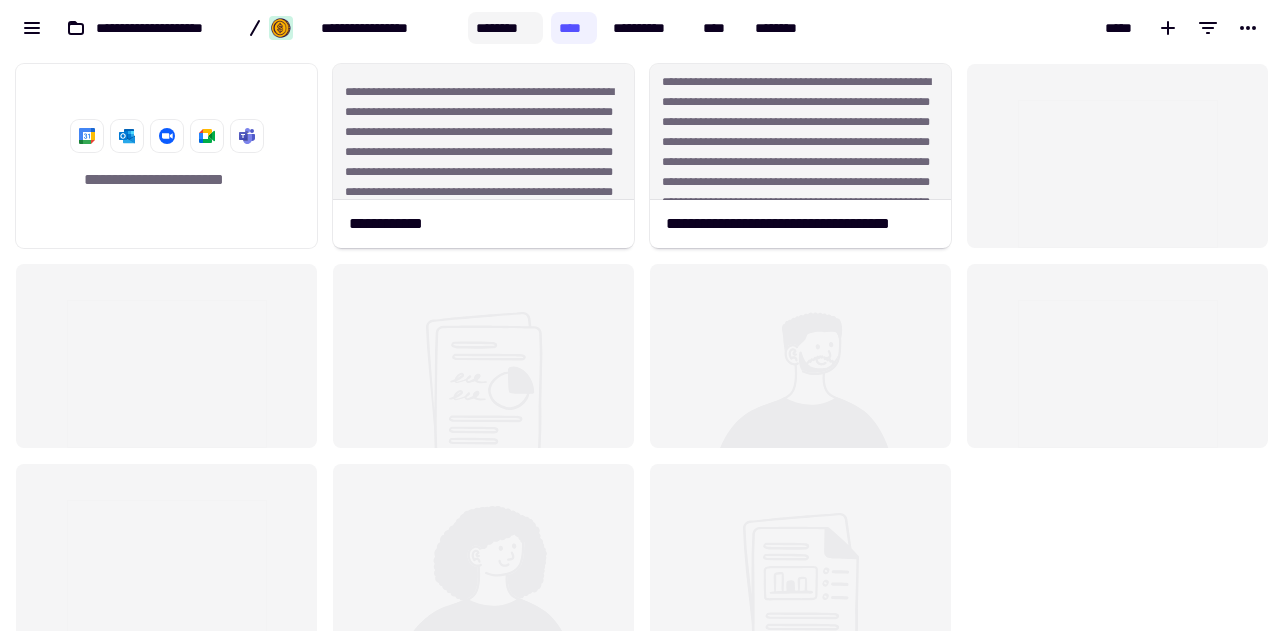 click on "********" 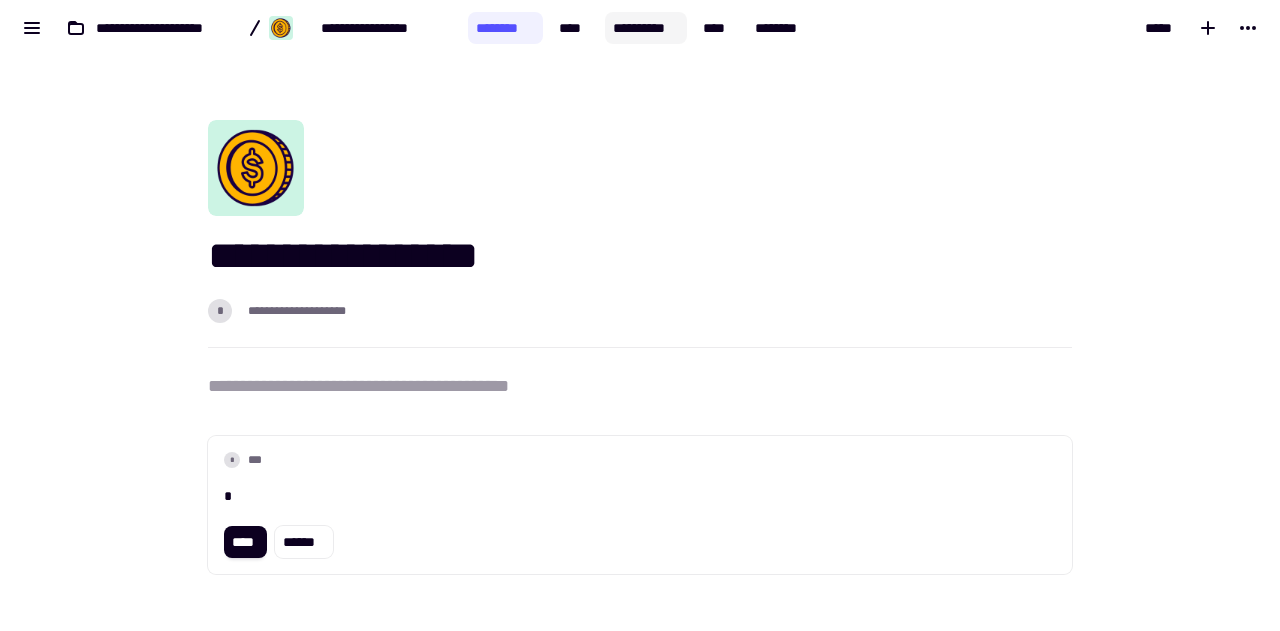 click on "**********" 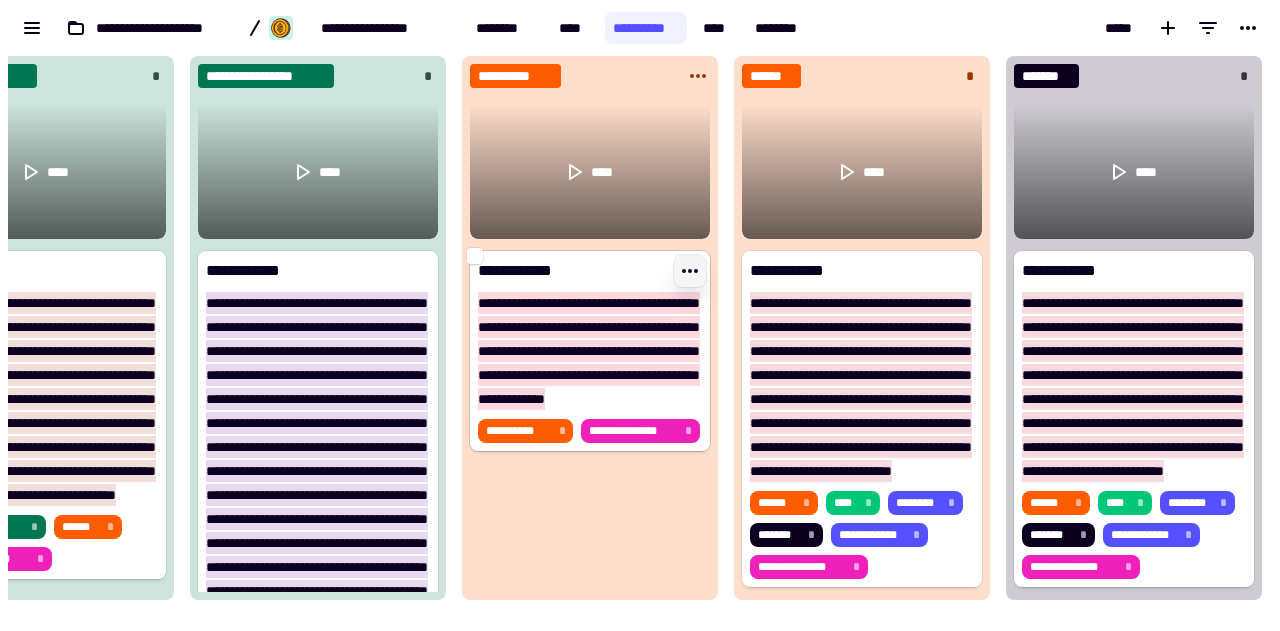 click 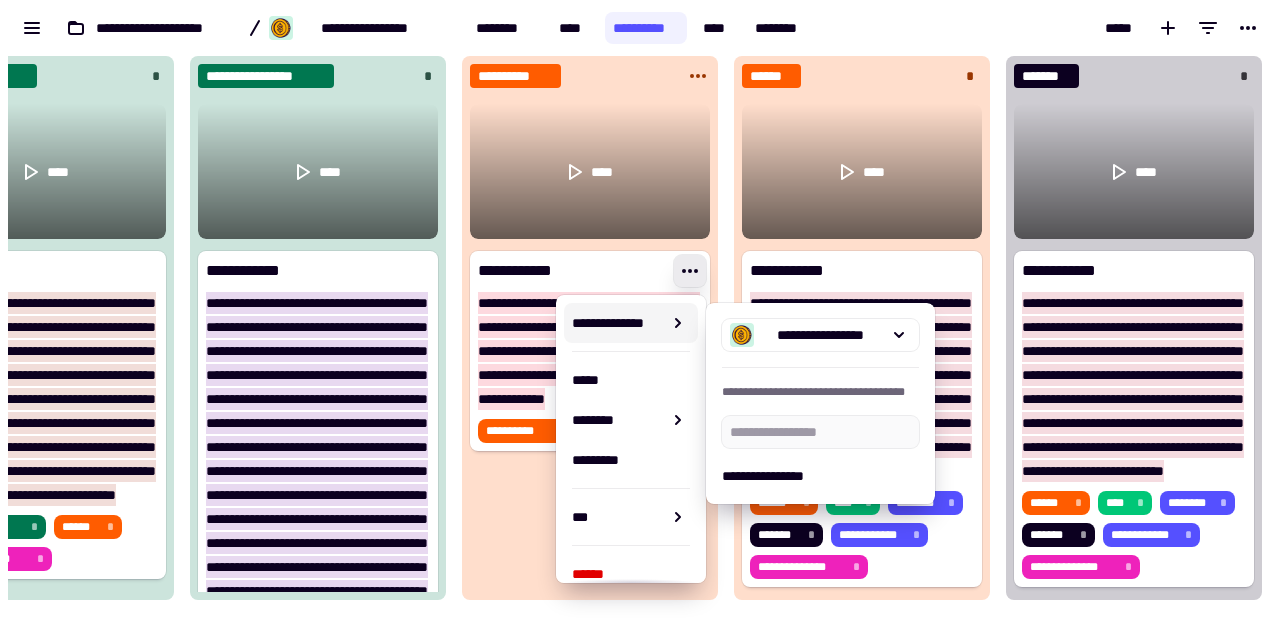 click on "**********" 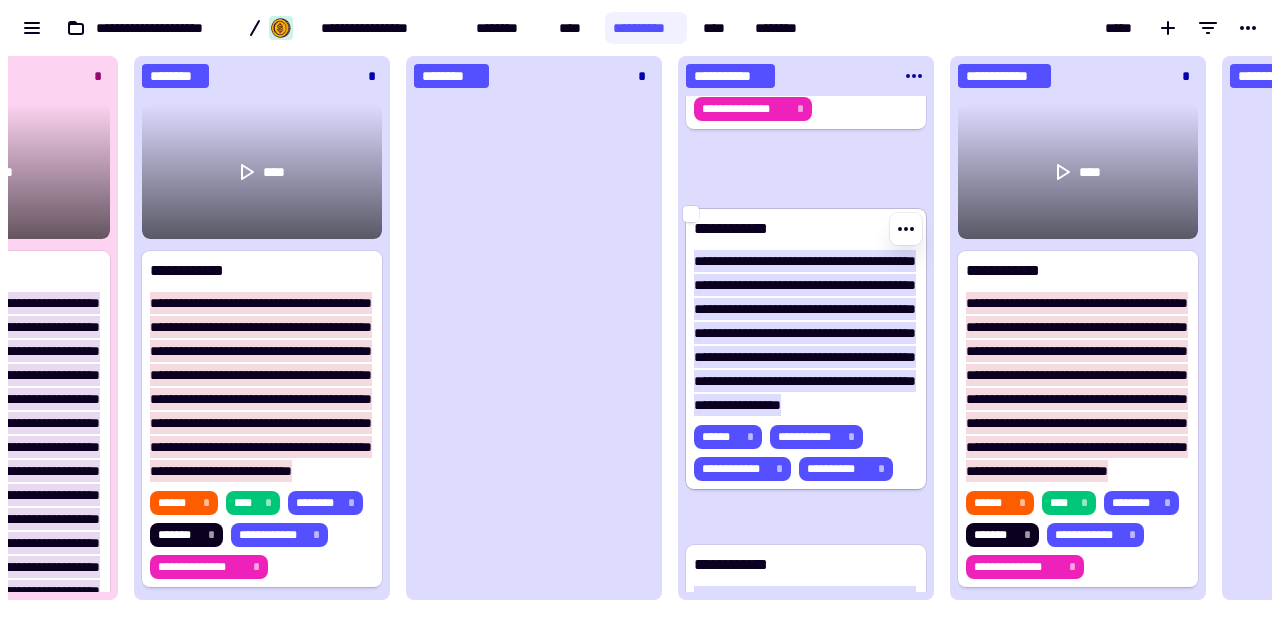 scroll, scrollTop: 1229, scrollLeft: 0, axis: vertical 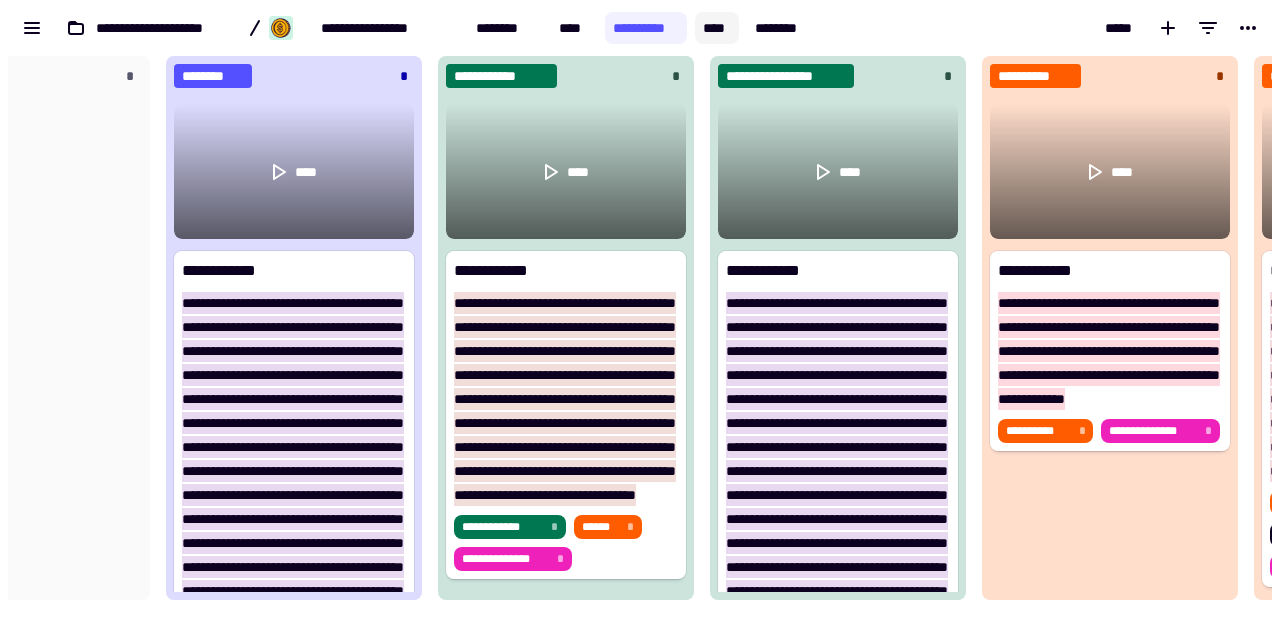 click on "****" 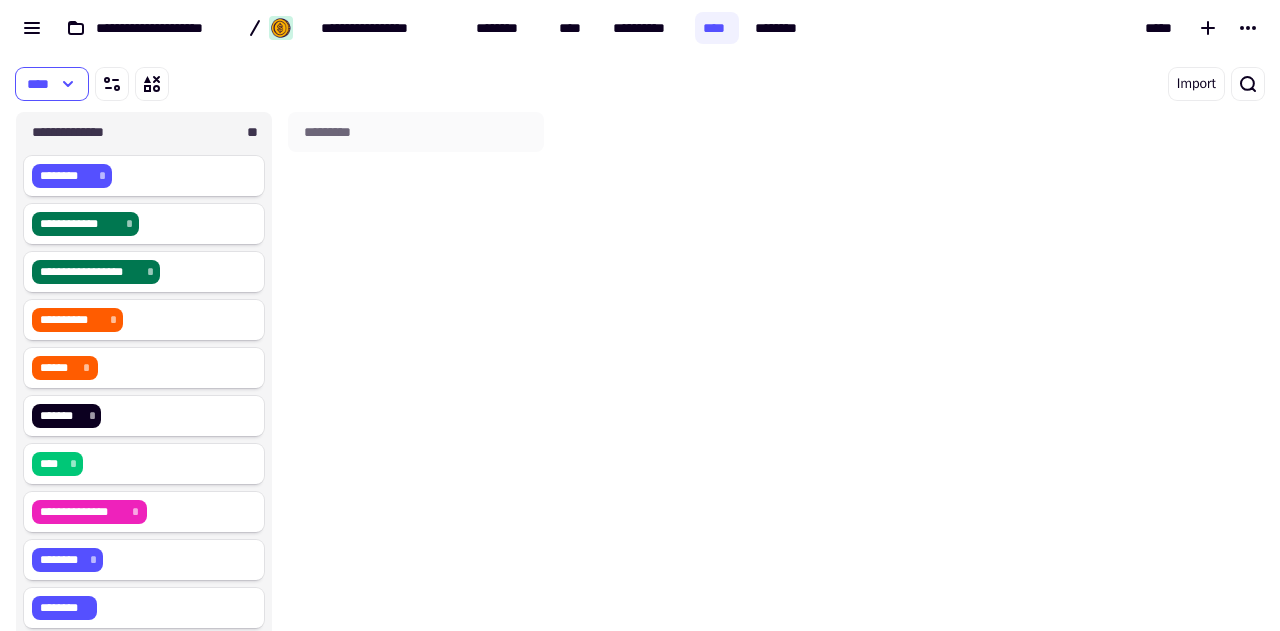 scroll, scrollTop: 16, scrollLeft: 16, axis: both 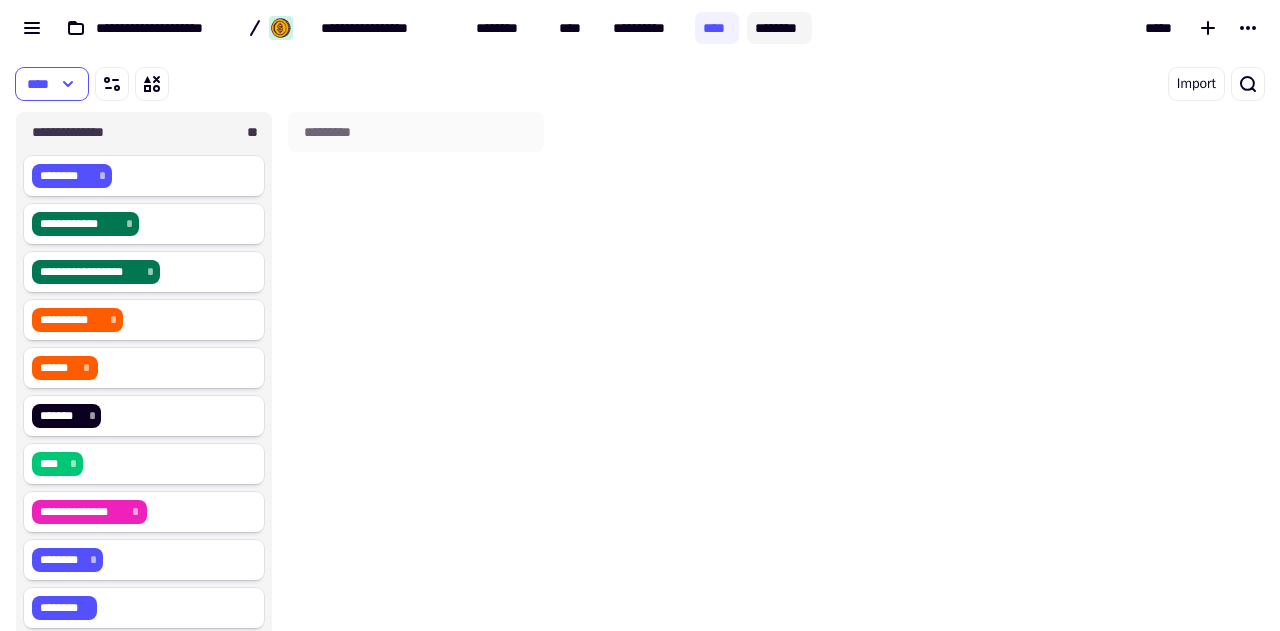 click on "********" 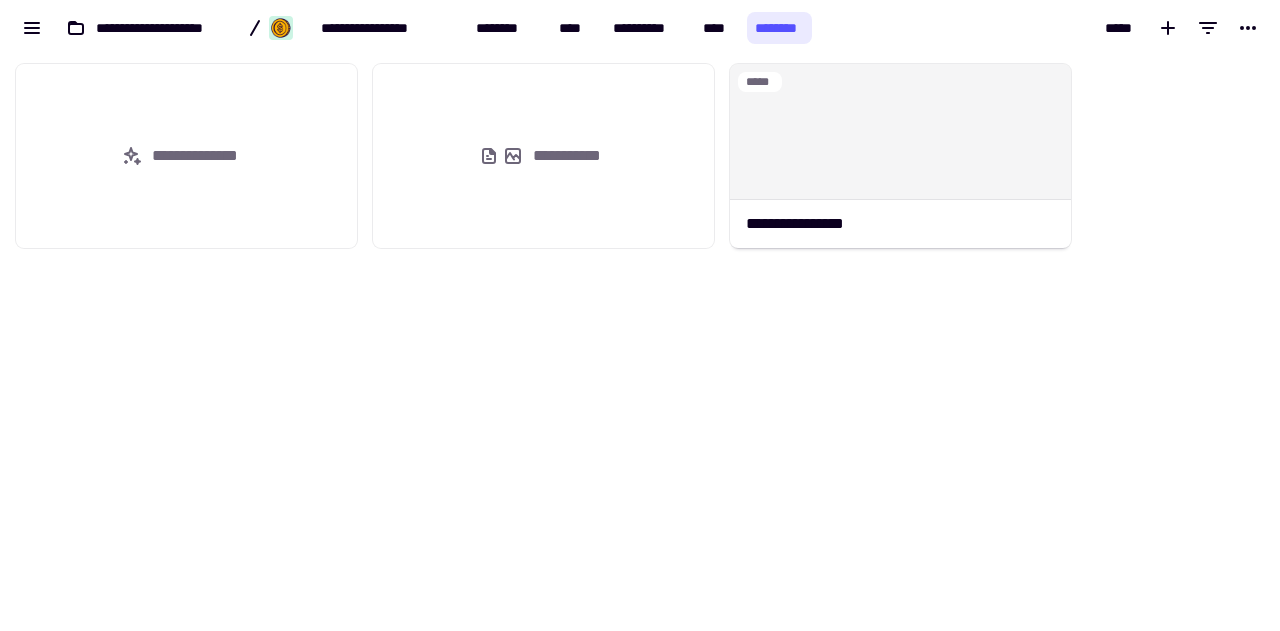 scroll, scrollTop: 16, scrollLeft: 16, axis: both 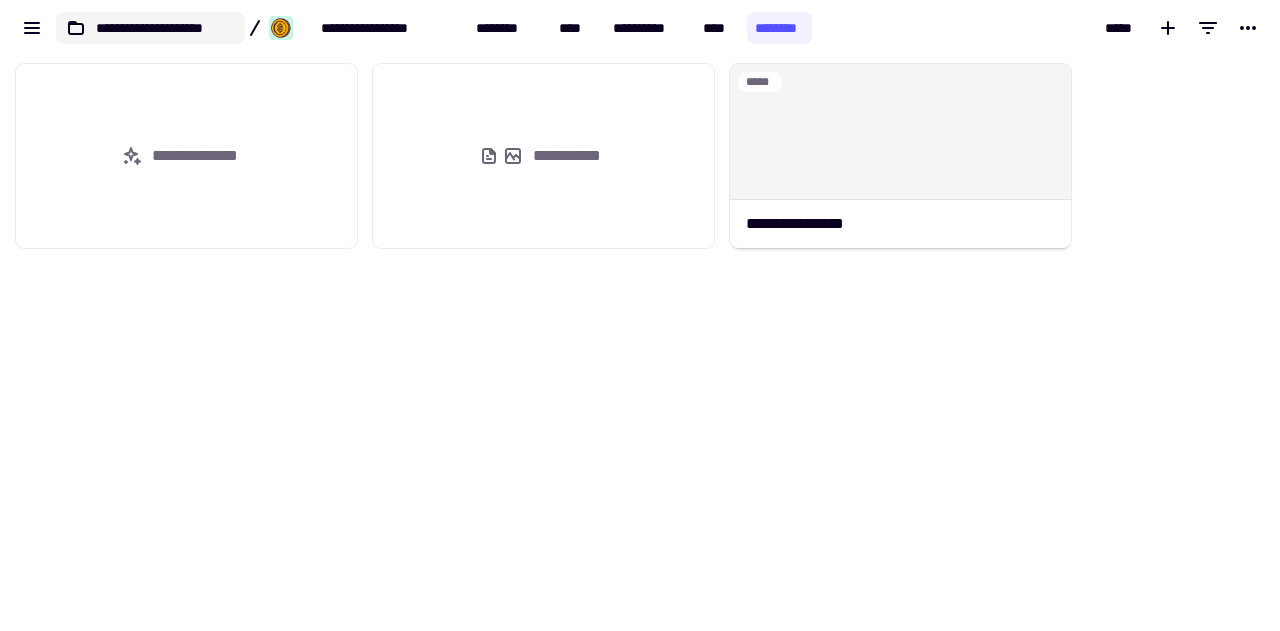click on "**********" 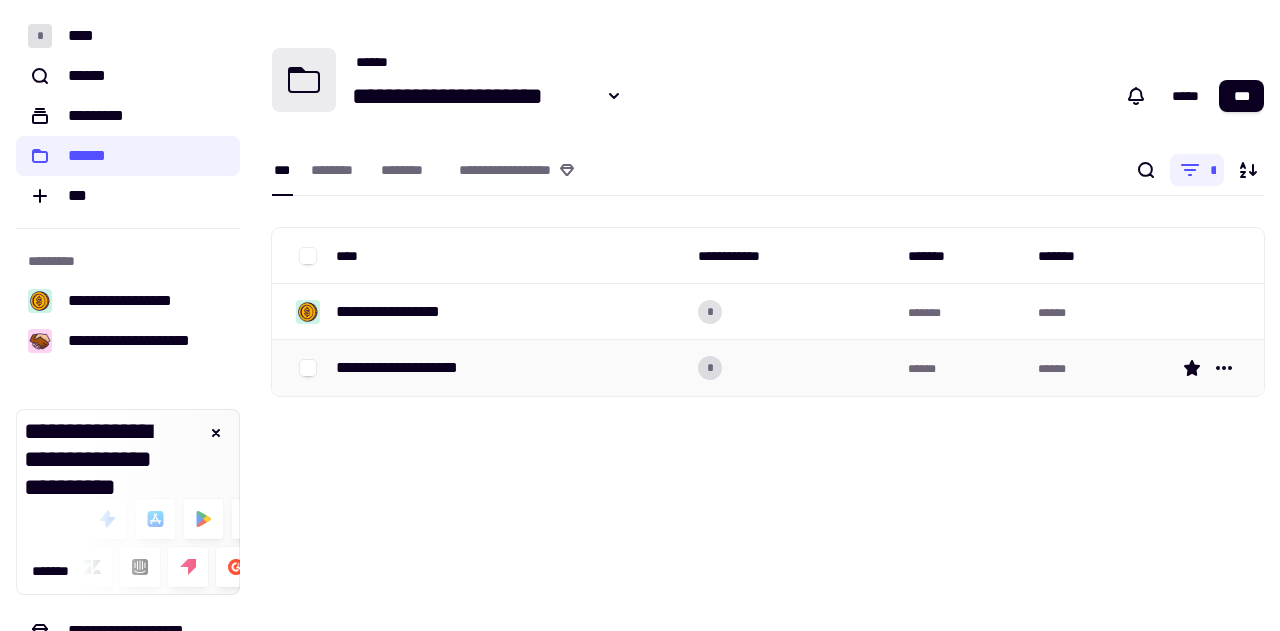click on "**********" at bounding box center (413, 368) 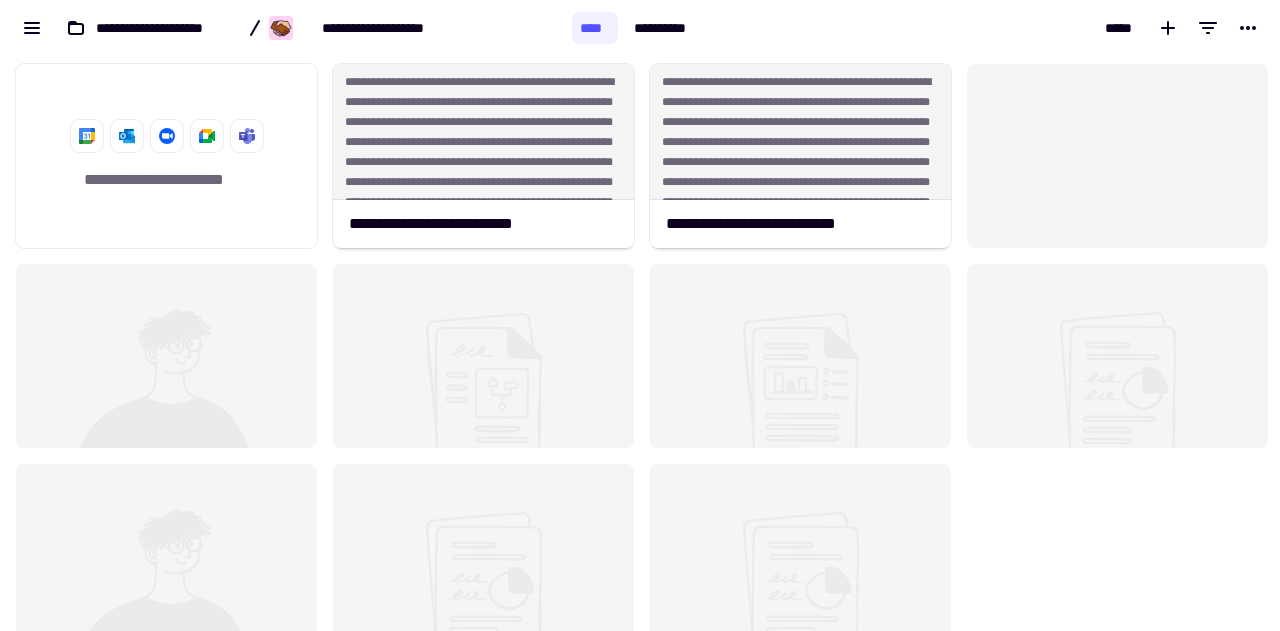 scroll, scrollTop: 16, scrollLeft: 16, axis: both 